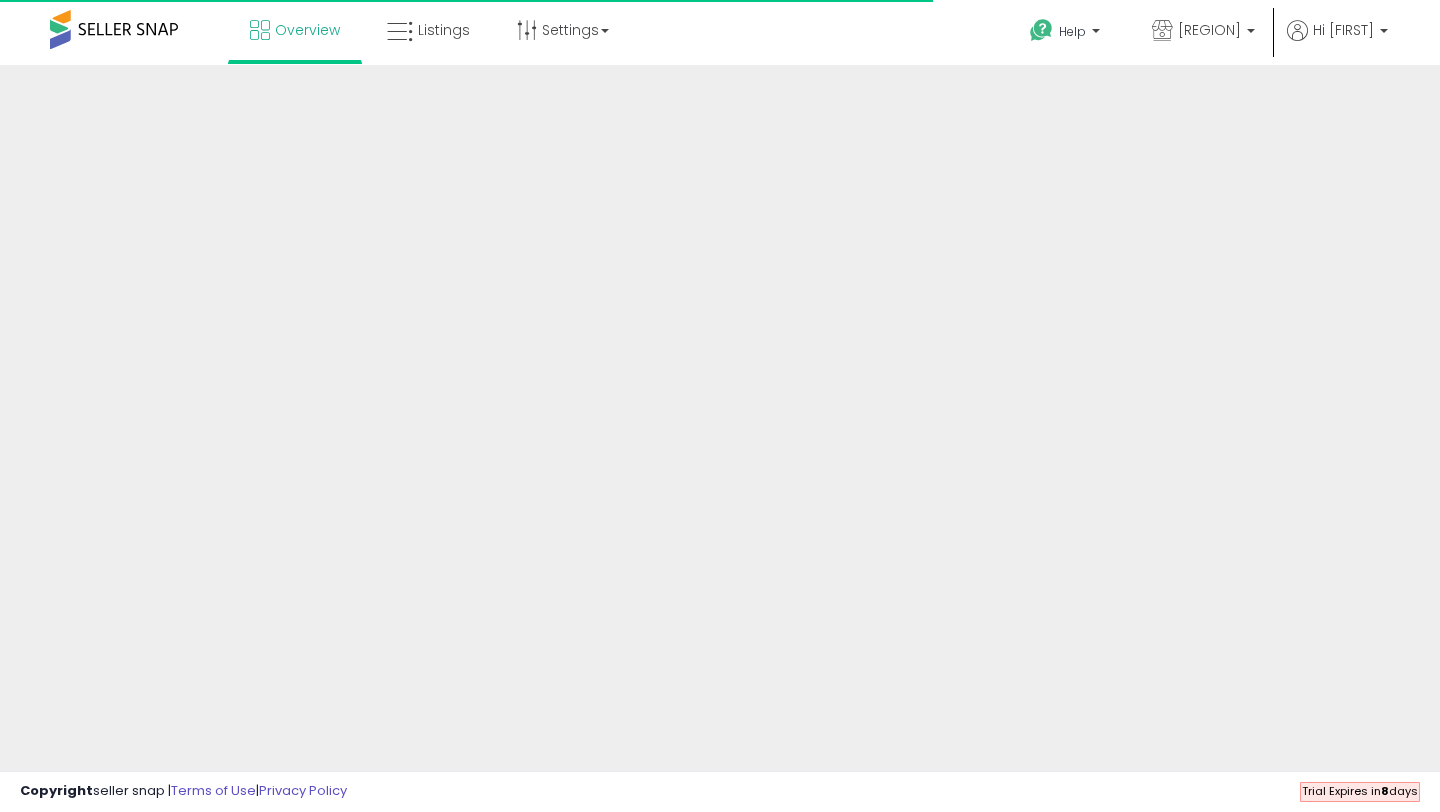 scroll, scrollTop: 0, scrollLeft: 0, axis: both 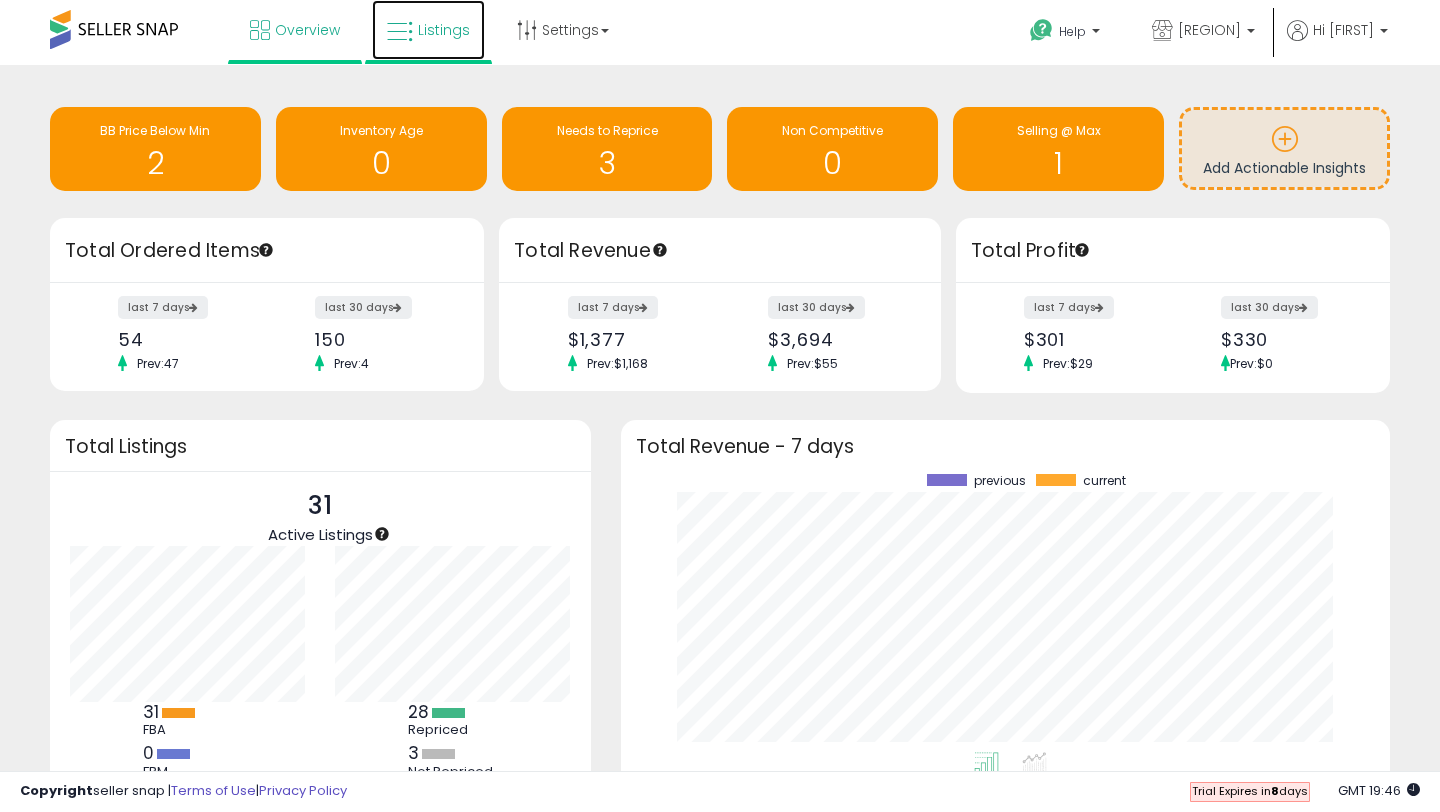 click on "Listings" at bounding box center [444, 30] 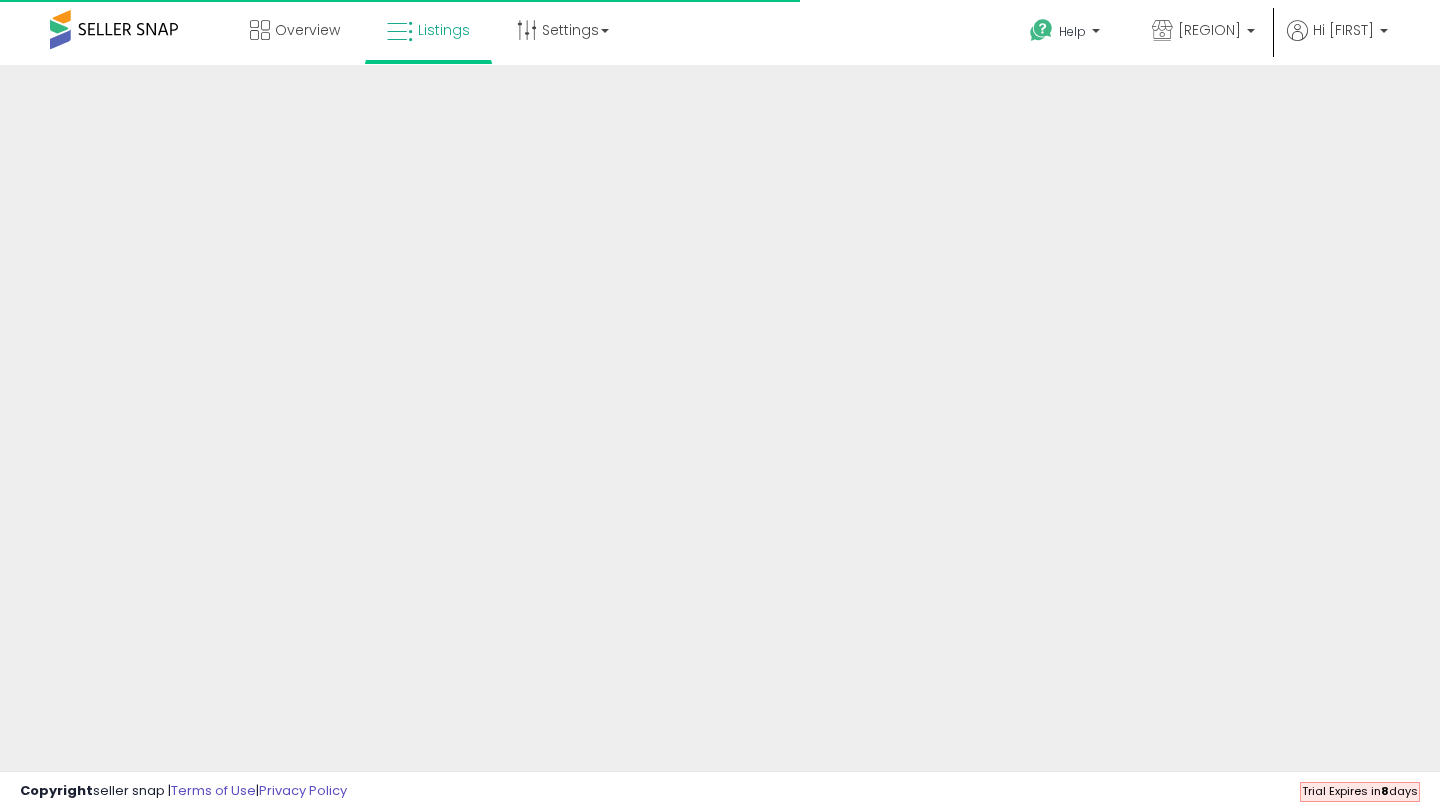 scroll, scrollTop: 0, scrollLeft: 0, axis: both 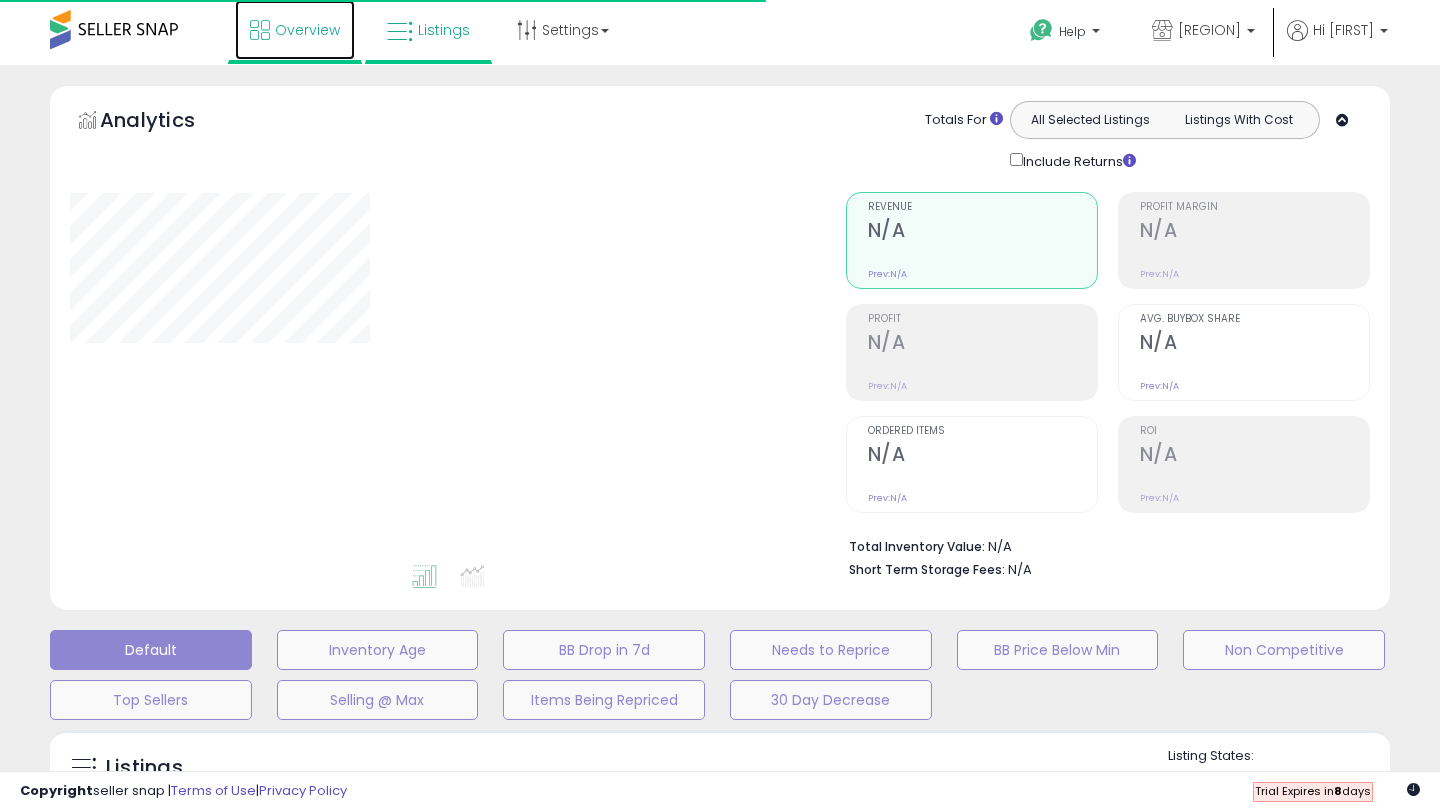 click on "Overview" at bounding box center (307, 30) 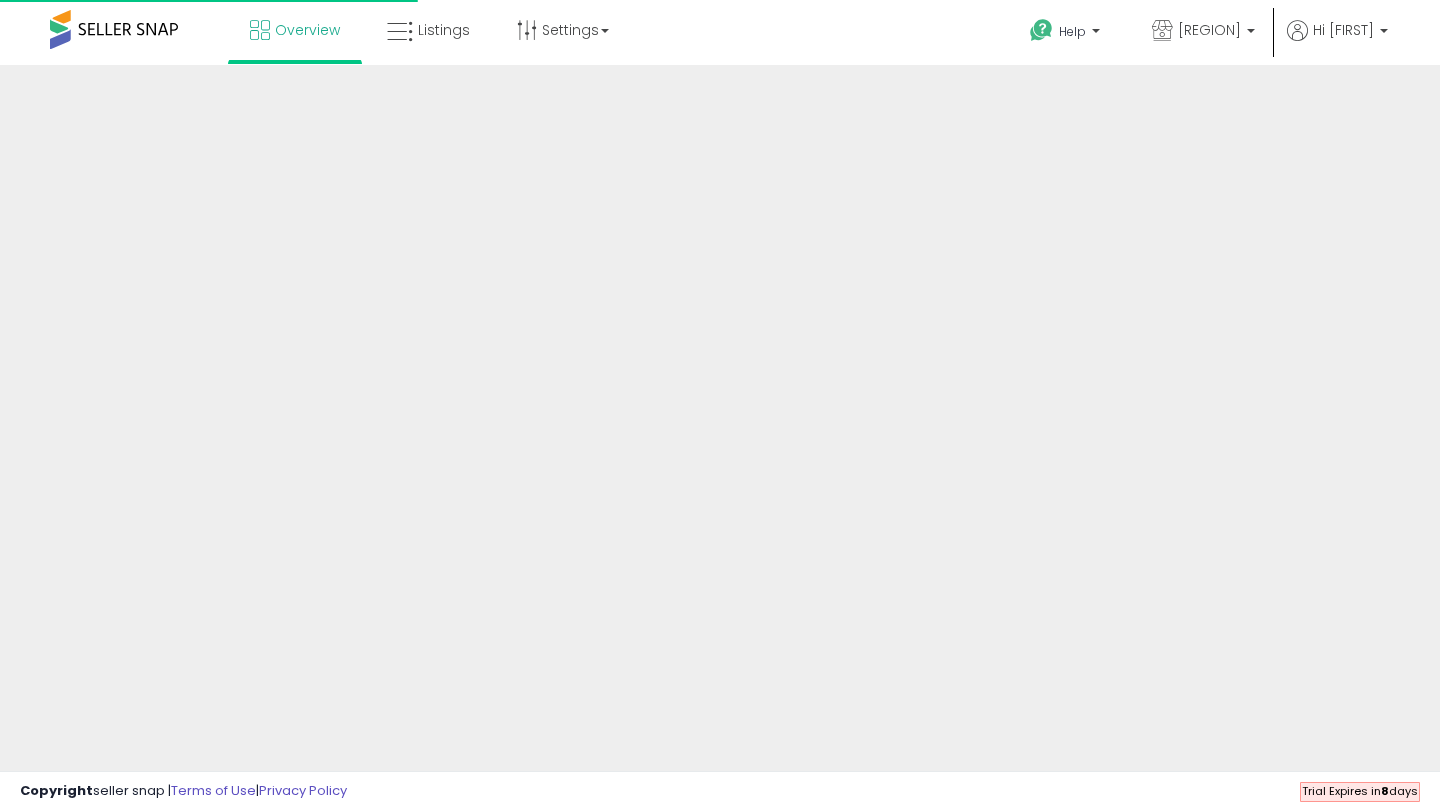 scroll, scrollTop: 0, scrollLeft: 0, axis: both 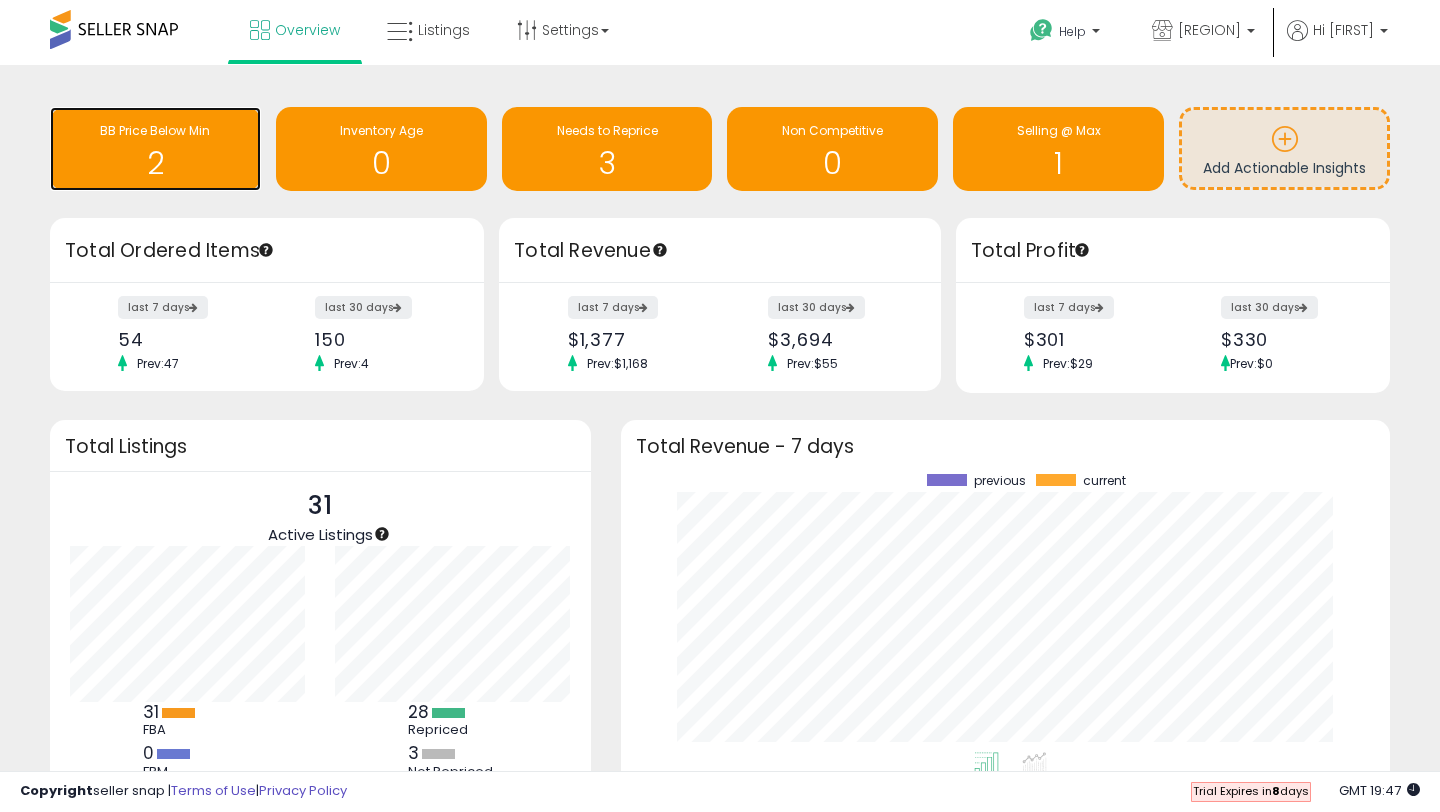 click on "2" at bounding box center (155, 163) 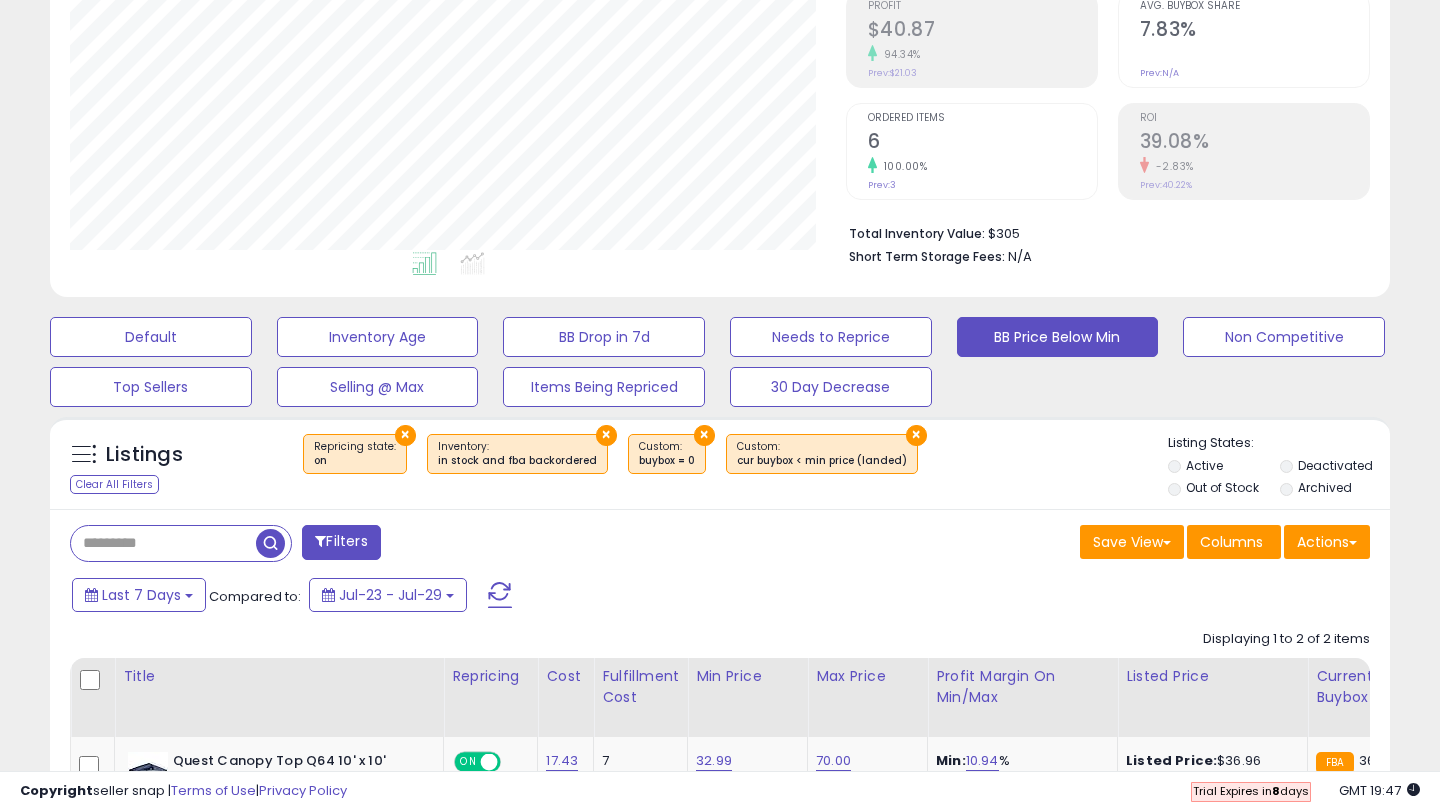scroll, scrollTop: 482, scrollLeft: 0, axis: vertical 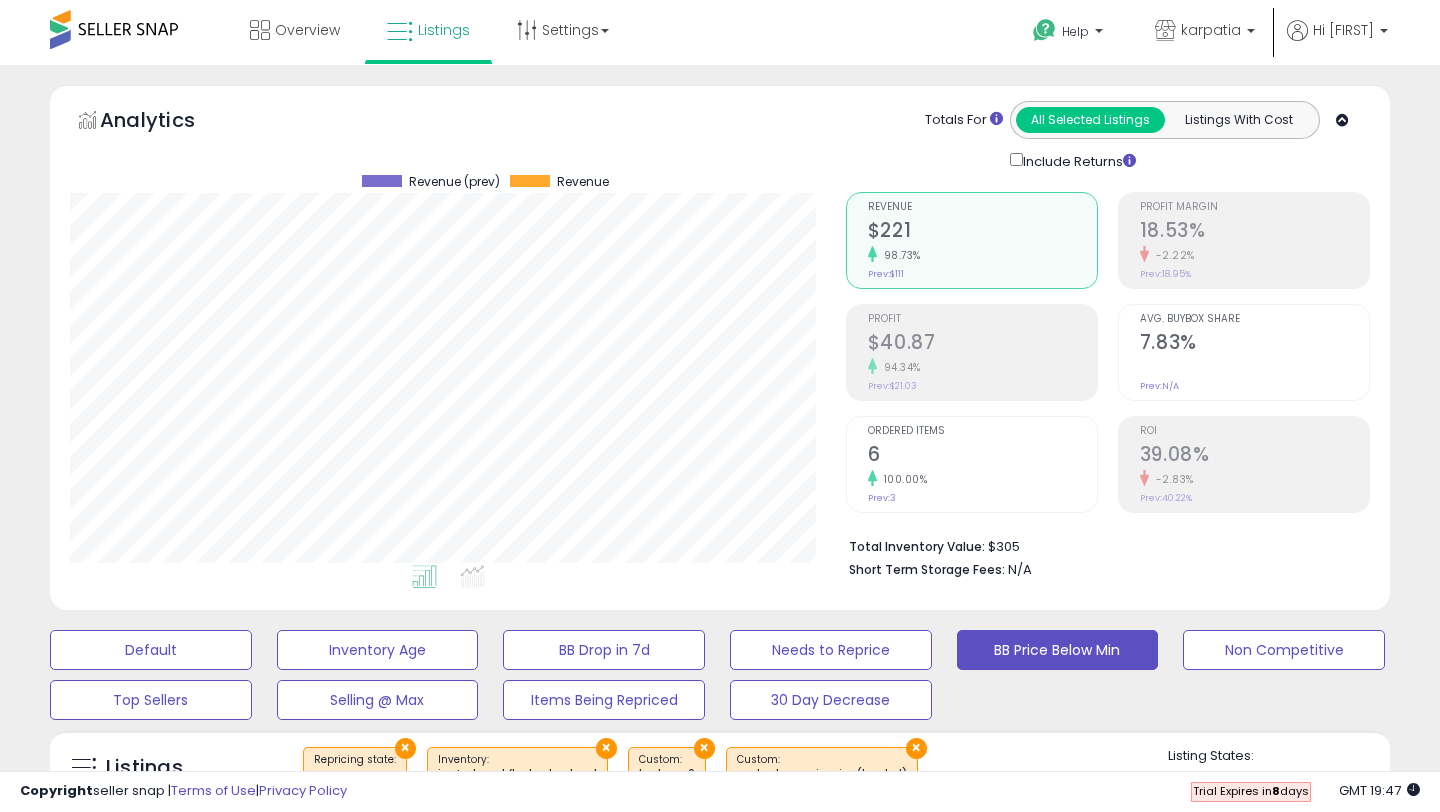 click at bounding box center [114, 29] 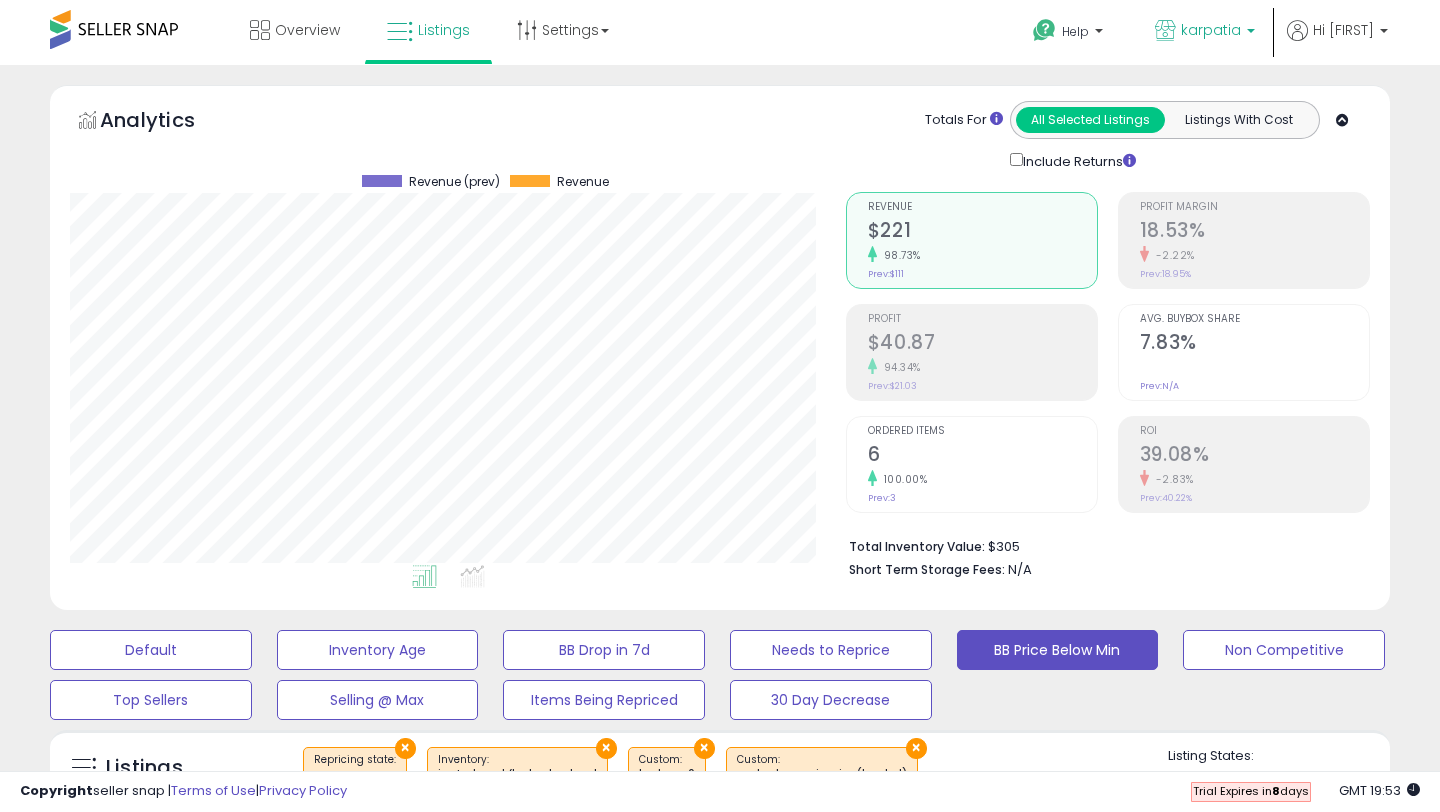 click on "karpatia" at bounding box center (1211, 30) 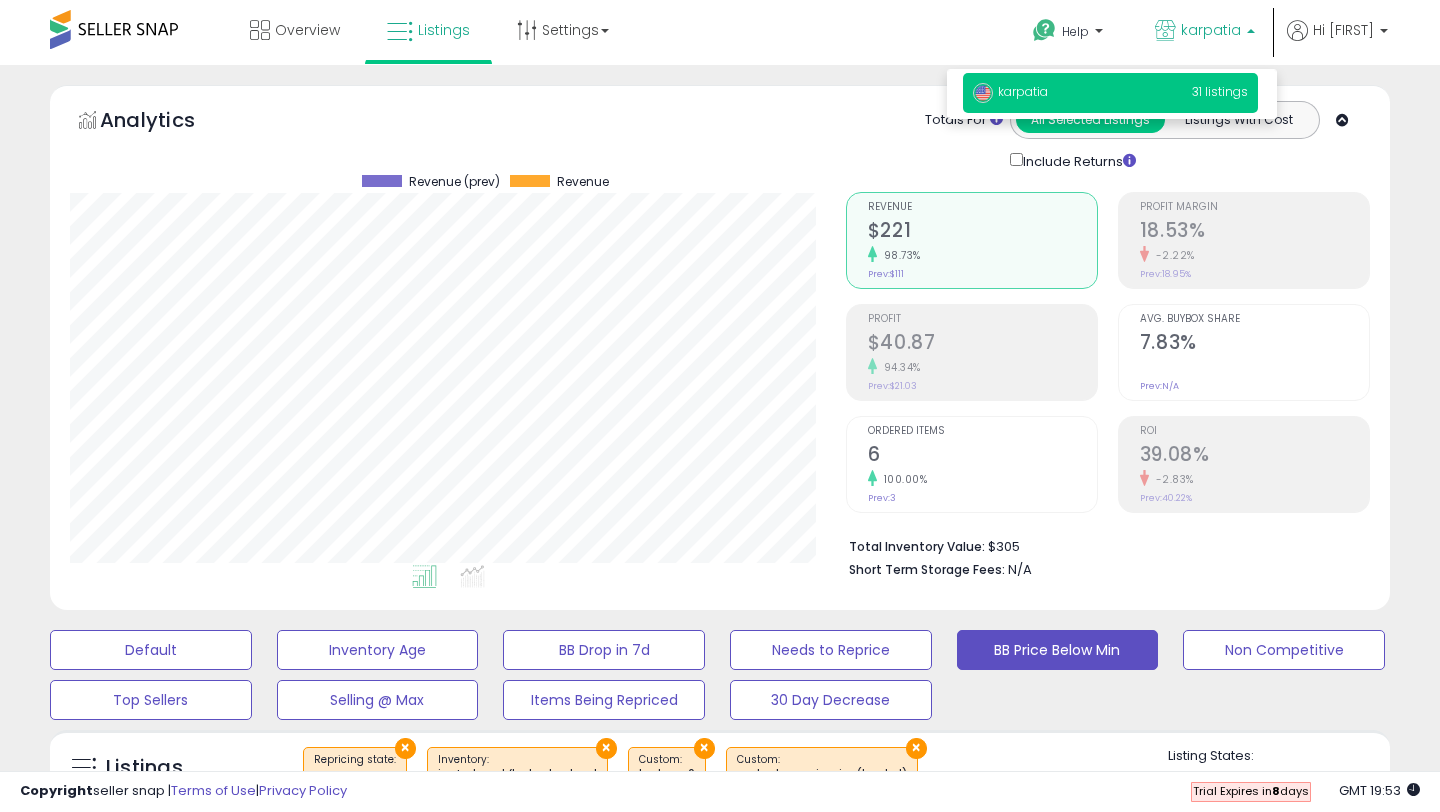 click on "karpatia" at bounding box center (1211, 30) 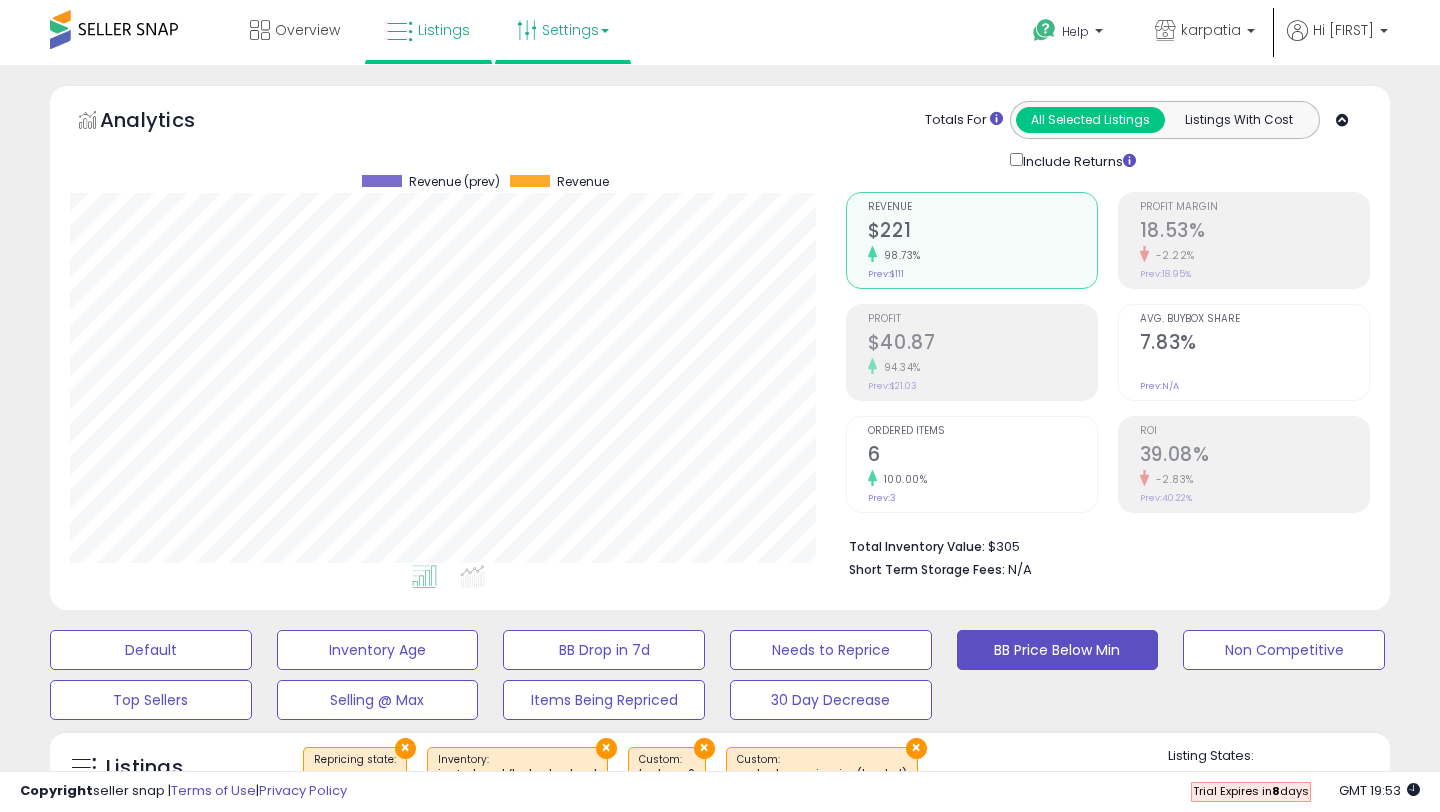 click on "Settings" at bounding box center [563, 30] 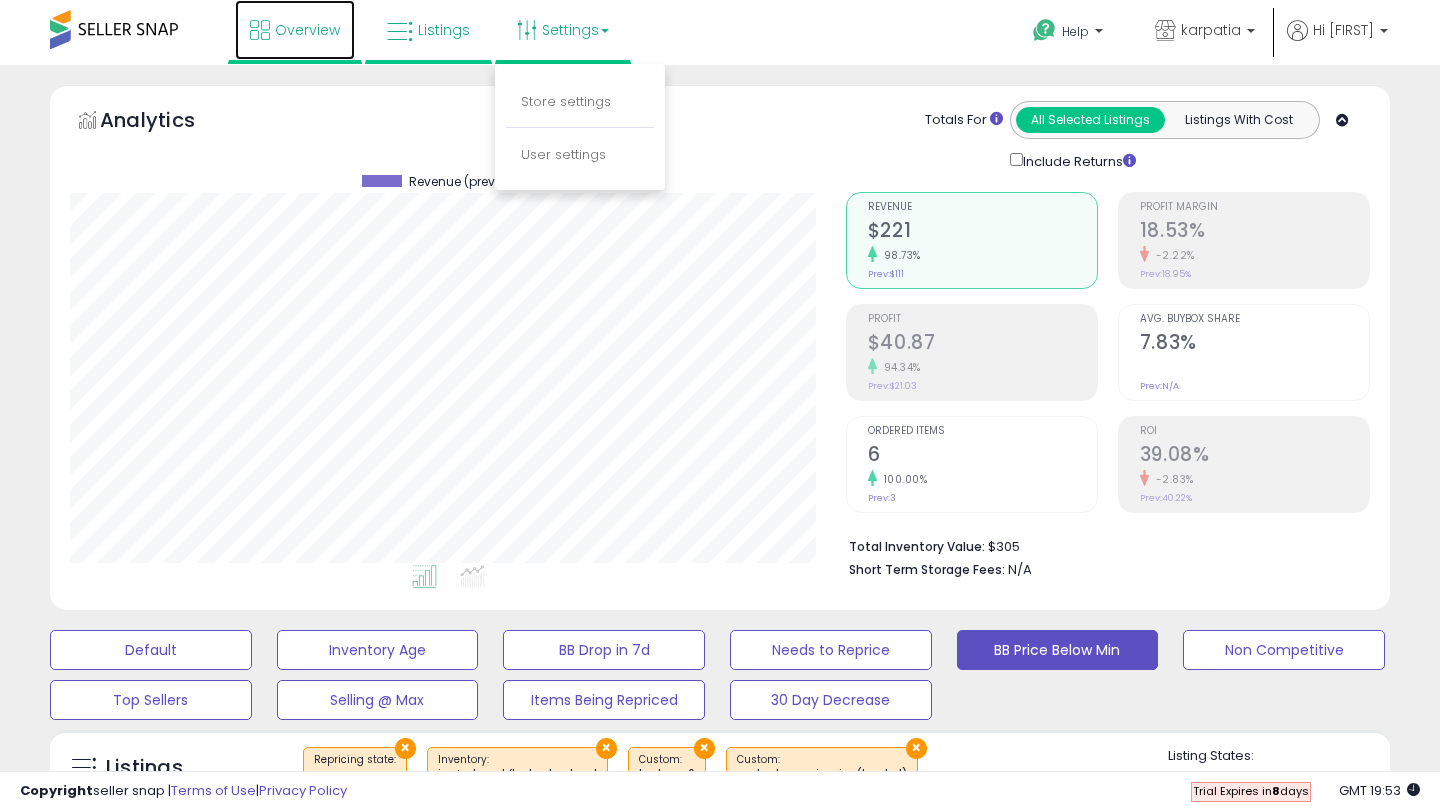 click on "Overview" at bounding box center (307, 30) 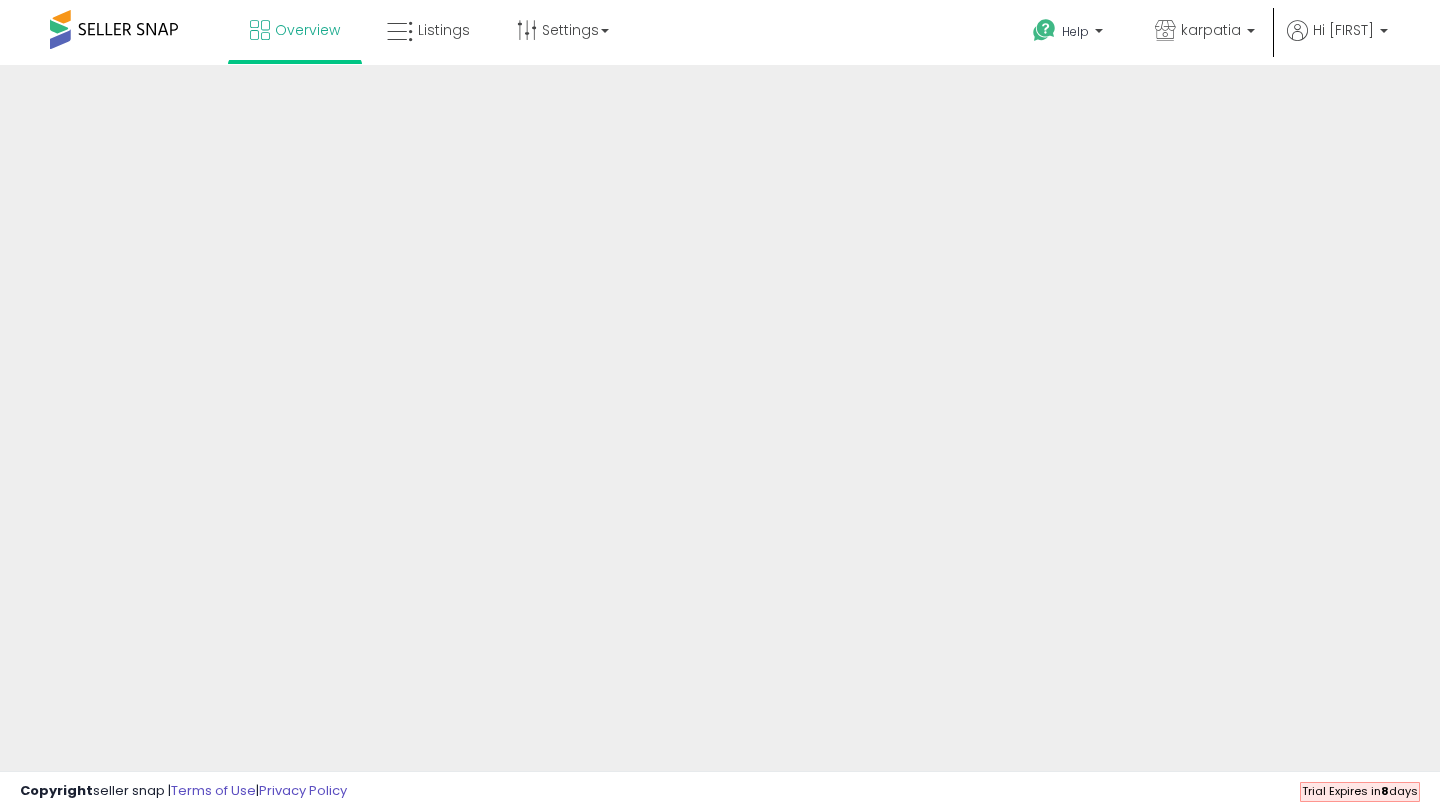 scroll, scrollTop: 0, scrollLeft: 0, axis: both 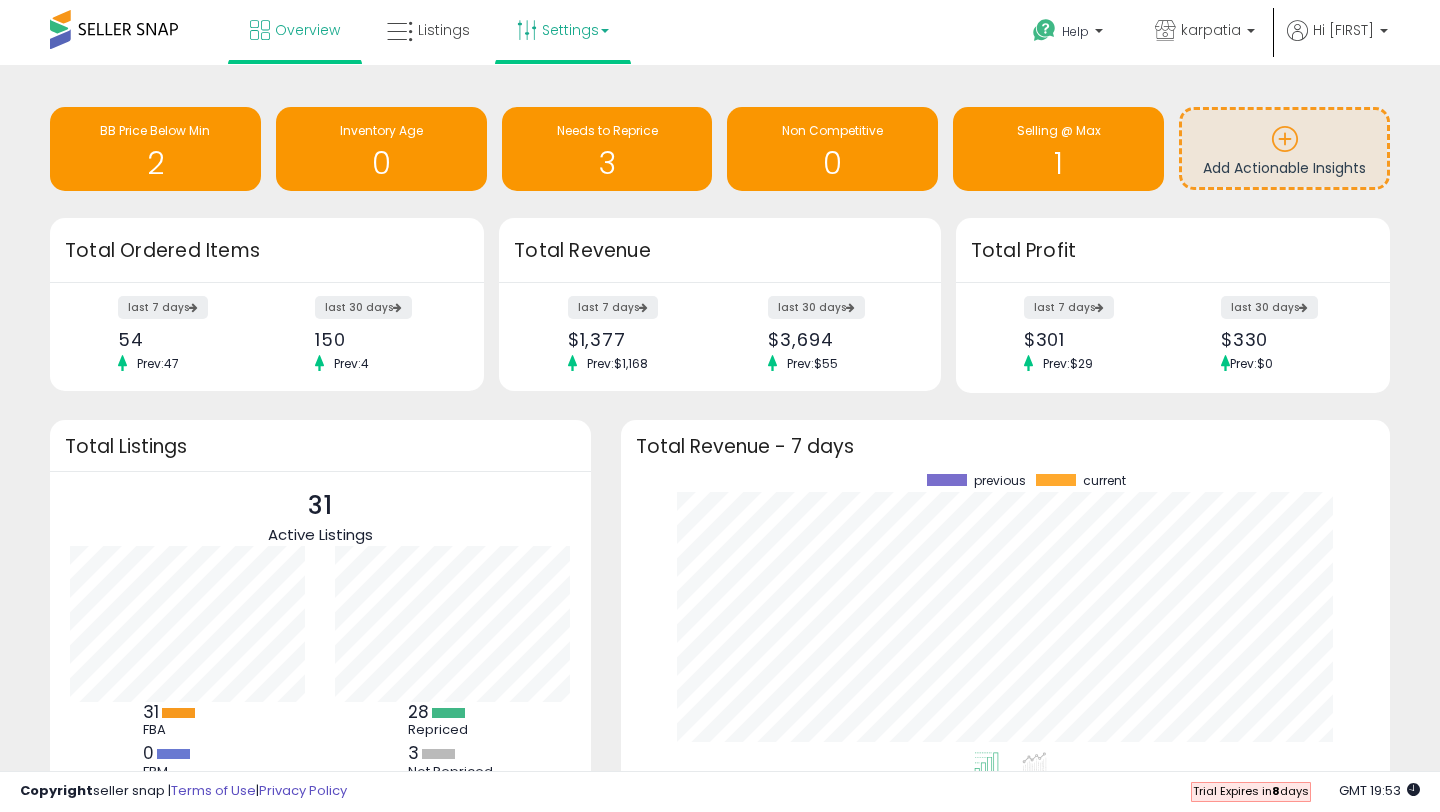 click on "Settings" at bounding box center [563, 30] 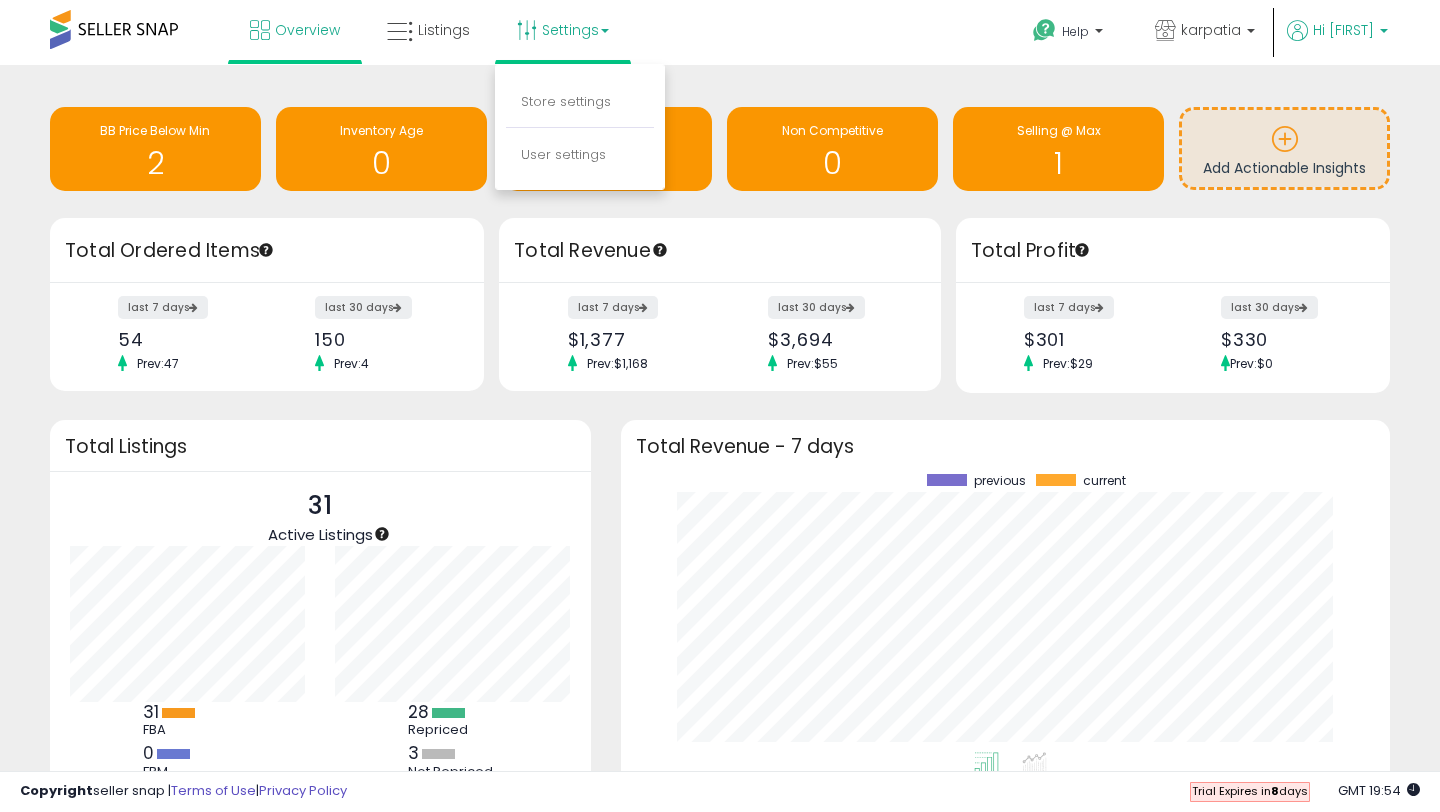 click on "Hi [FIRST]" at bounding box center (1343, 30) 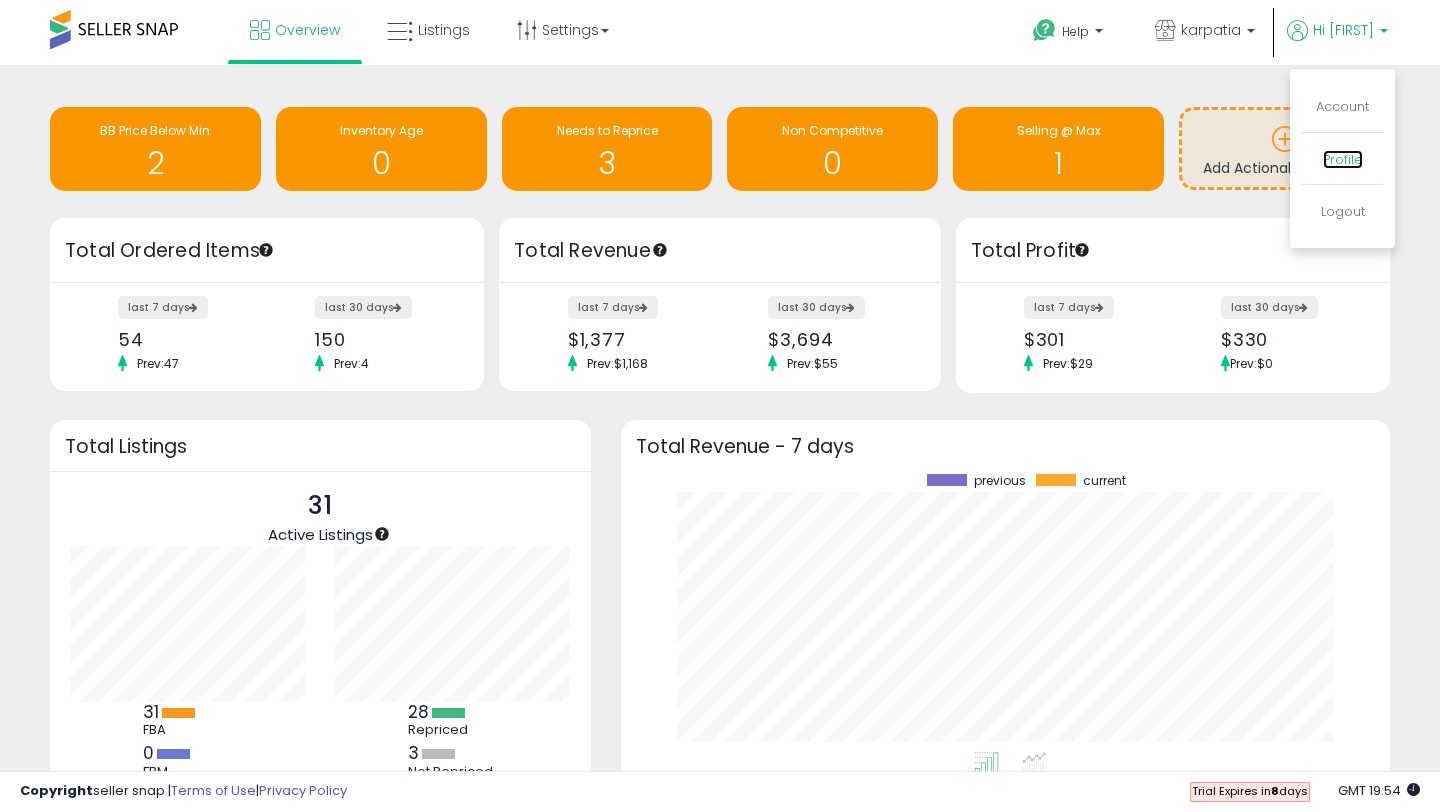 click on "Profile" at bounding box center [1343, 159] 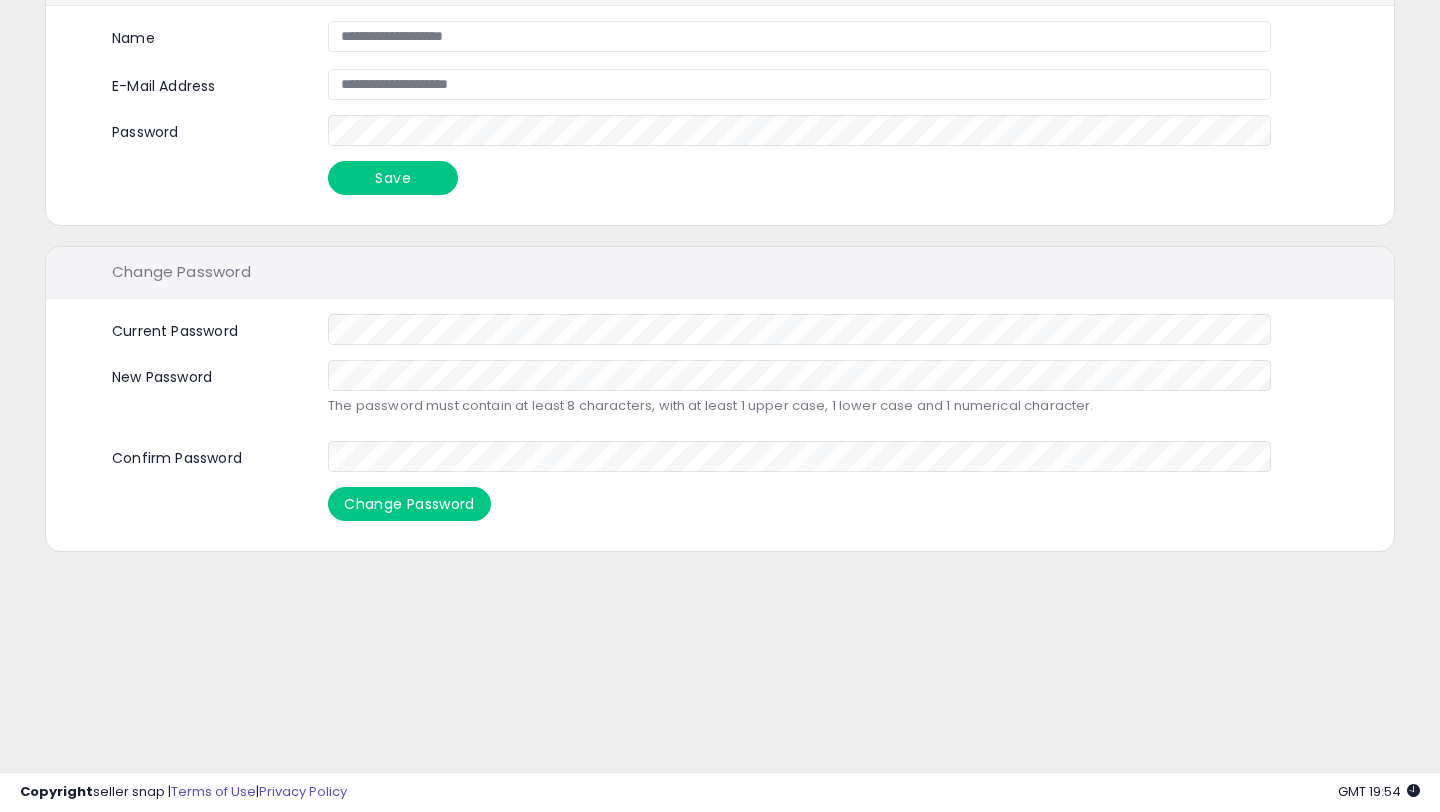 scroll, scrollTop: 0, scrollLeft: 0, axis: both 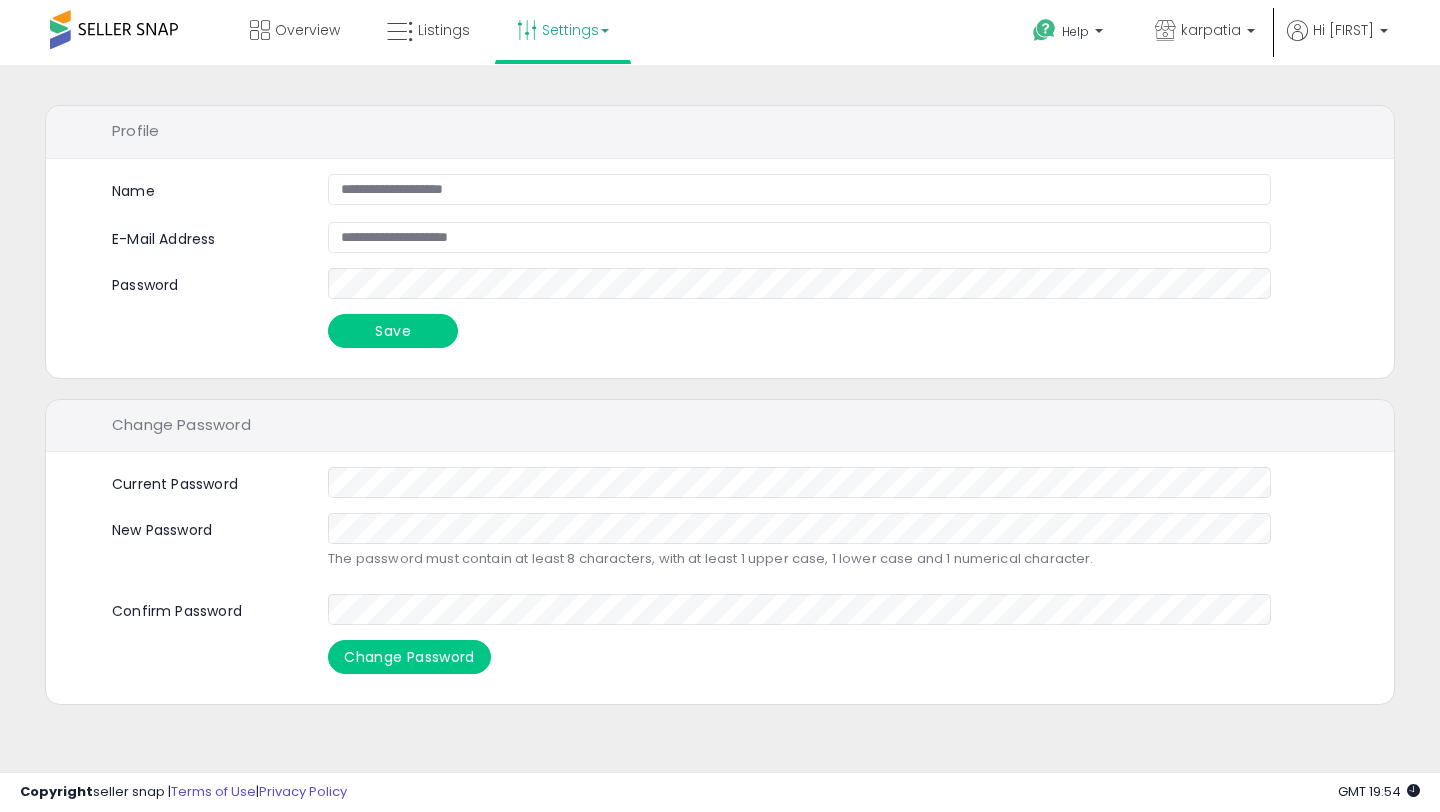 click on "Settings" at bounding box center (563, 30) 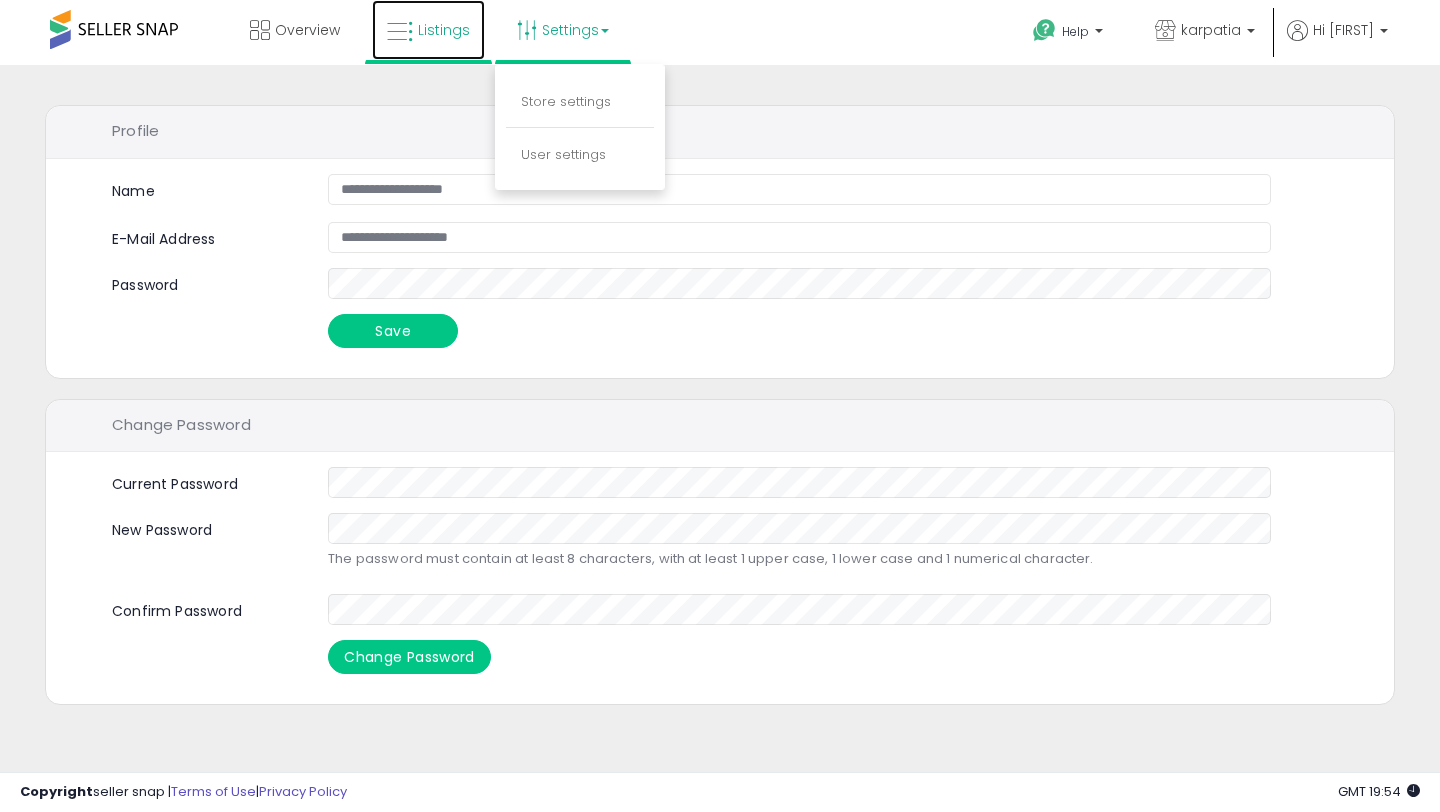 click on "Listings" at bounding box center [444, 30] 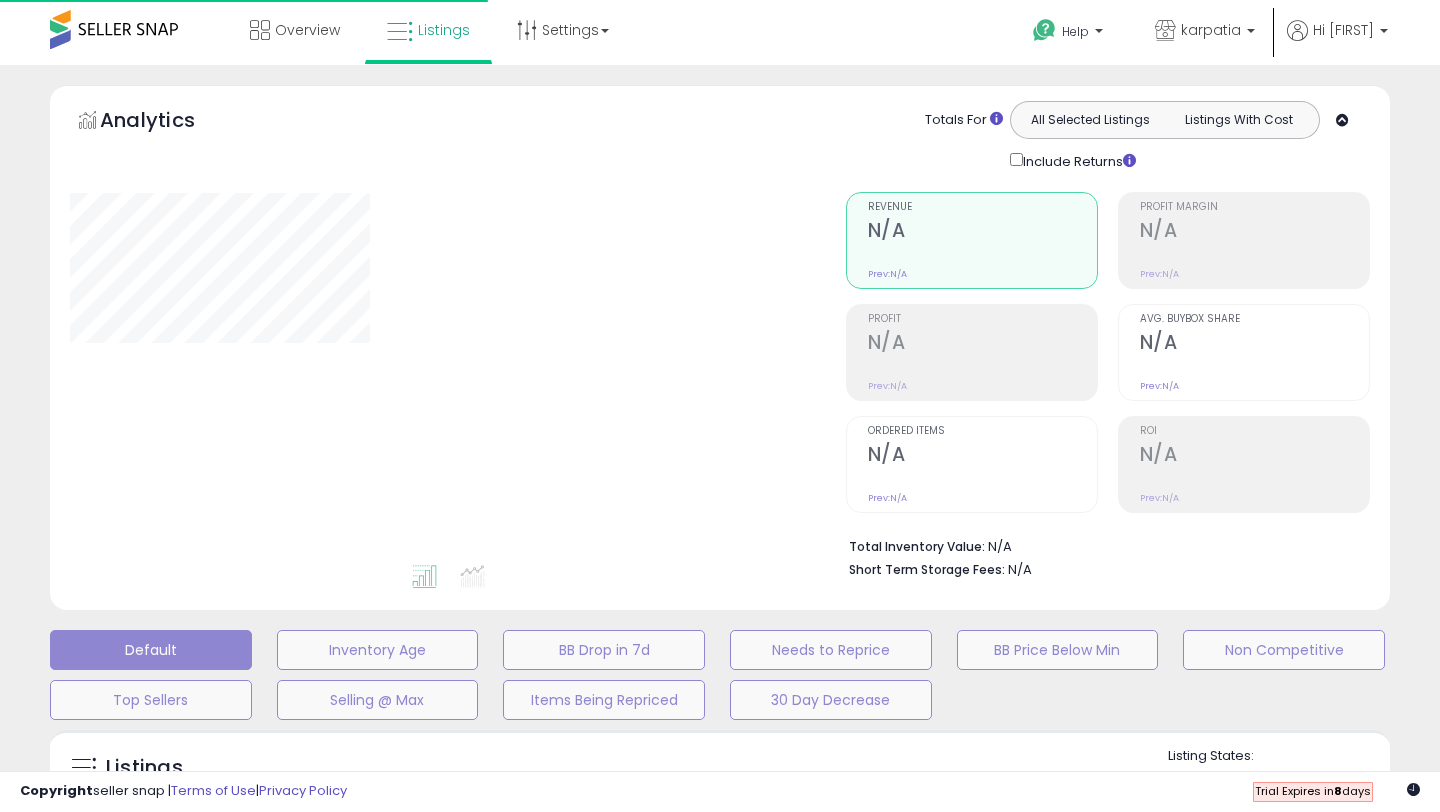 scroll, scrollTop: 0, scrollLeft: 0, axis: both 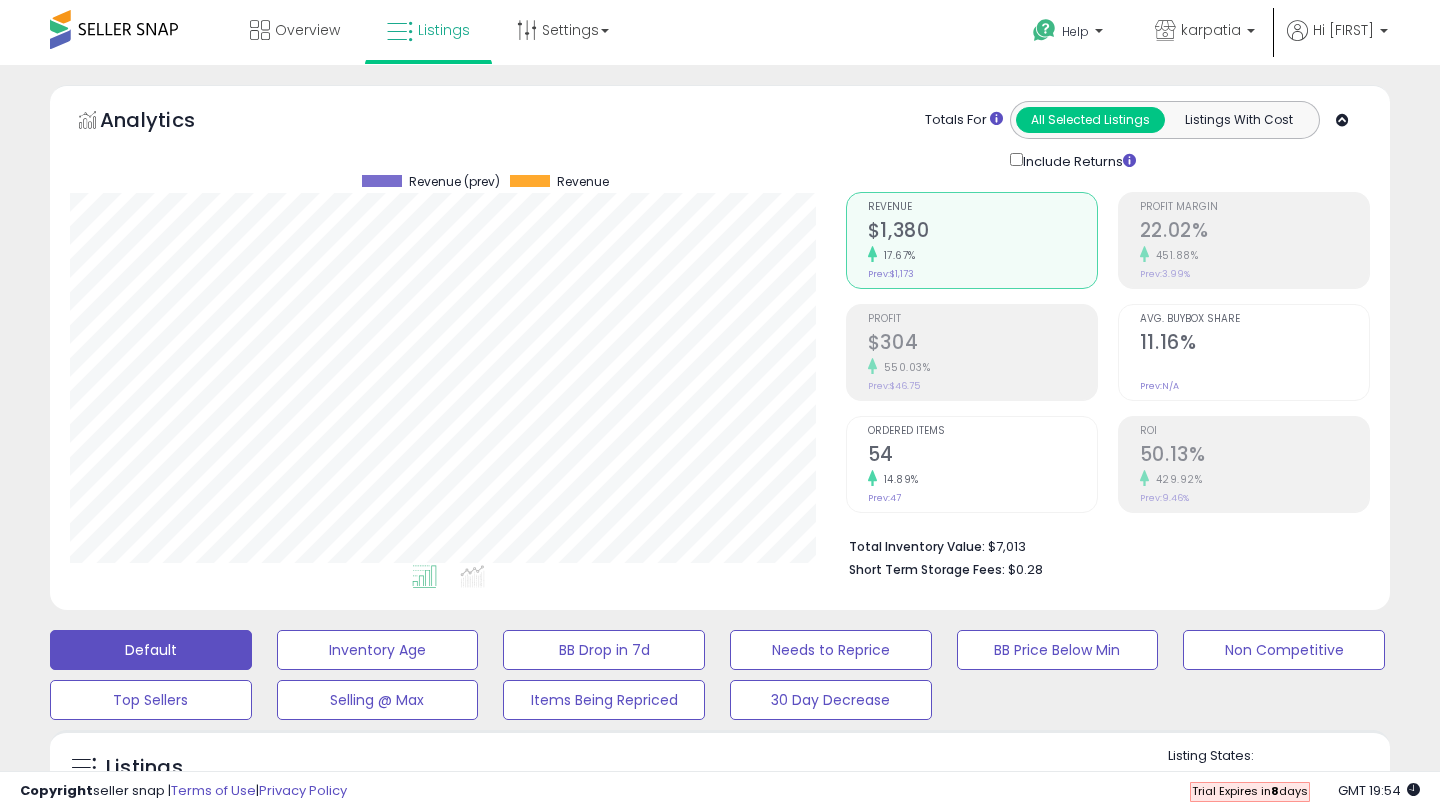 click at bounding box center [114, 29] 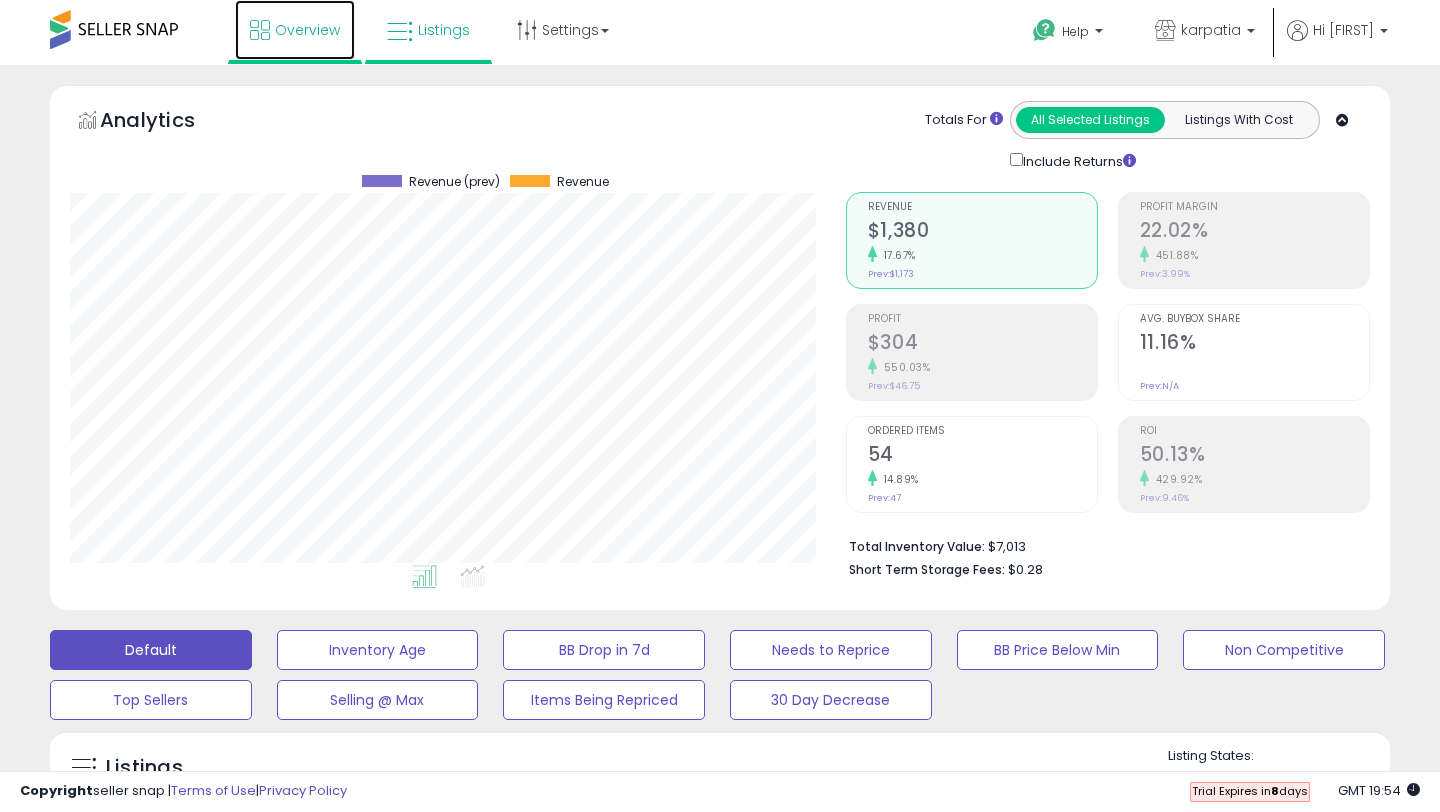 click on "Overview" at bounding box center [295, 30] 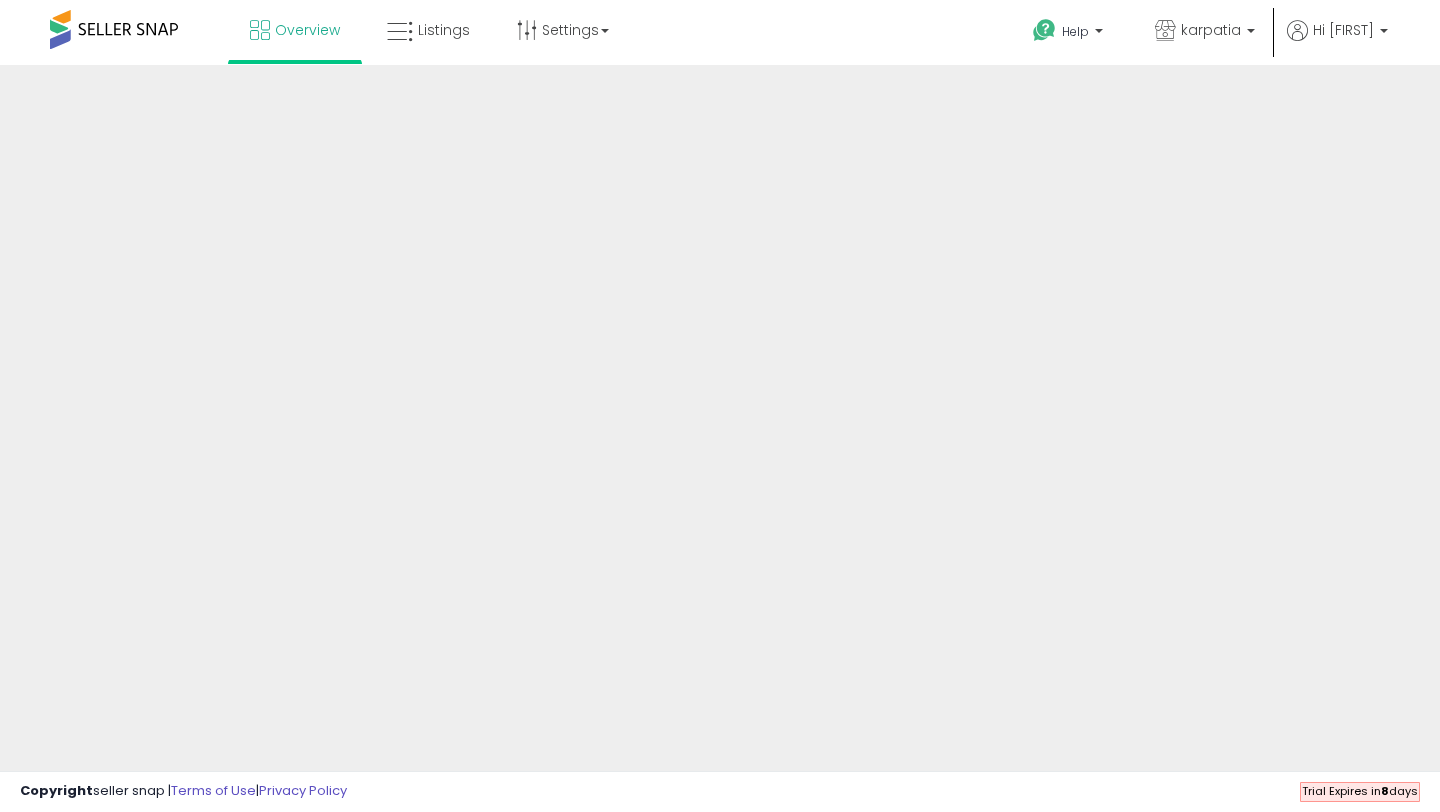scroll, scrollTop: 0, scrollLeft: 0, axis: both 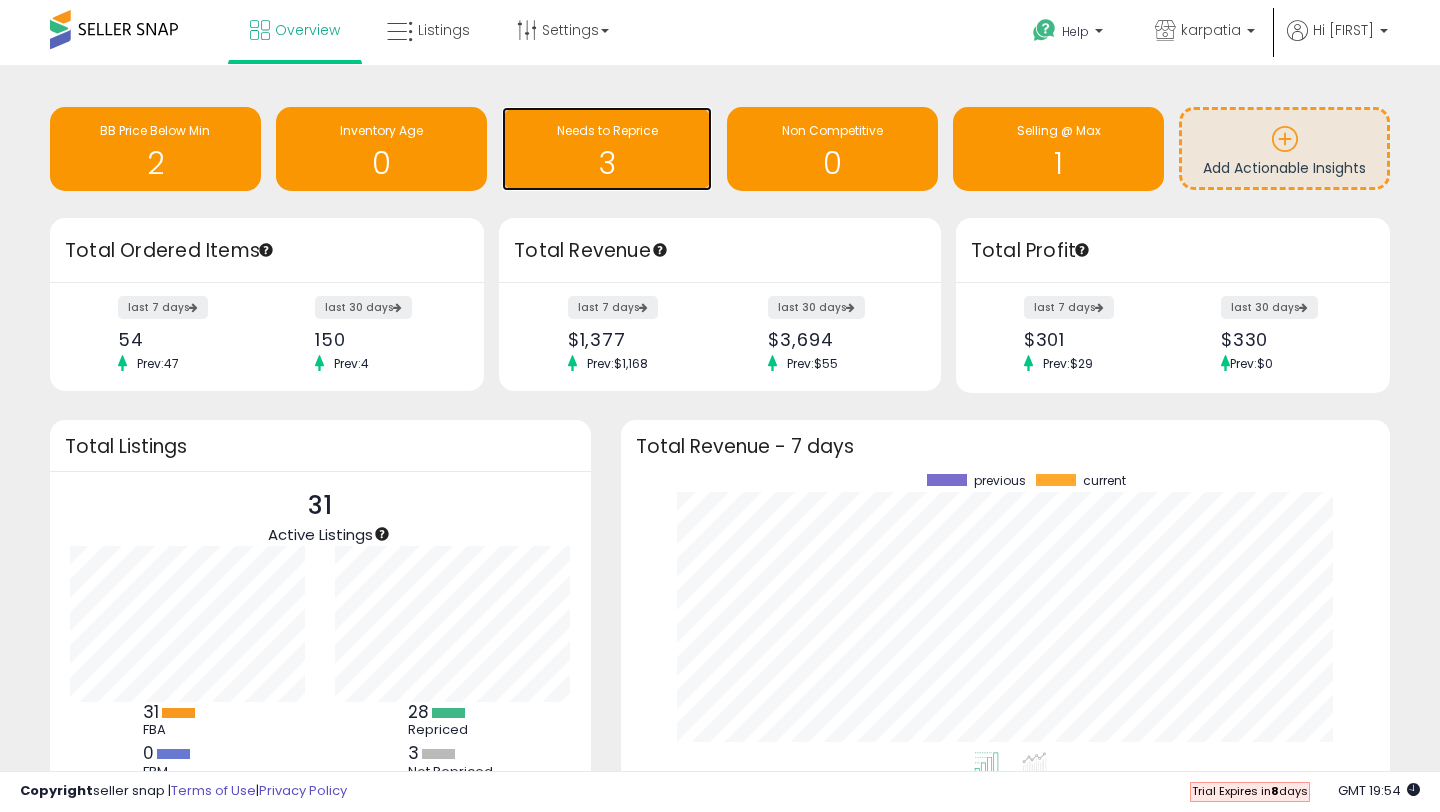 click on "3" at bounding box center [607, 163] 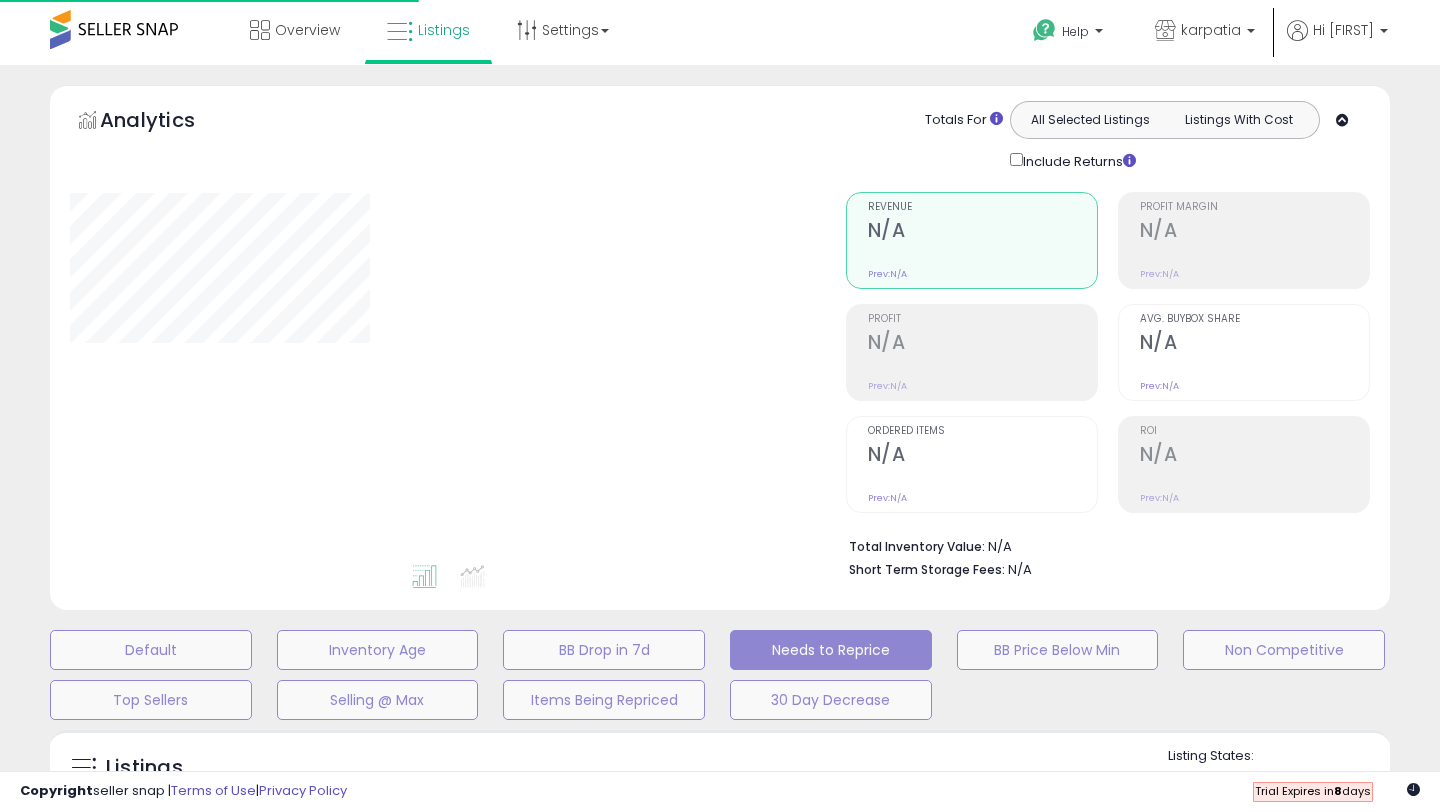 scroll, scrollTop: 0, scrollLeft: 0, axis: both 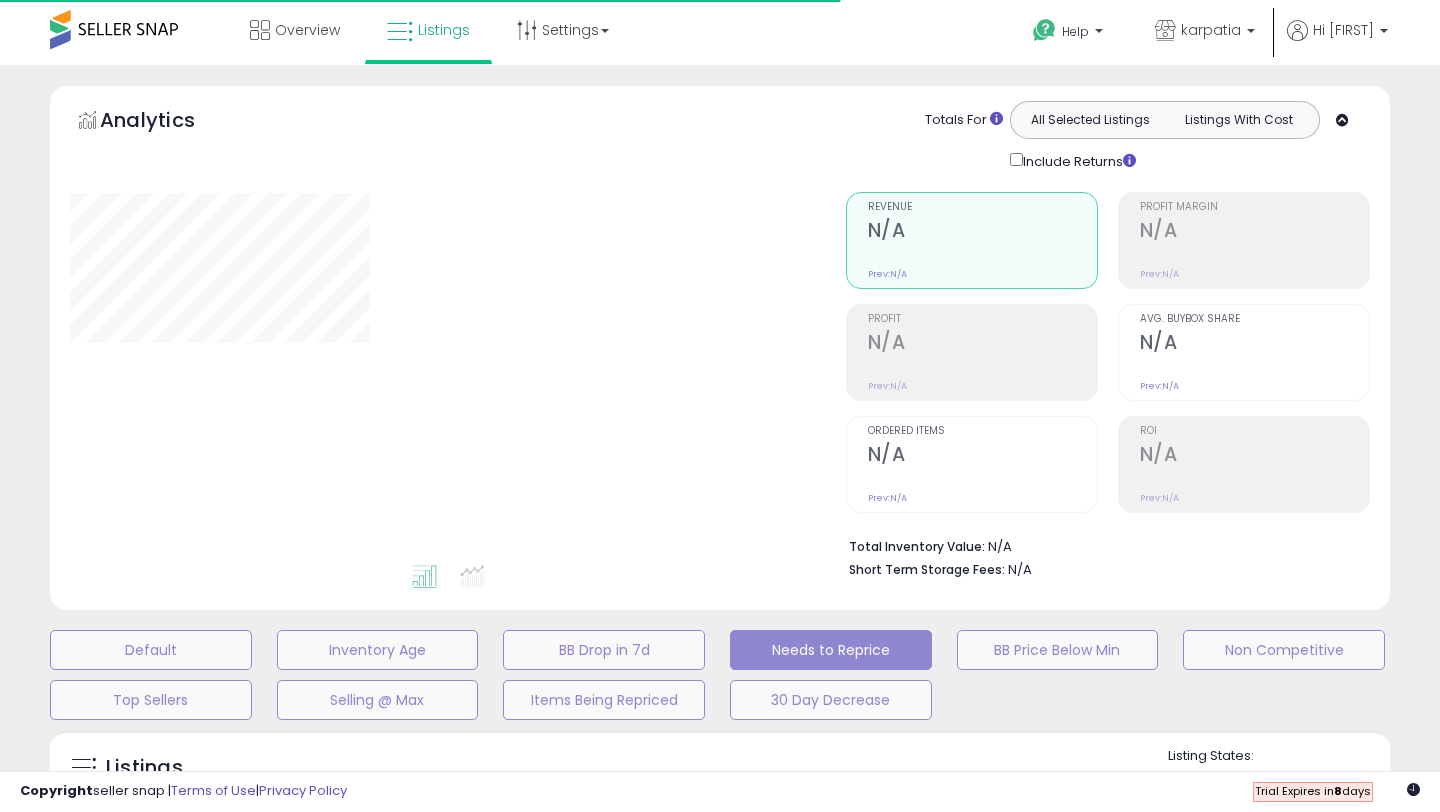 select on "**" 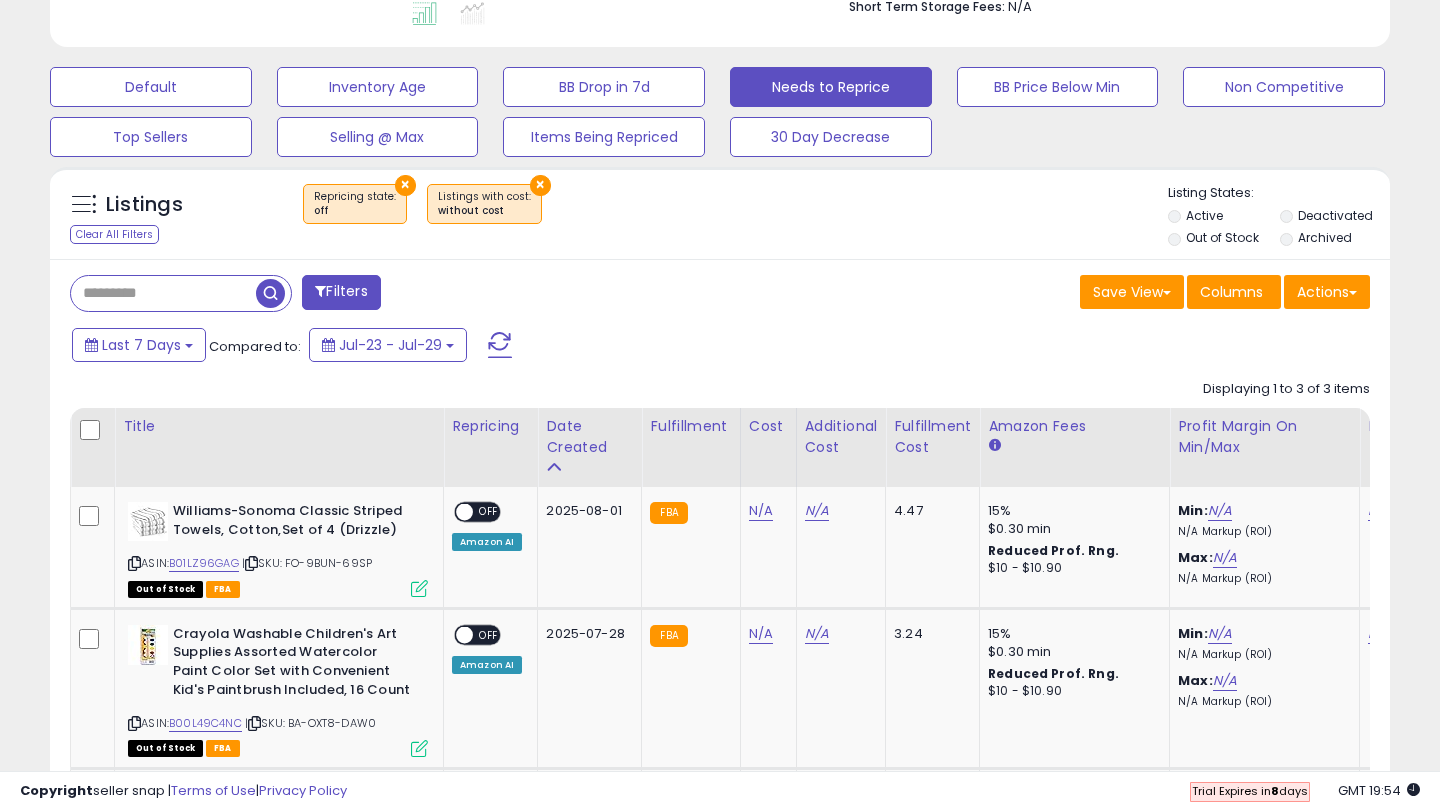 scroll, scrollTop: 702, scrollLeft: 0, axis: vertical 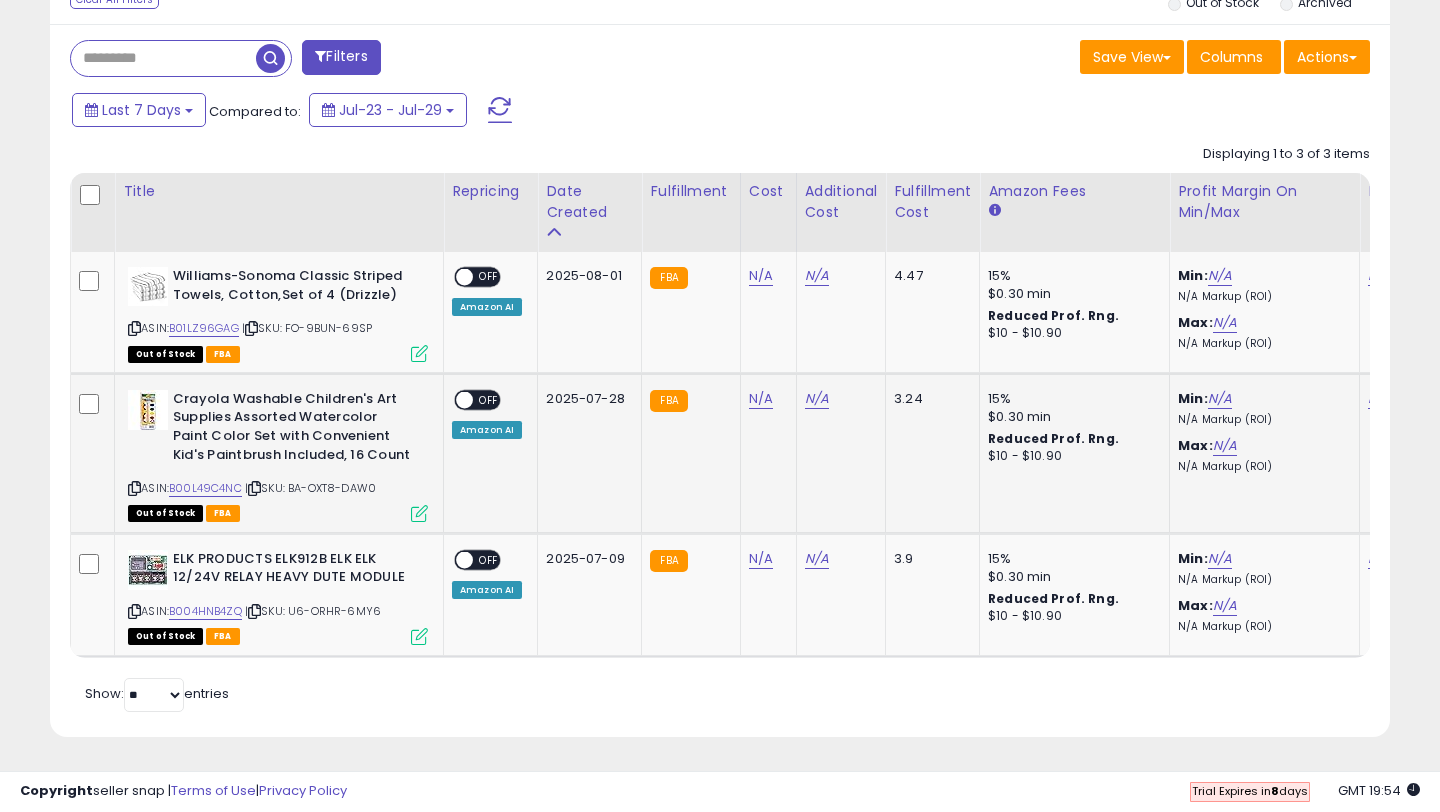 click at bounding box center (134, 488) 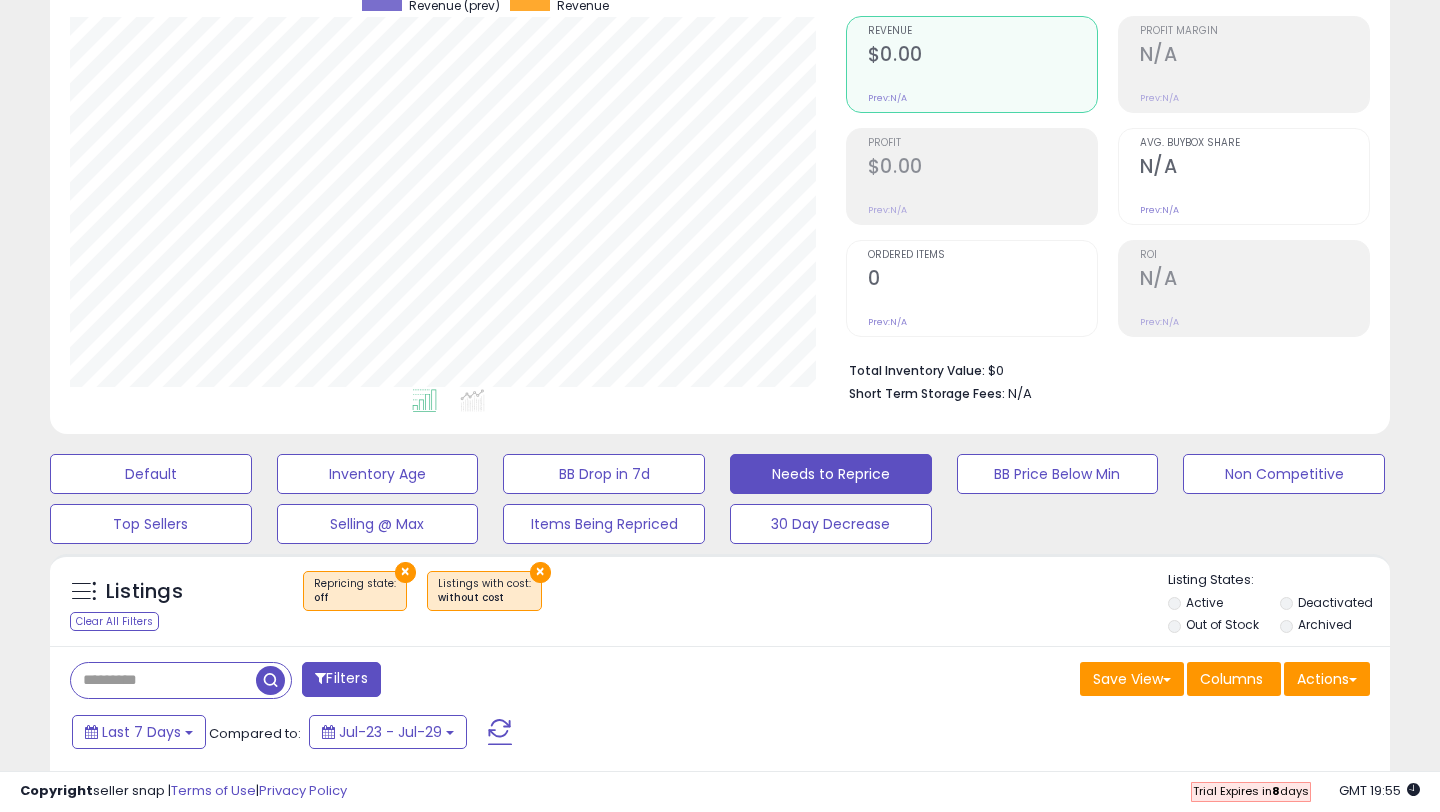 scroll, scrollTop: 0, scrollLeft: 0, axis: both 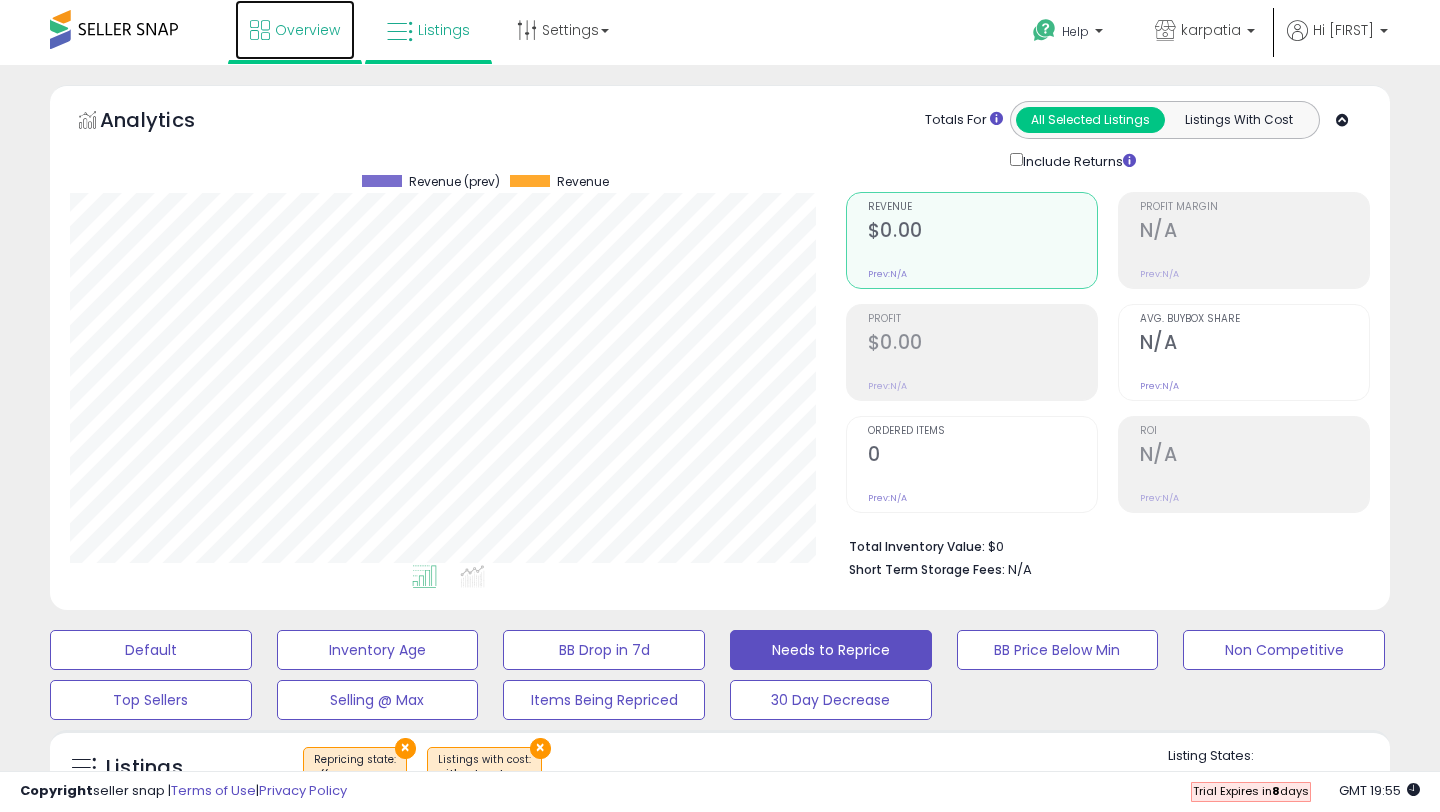 click on "Overview" at bounding box center [307, 30] 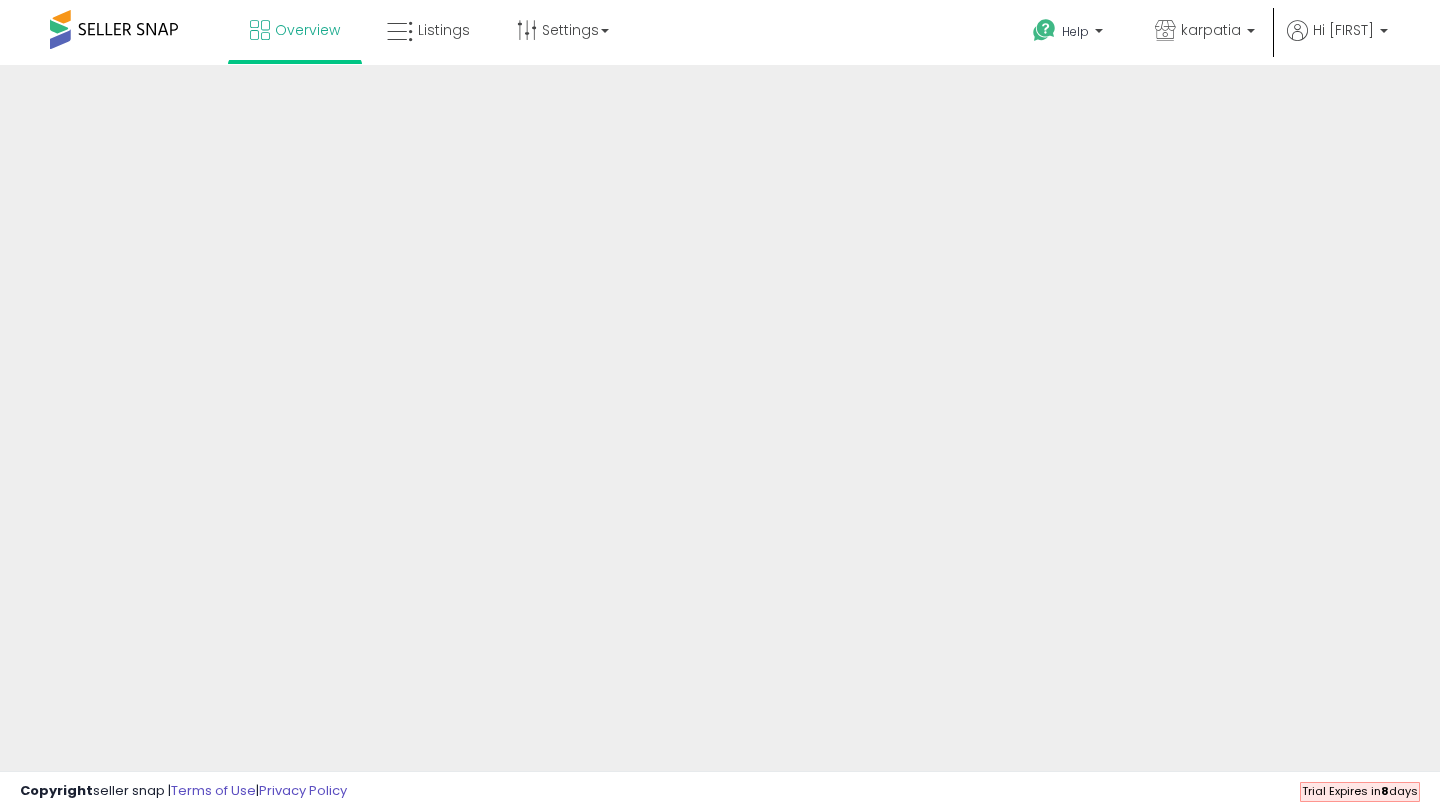scroll, scrollTop: 0, scrollLeft: 0, axis: both 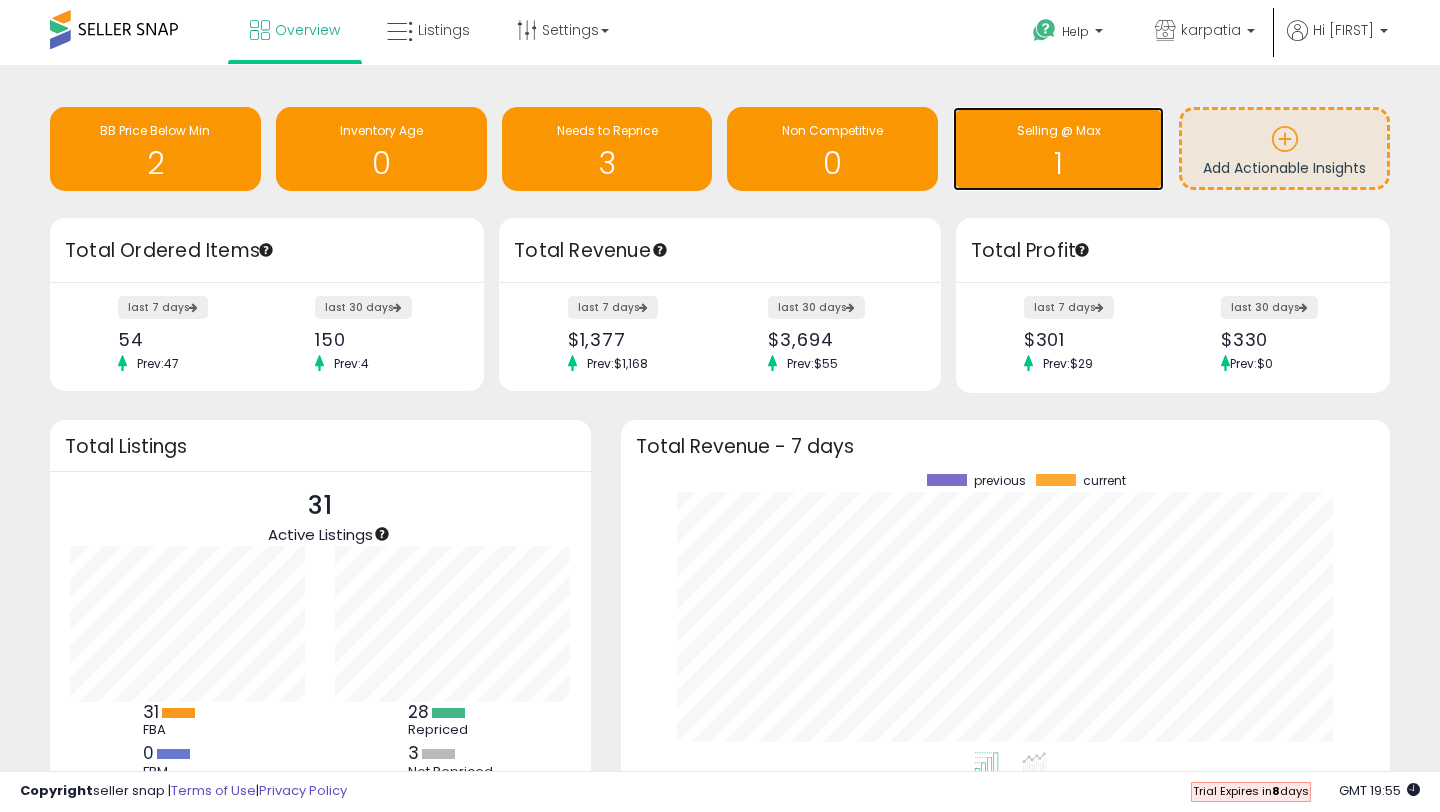 click on "1" at bounding box center (1058, 151) 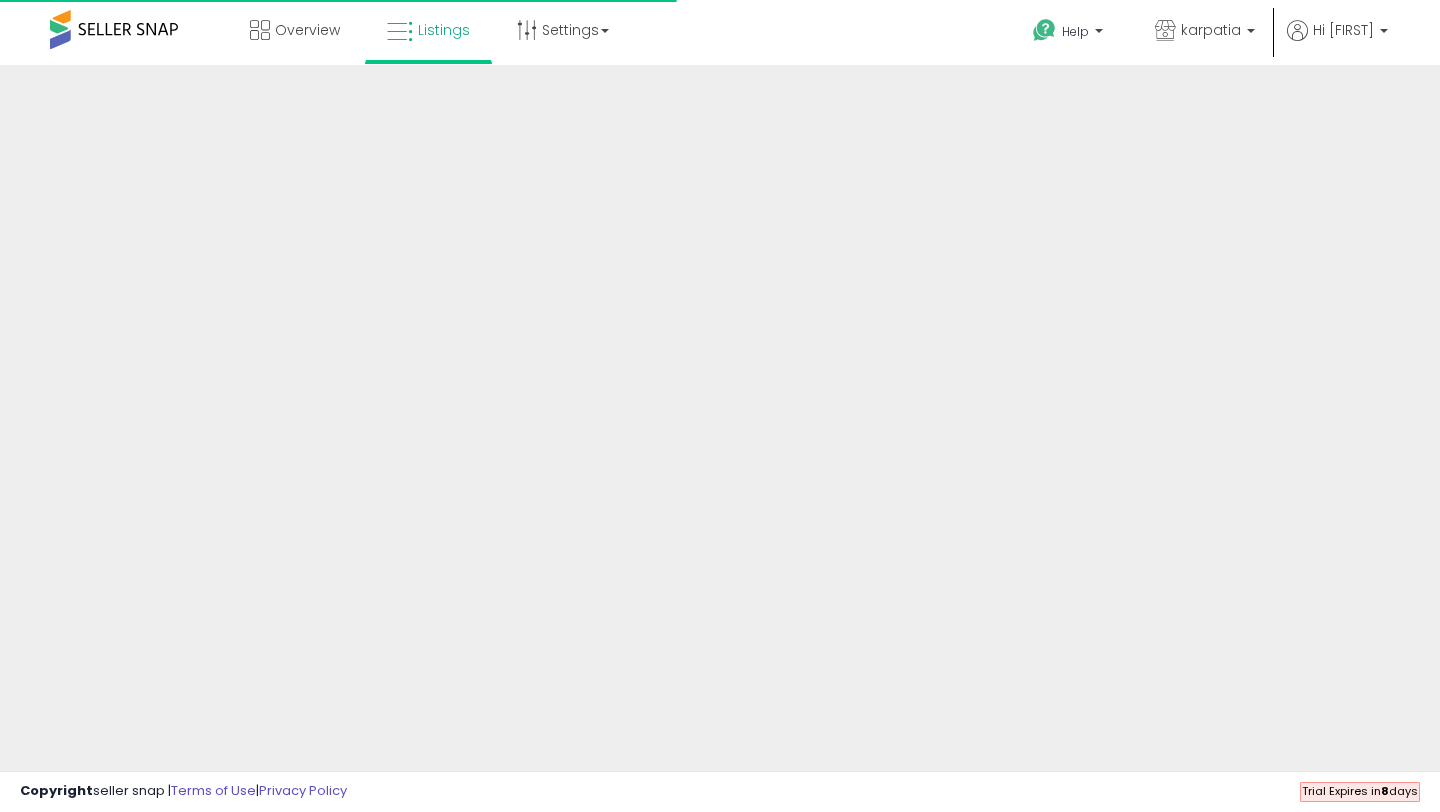 scroll, scrollTop: 0, scrollLeft: 0, axis: both 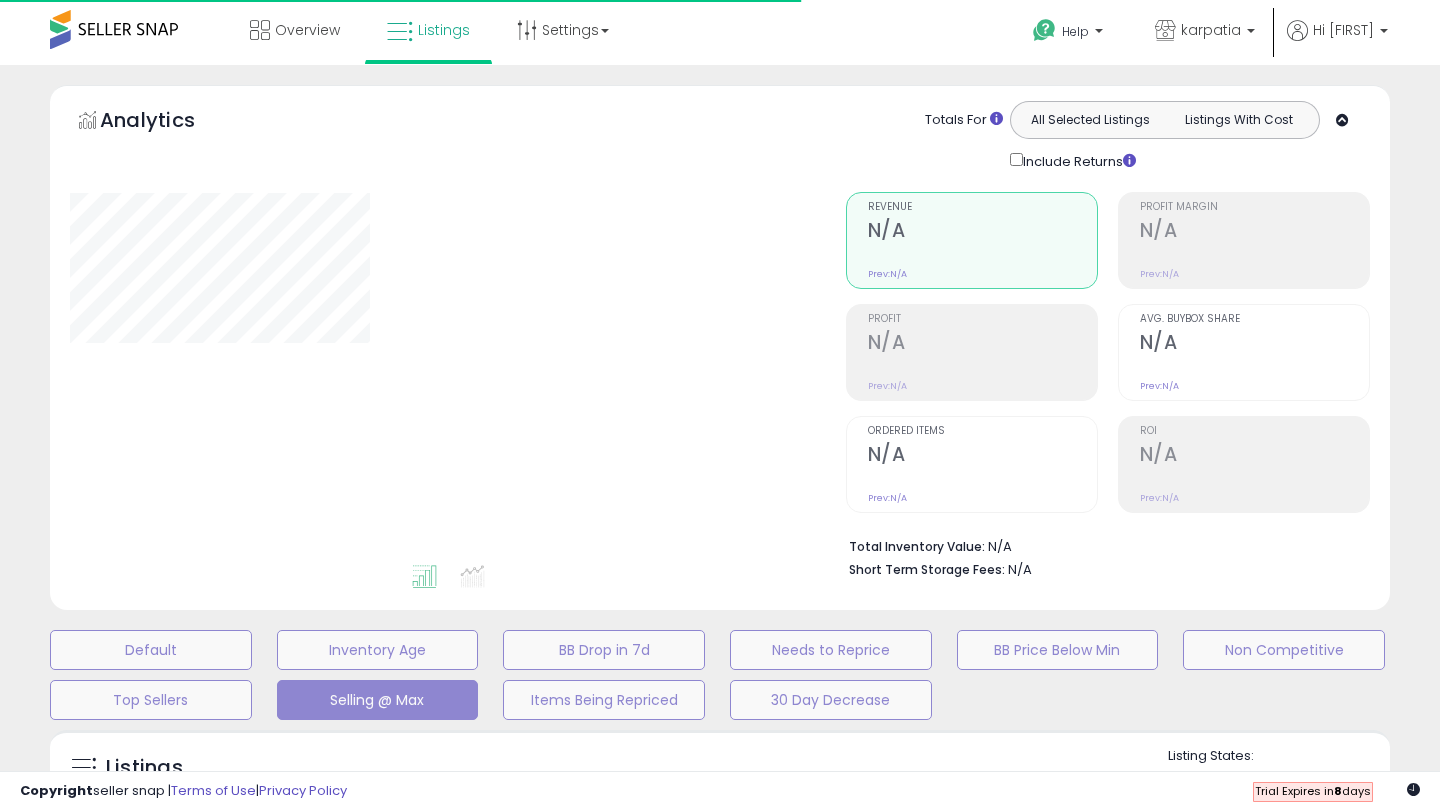 select on "**" 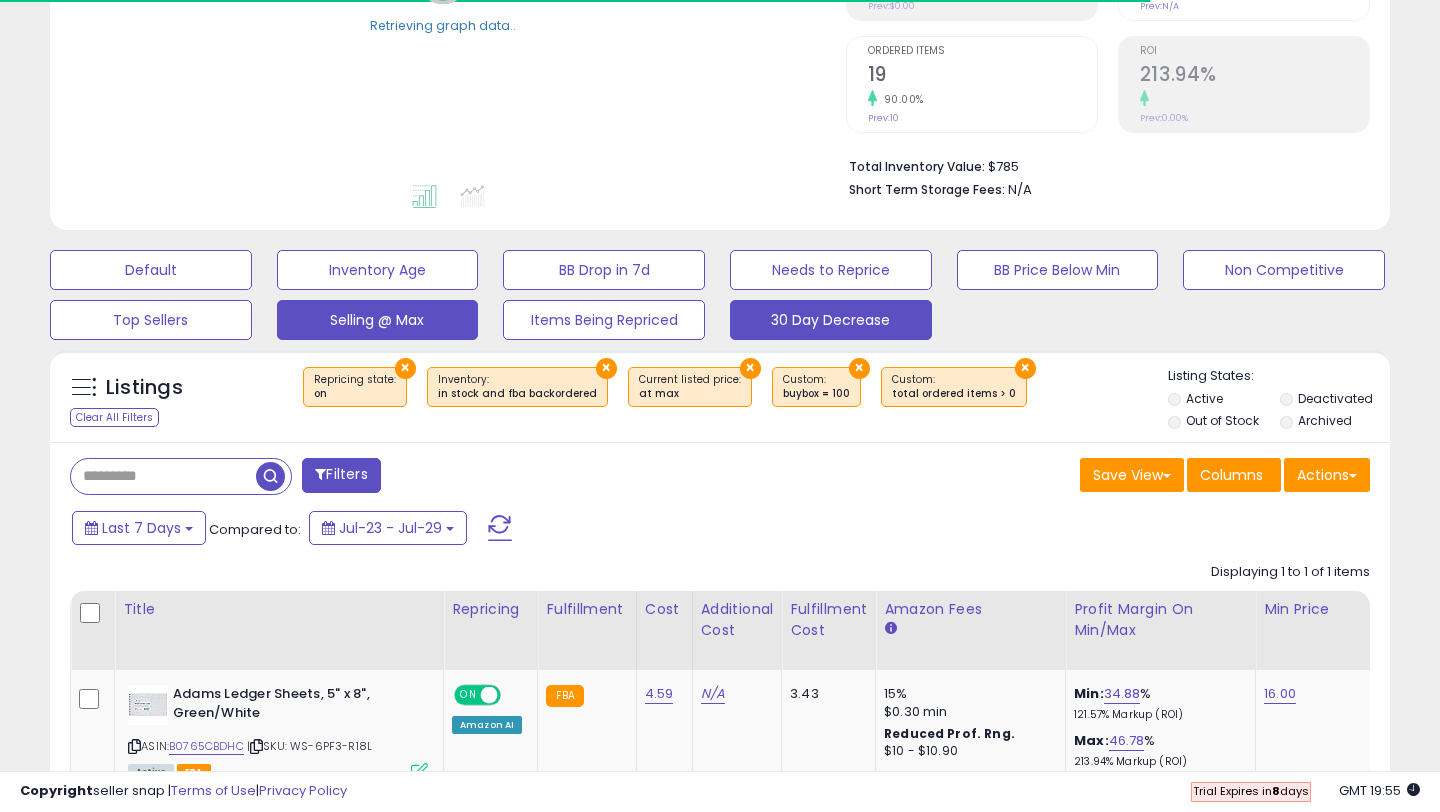 scroll, scrollTop: 515, scrollLeft: 0, axis: vertical 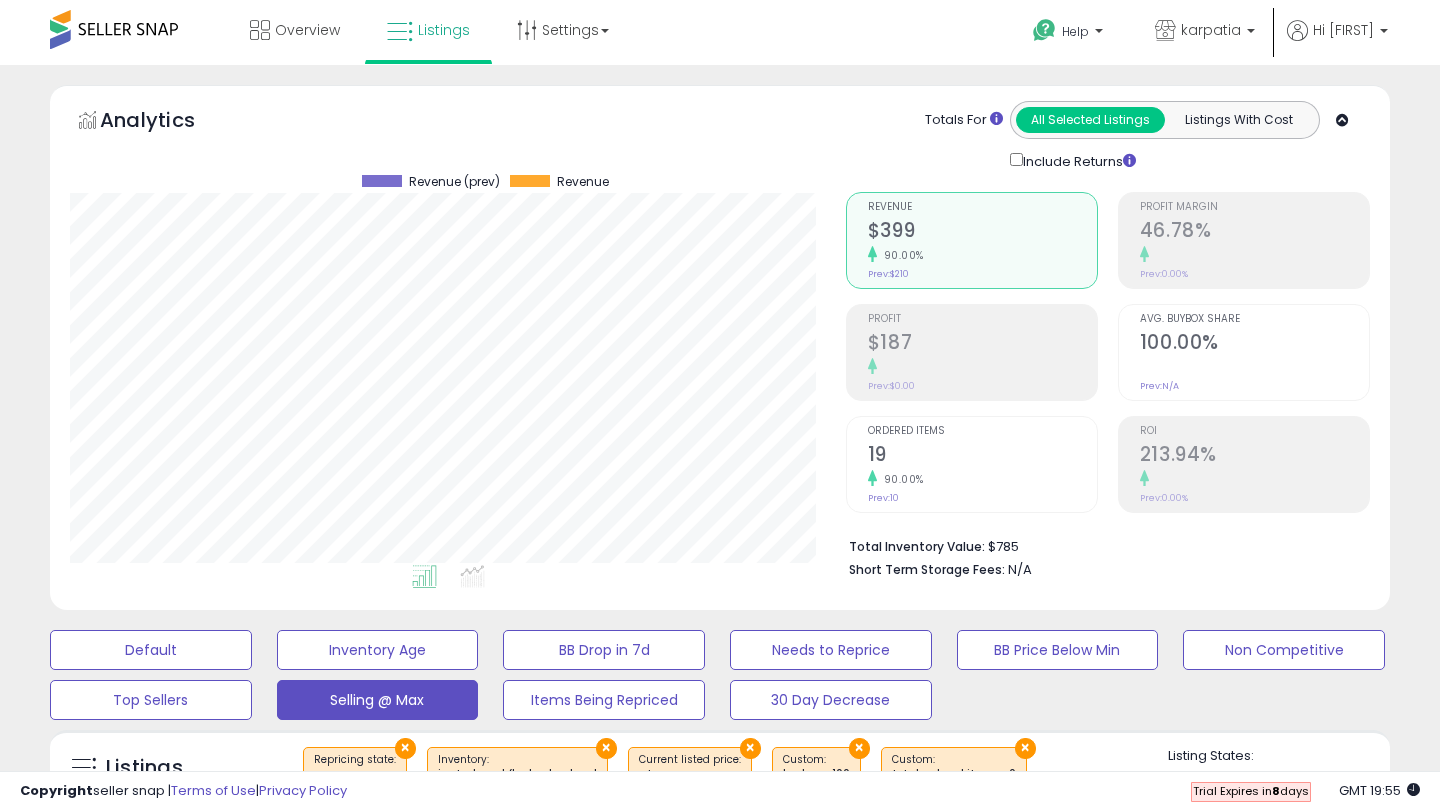 click at bounding box center [114, 29] 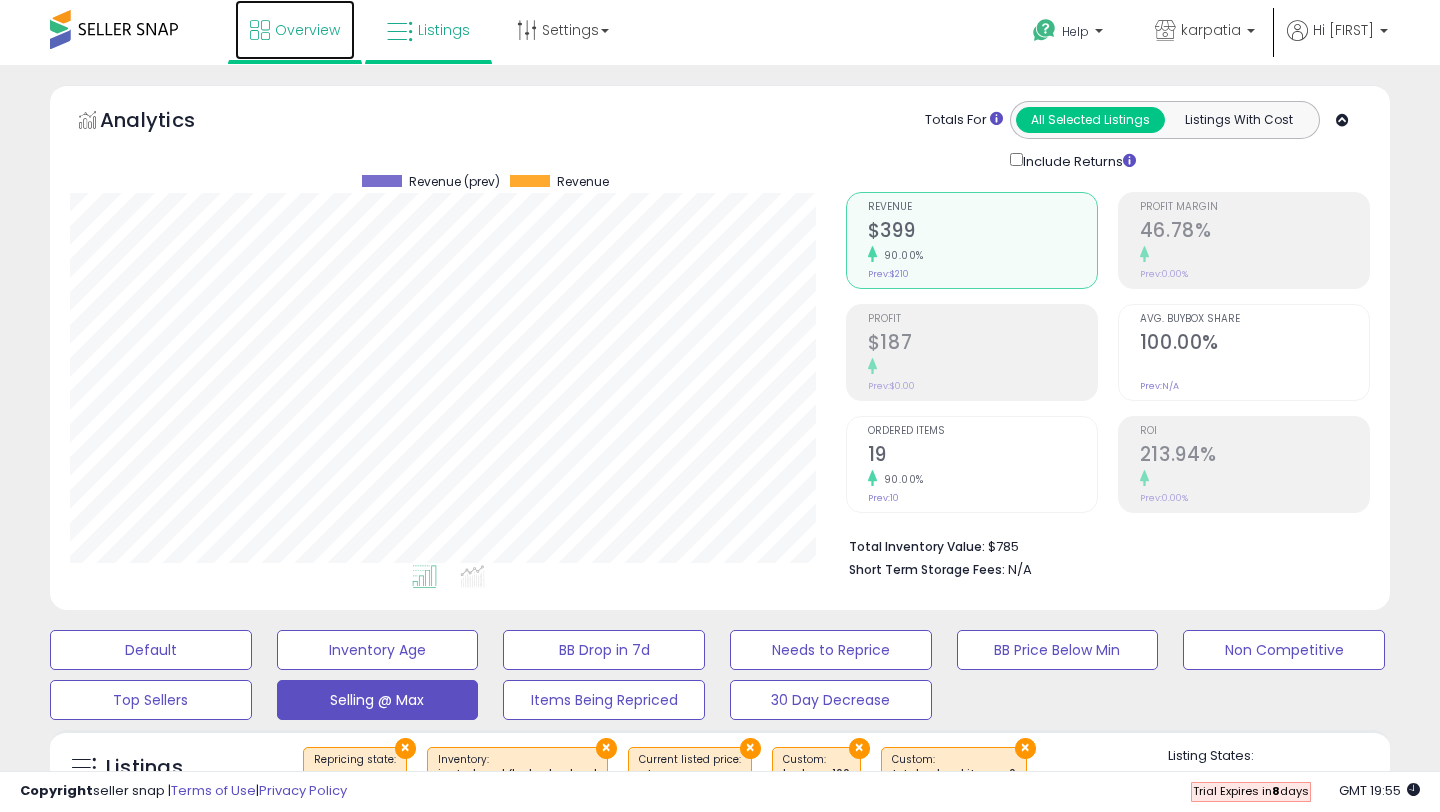 click at bounding box center [260, 30] 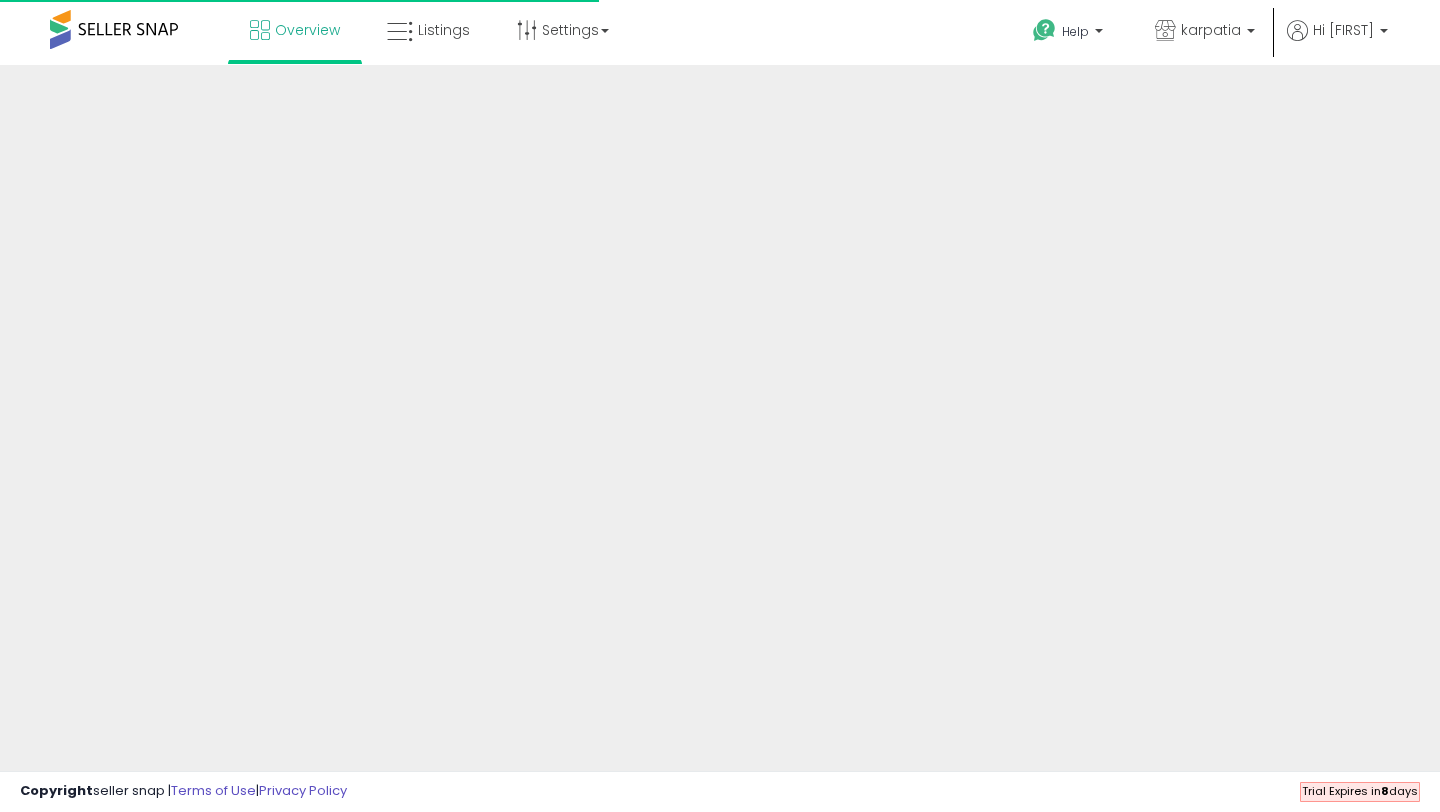 scroll, scrollTop: 0, scrollLeft: 0, axis: both 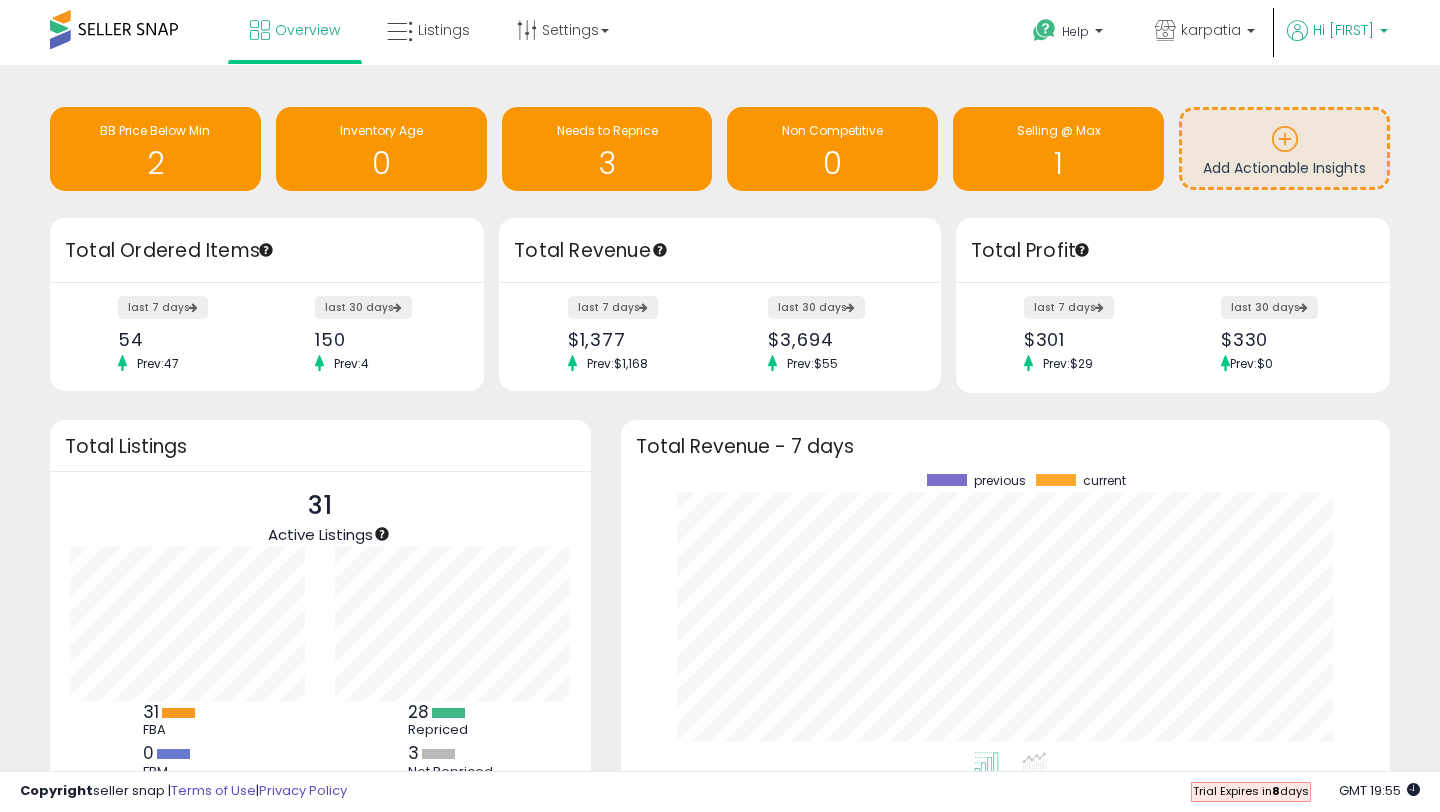 click on "Hi [FIRST]" at bounding box center [1343, 30] 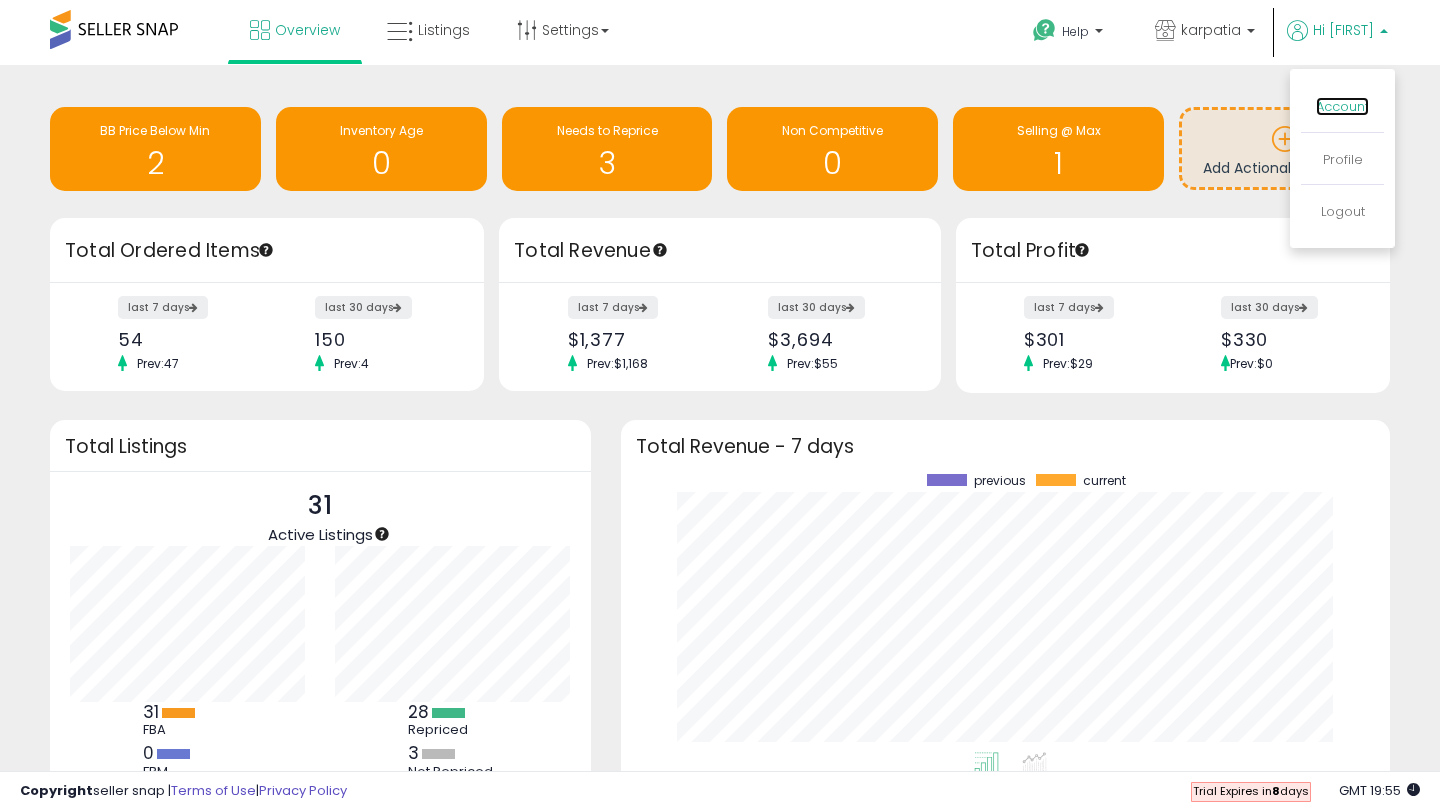 click on "Account" at bounding box center [1342, 106] 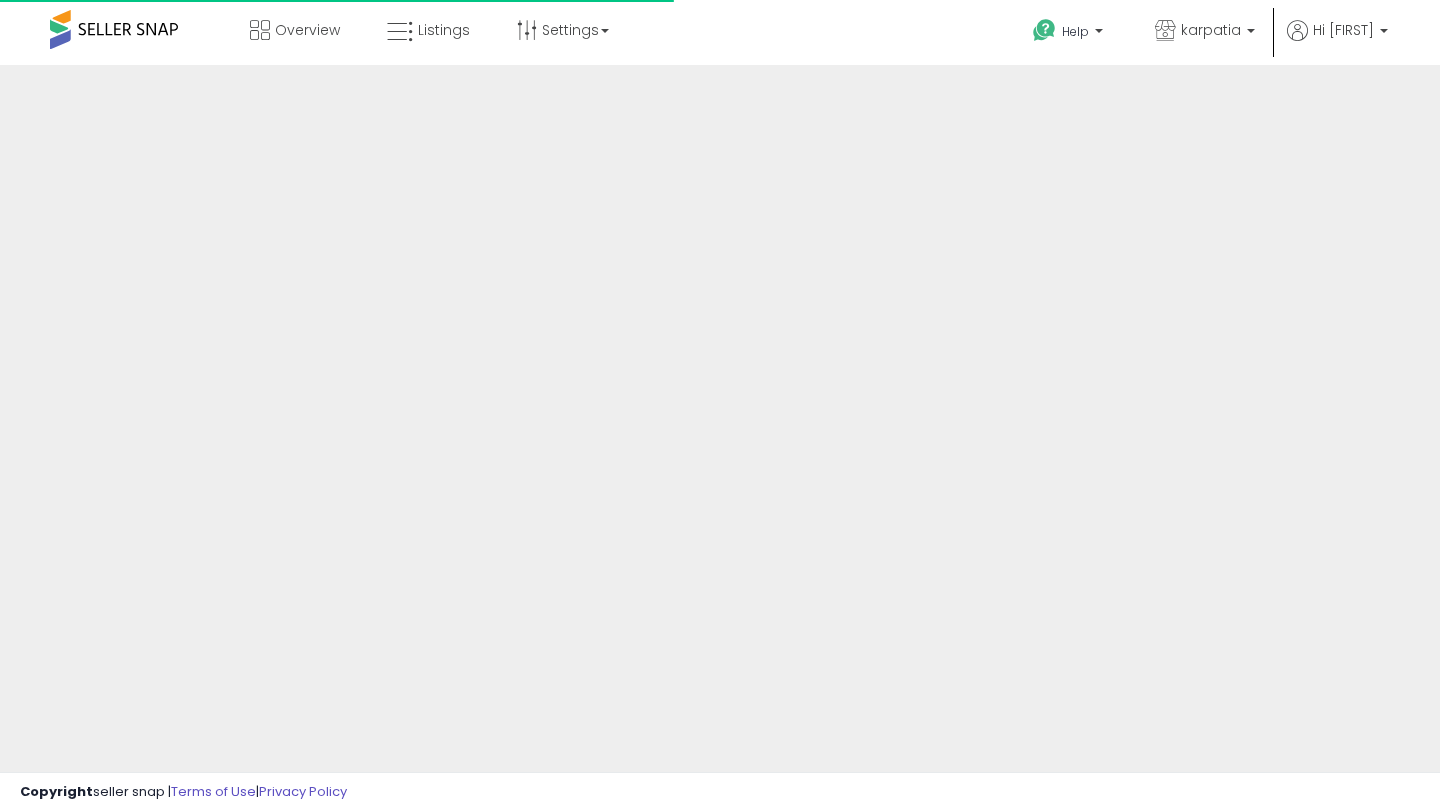 scroll, scrollTop: 0, scrollLeft: 0, axis: both 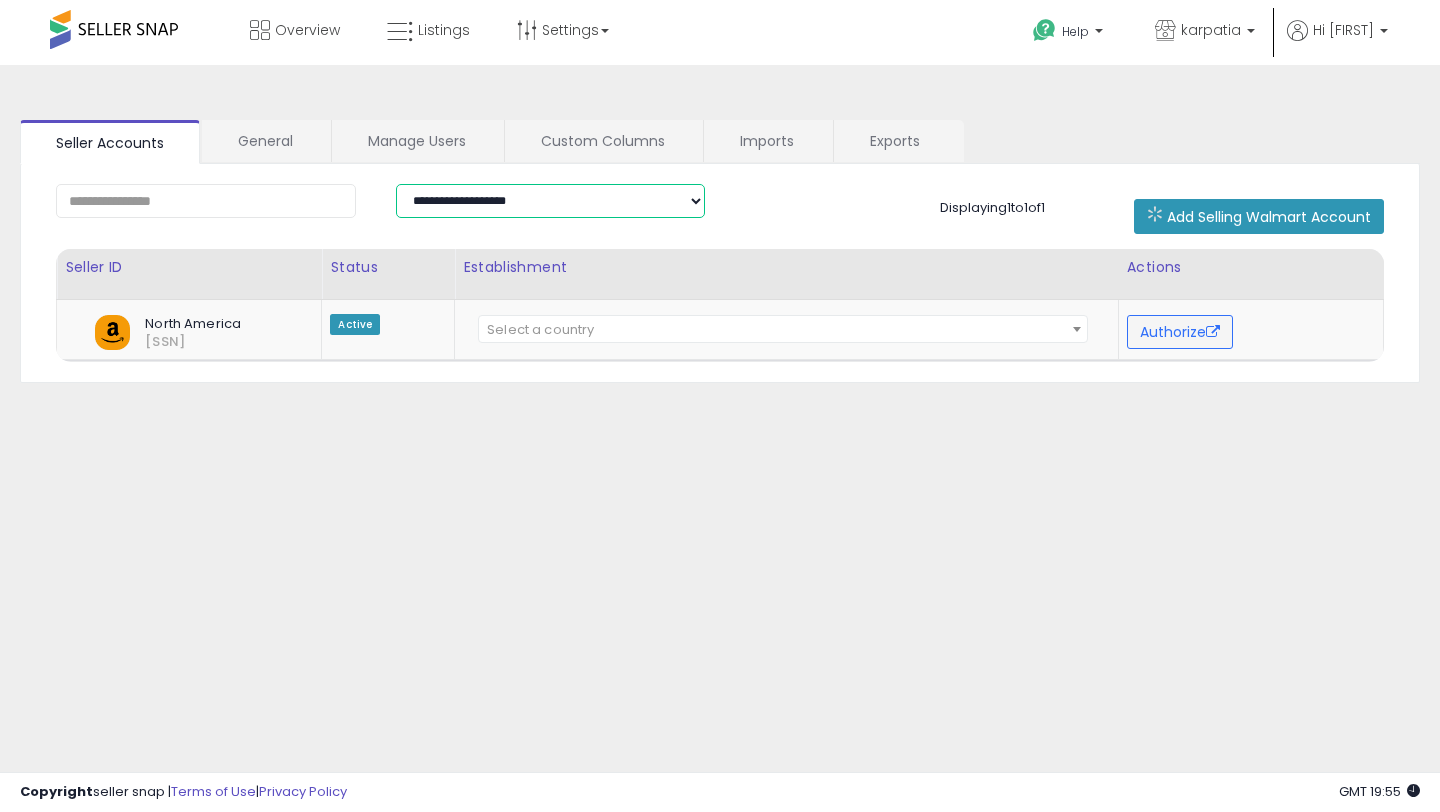 click on "**********" at bounding box center [551, 201] 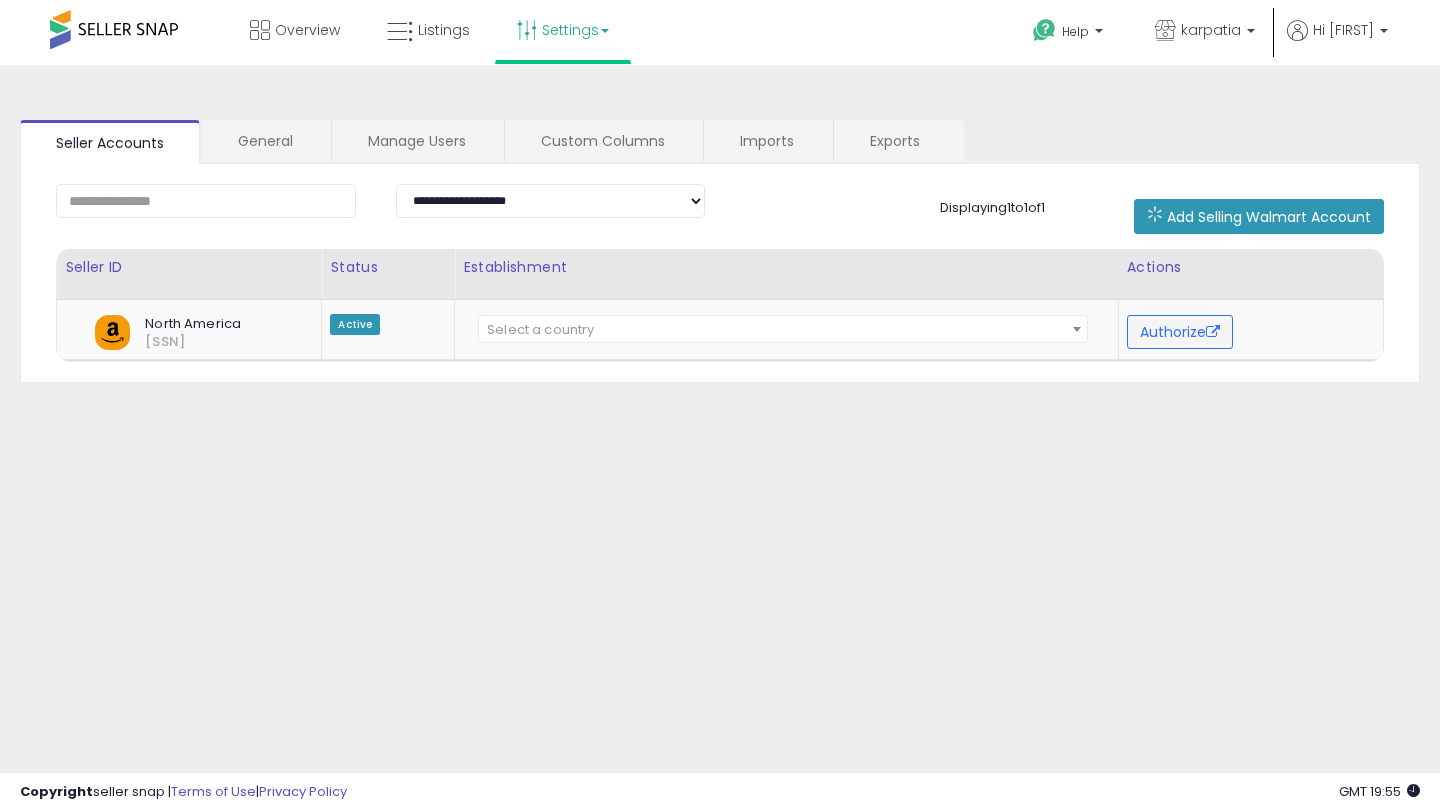 click on "Settings" at bounding box center [563, 30] 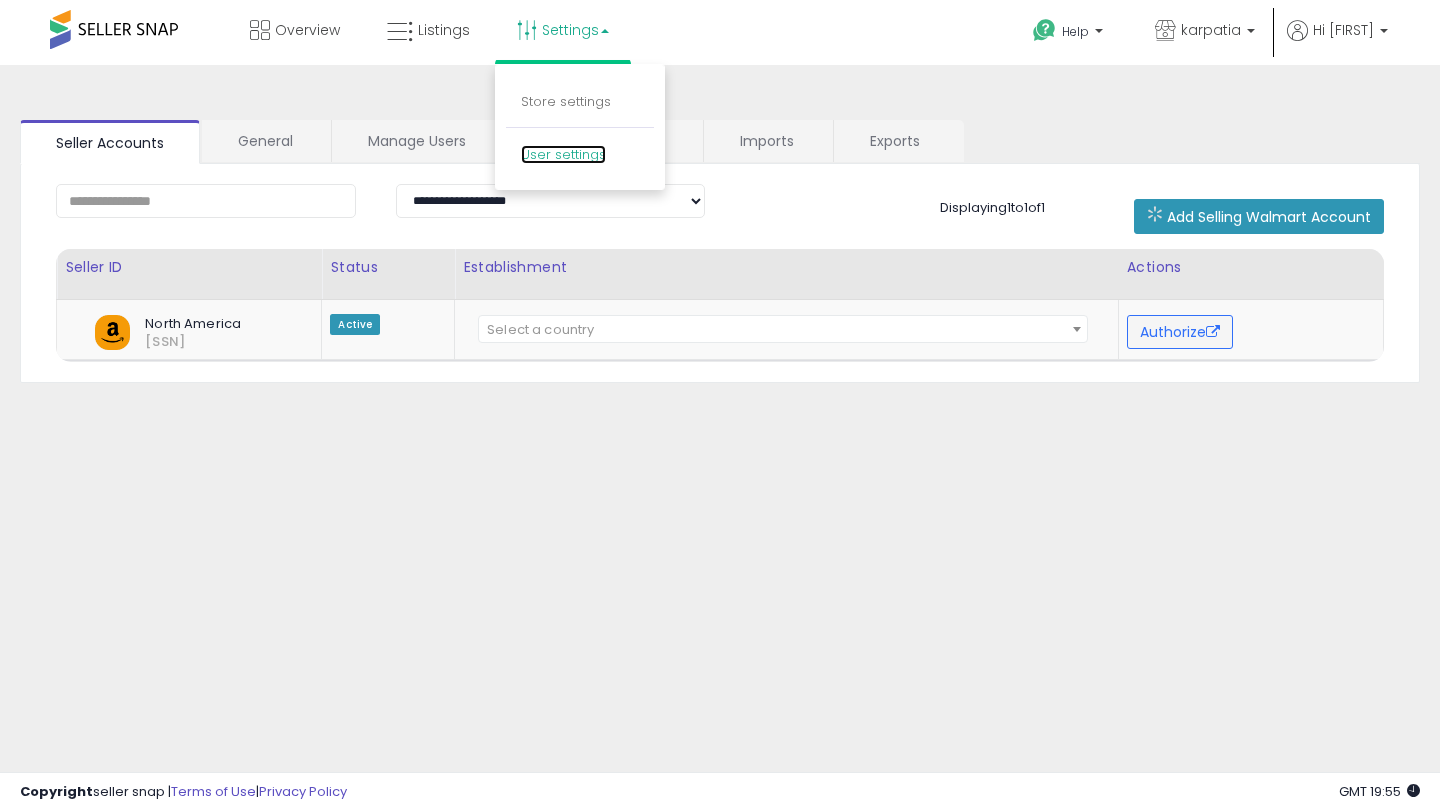 click on "User
settings" at bounding box center [563, 154] 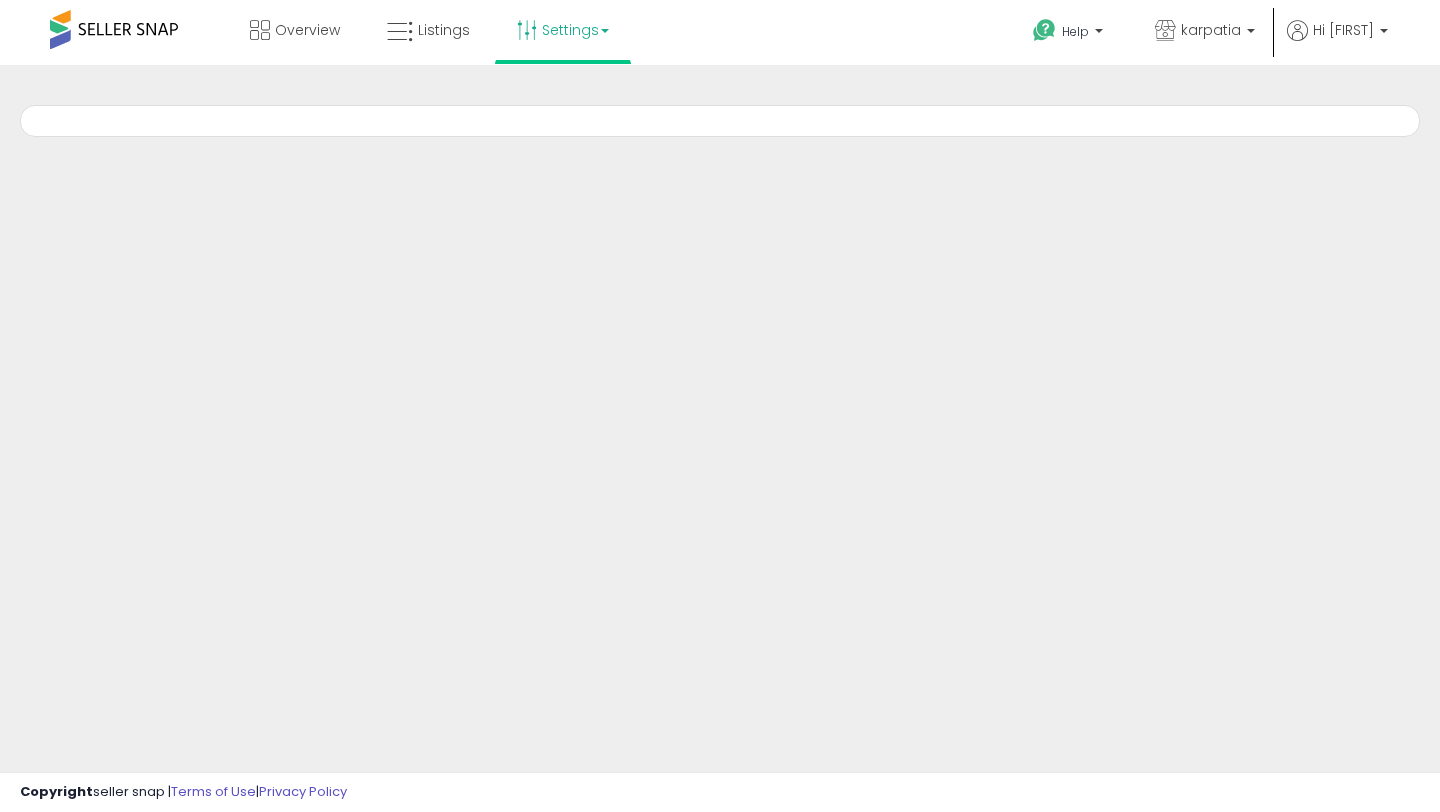 scroll, scrollTop: 0, scrollLeft: 0, axis: both 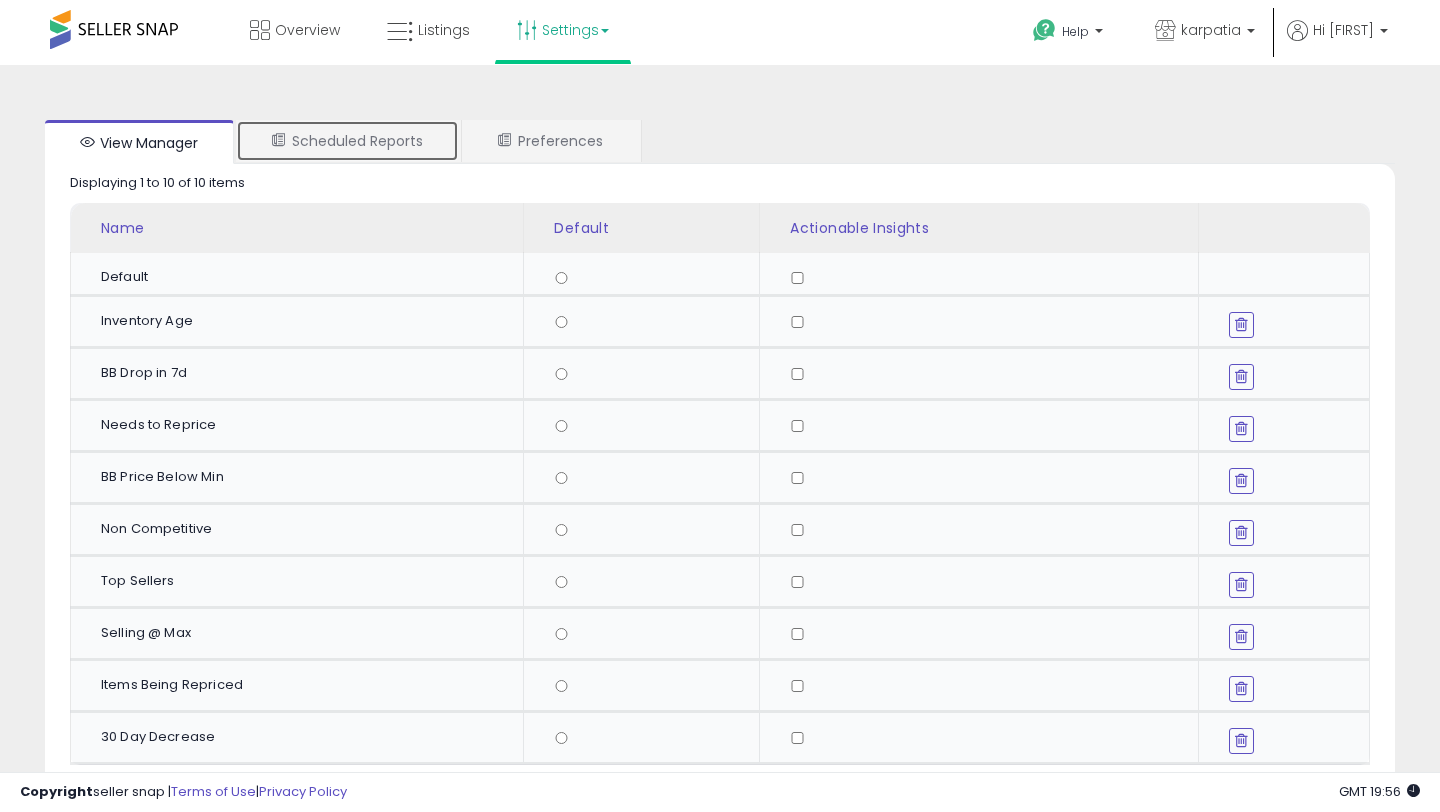 click on "Scheduled Reports" at bounding box center [347, 141] 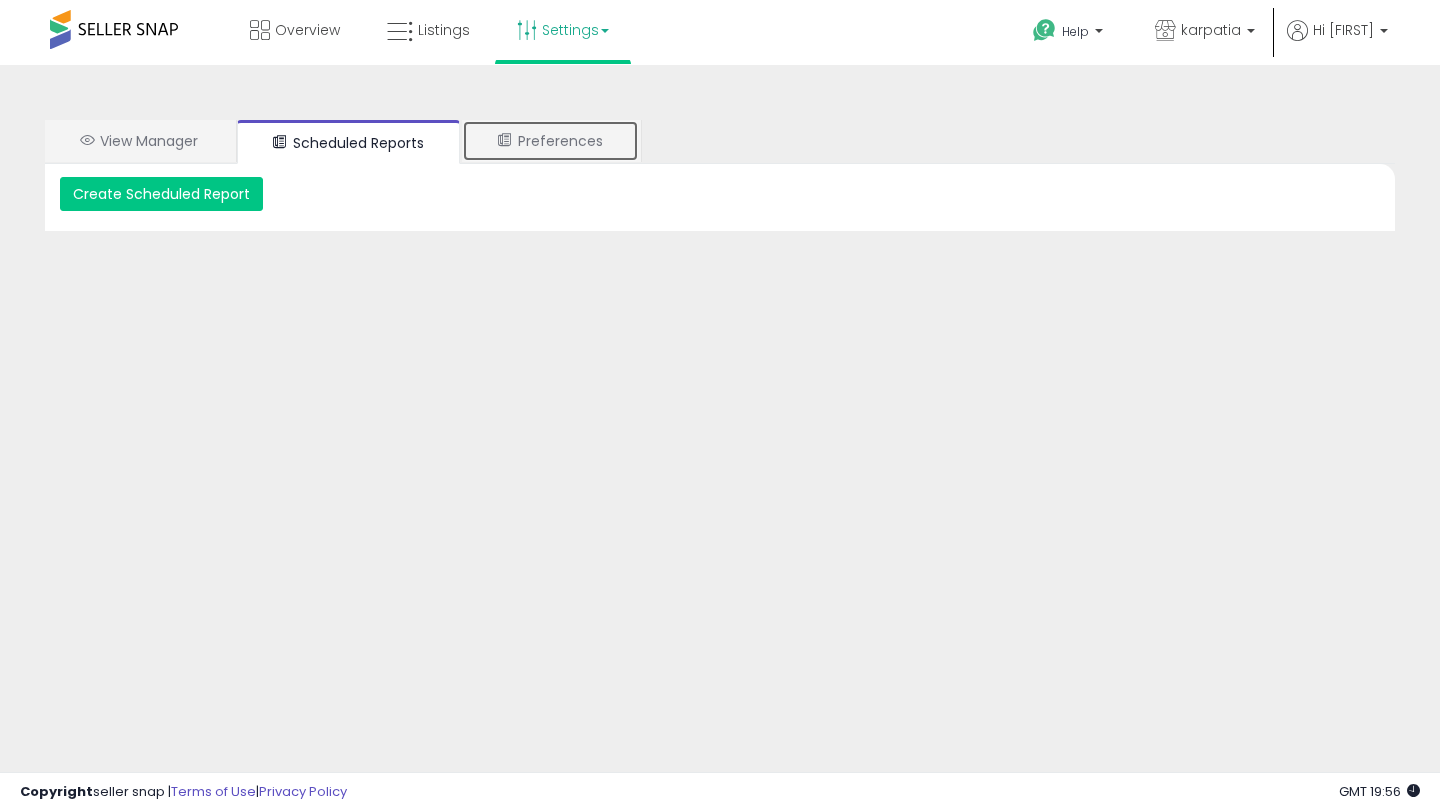 click on "Preferences" at bounding box center [550, 141] 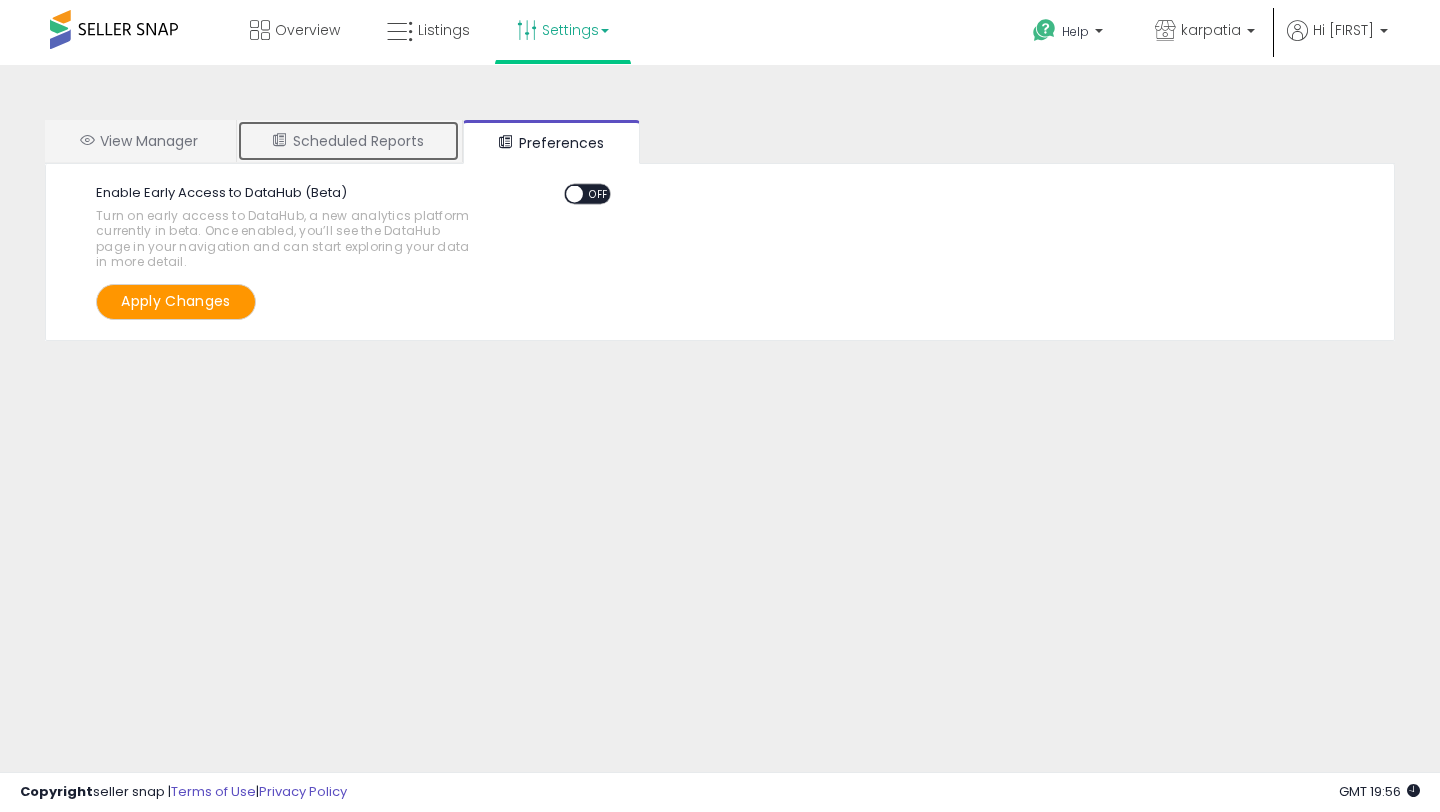 click on "Scheduled Reports" at bounding box center (348, 141) 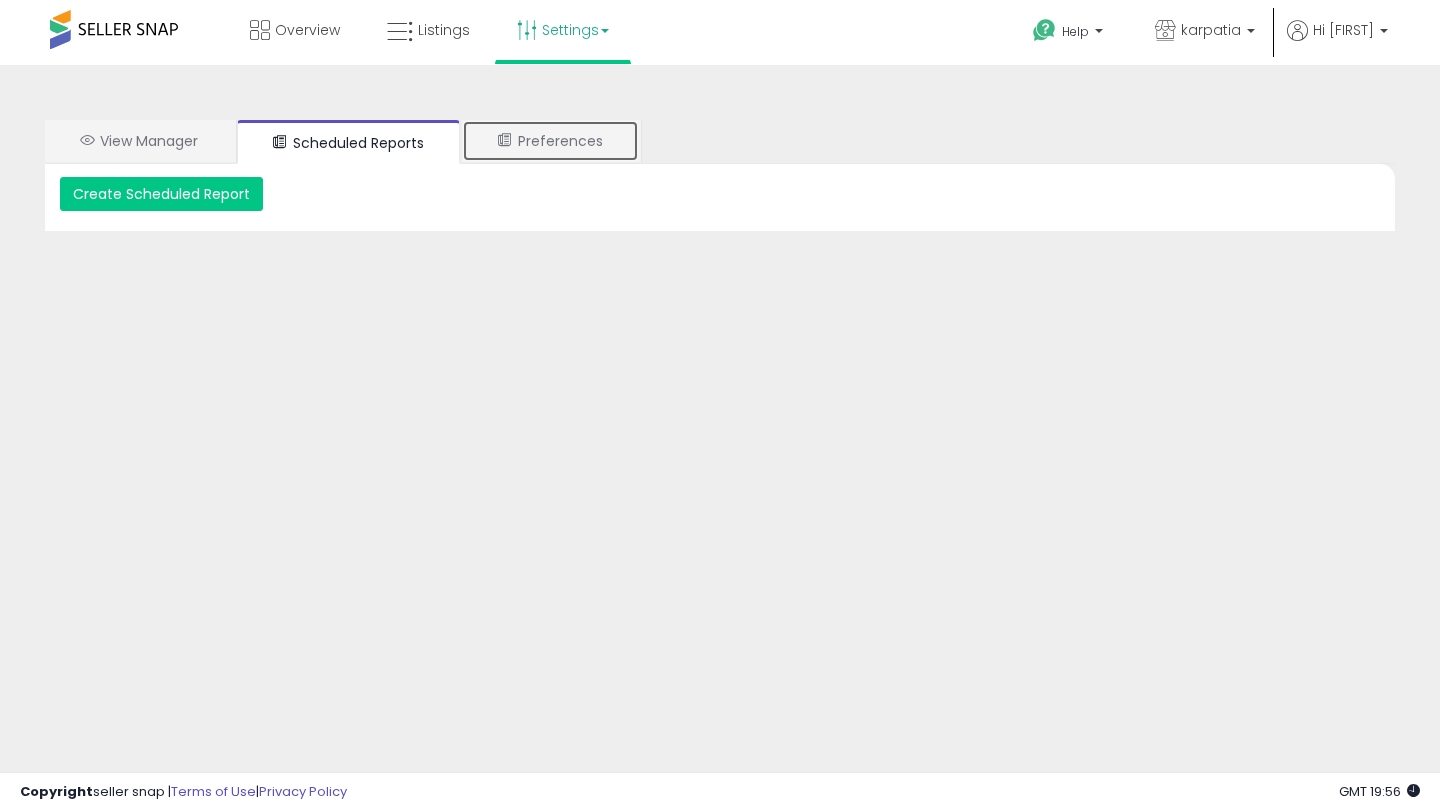 click on "Preferences" at bounding box center [550, 141] 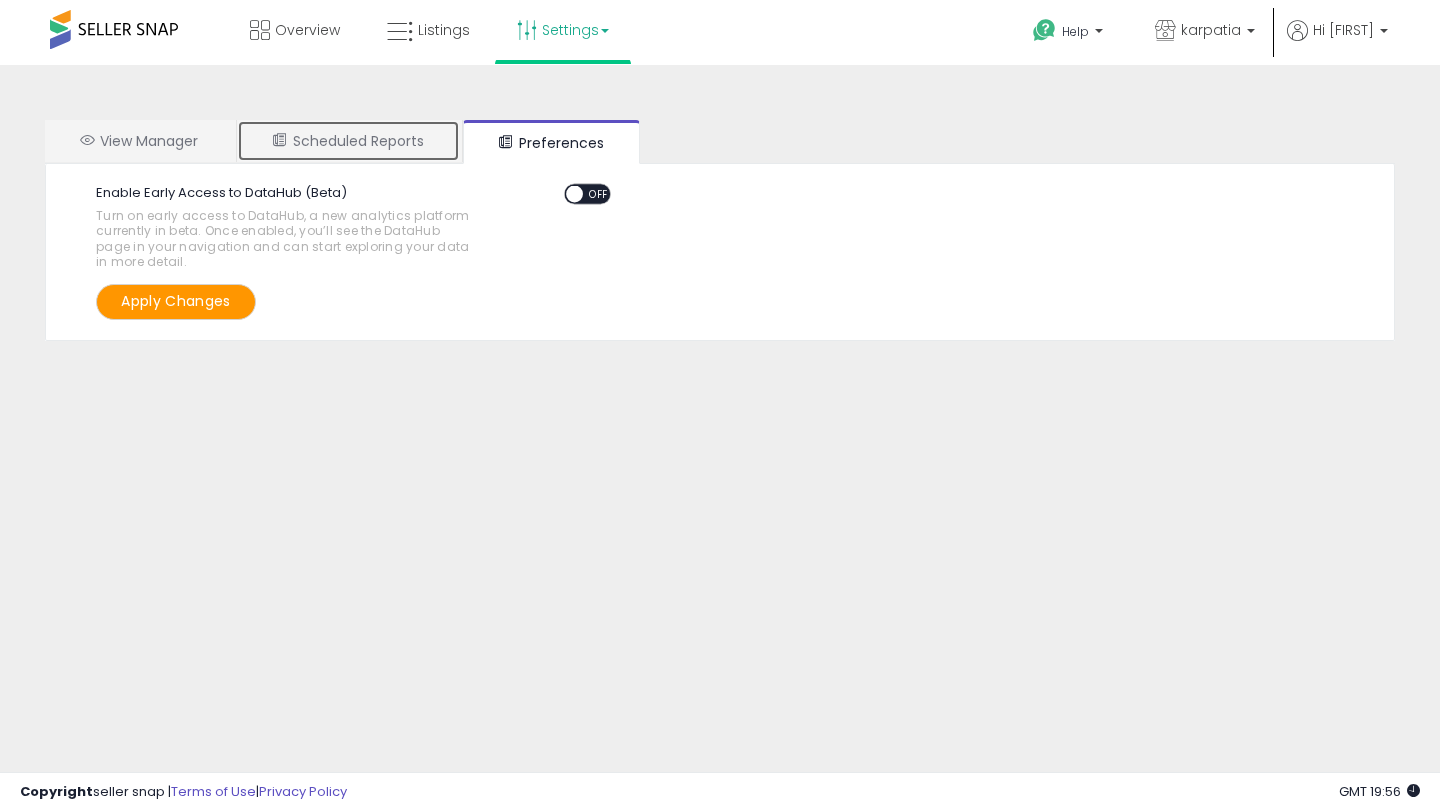 click on "Scheduled Reports" at bounding box center (348, 141) 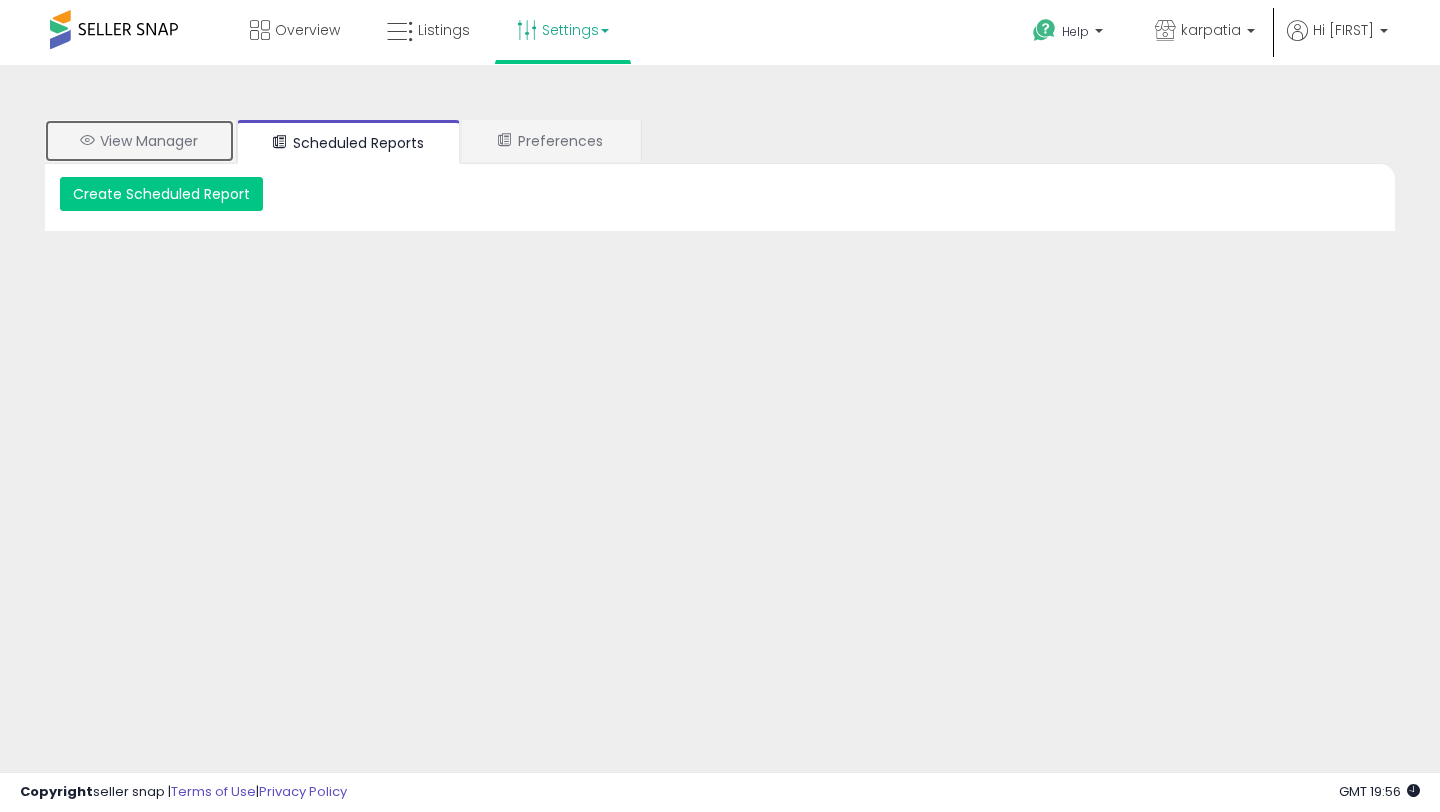 click on "View Manager" at bounding box center [139, 141] 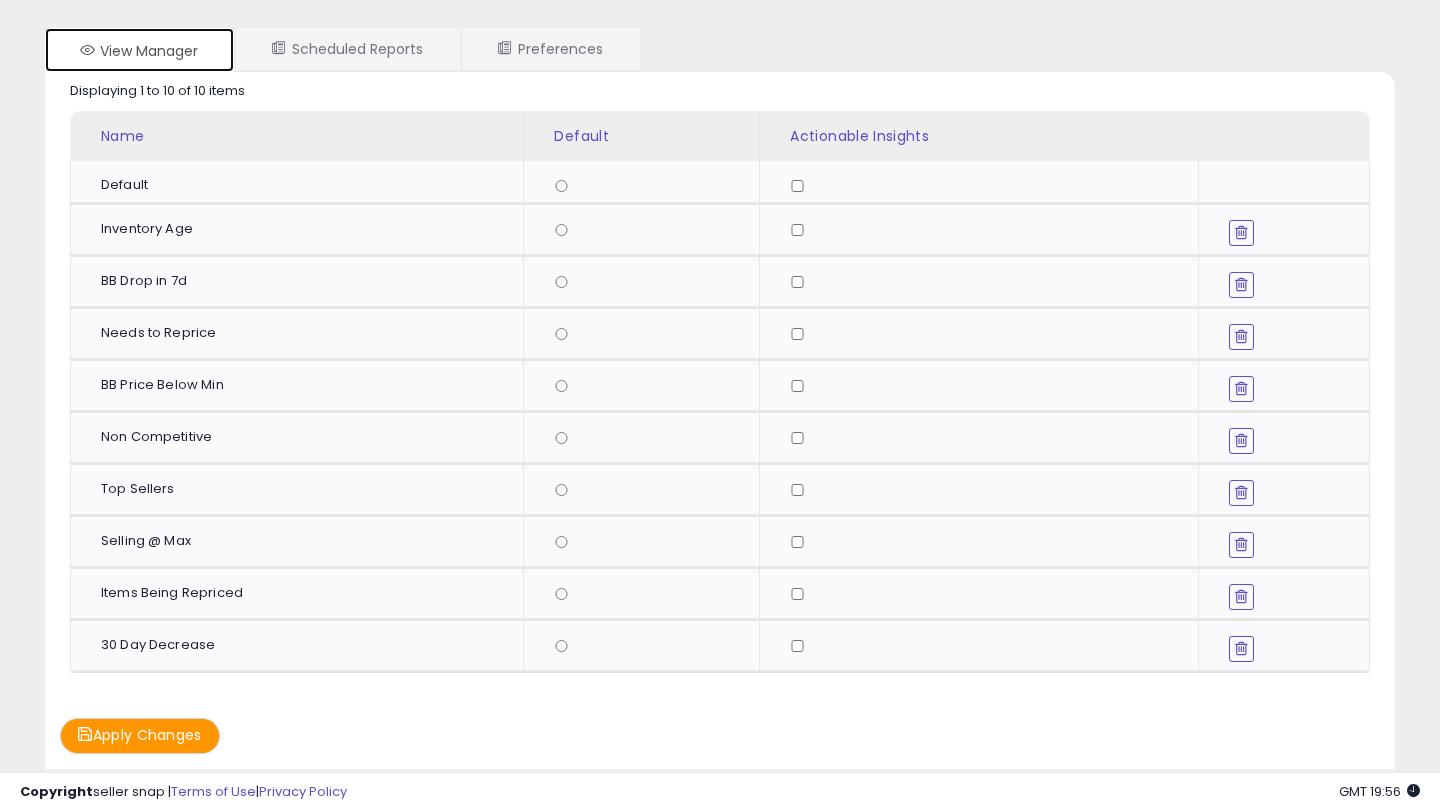 scroll, scrollTop: 0, scrollLeft: 0, axis: both 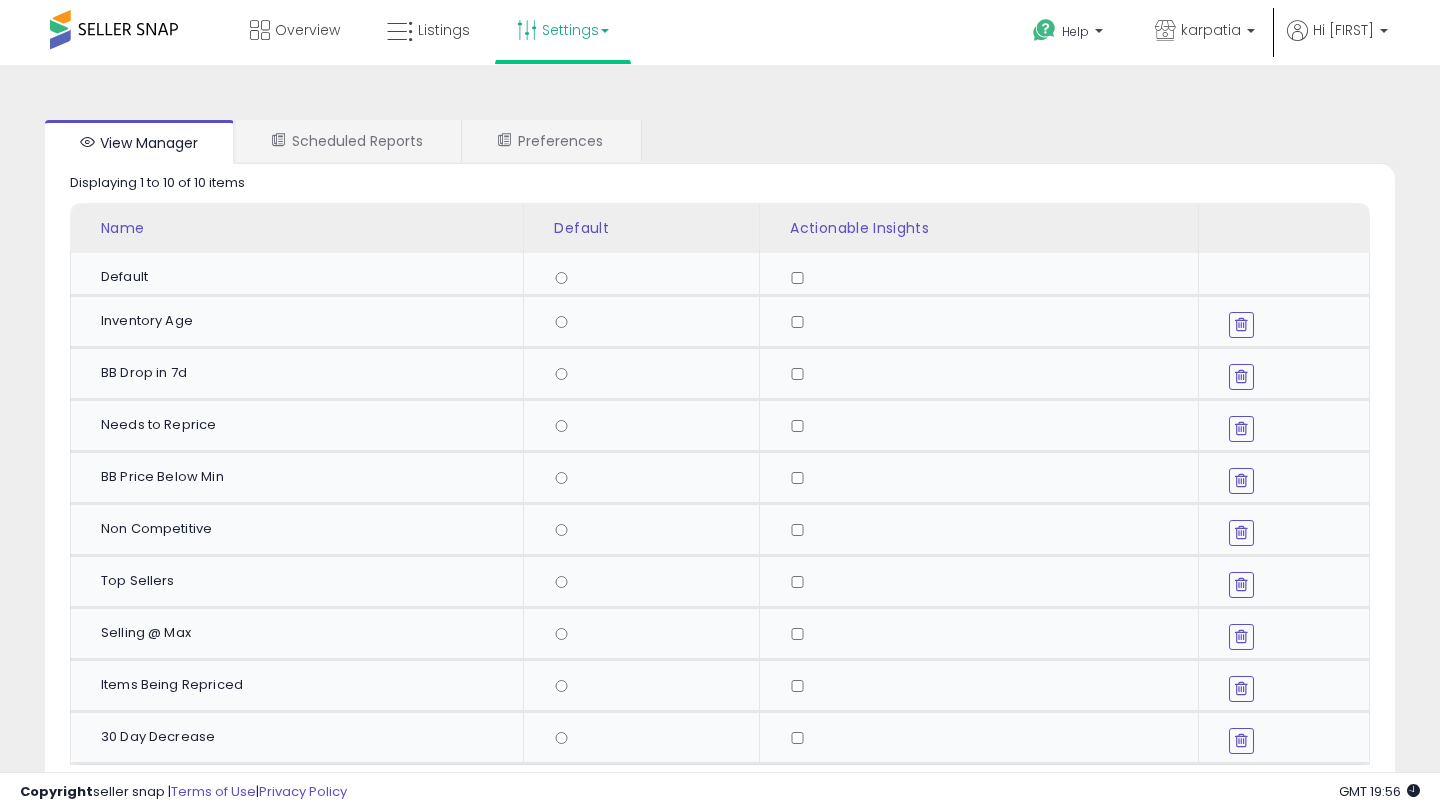 click 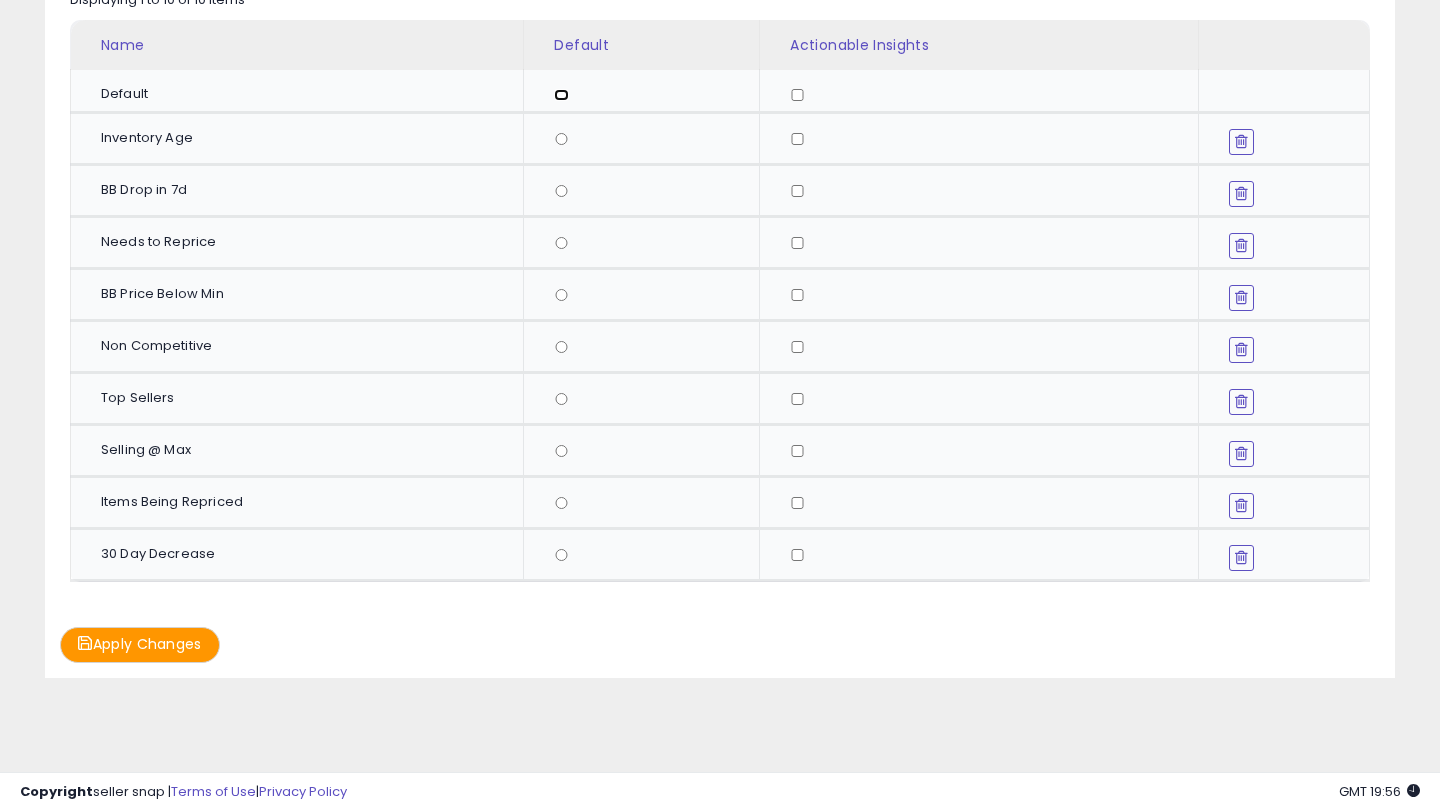 scroll, scrollTop: 173, scrollLeft: 0, axis: vertical 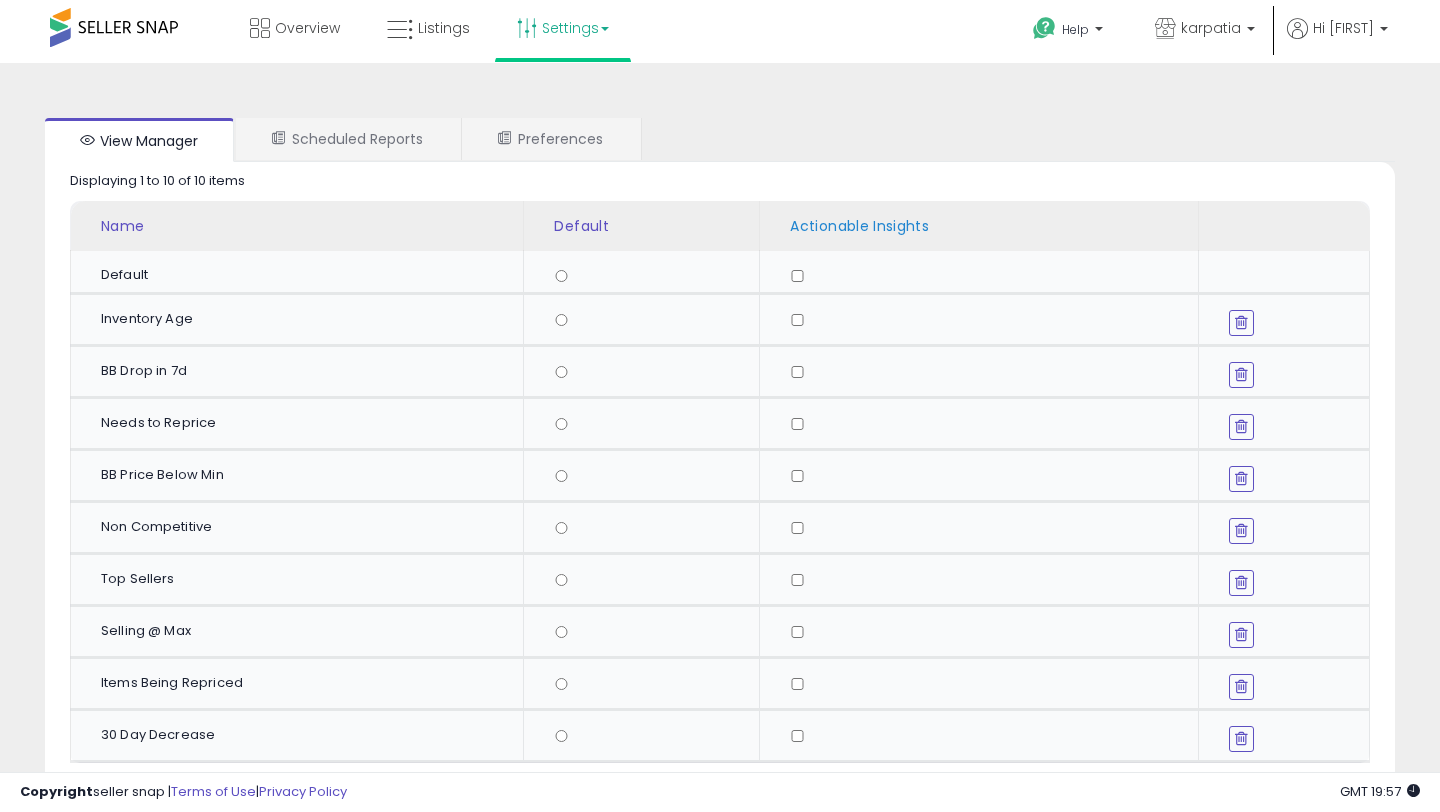 click on "Actionable Insights" at bounding box center (990, 226) 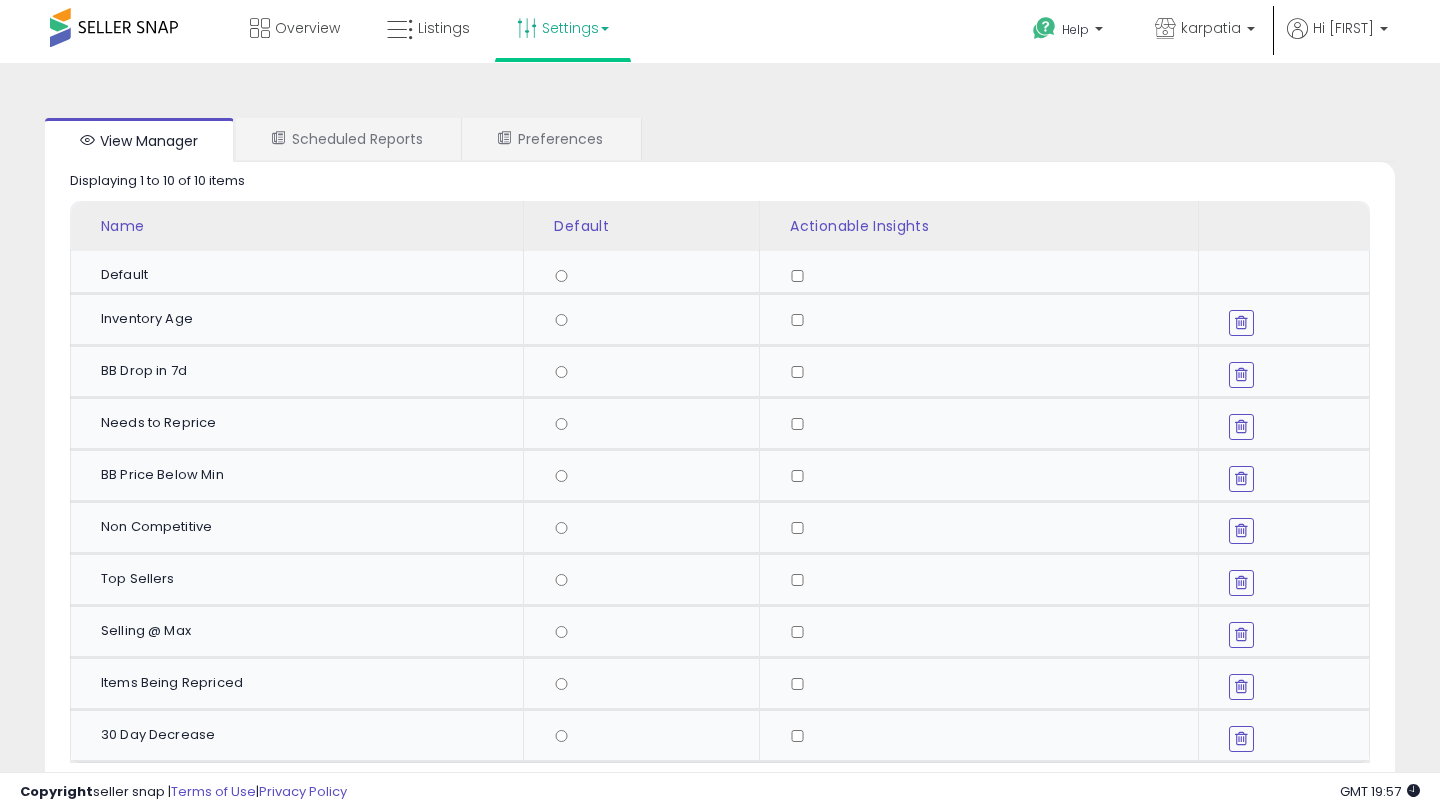 click 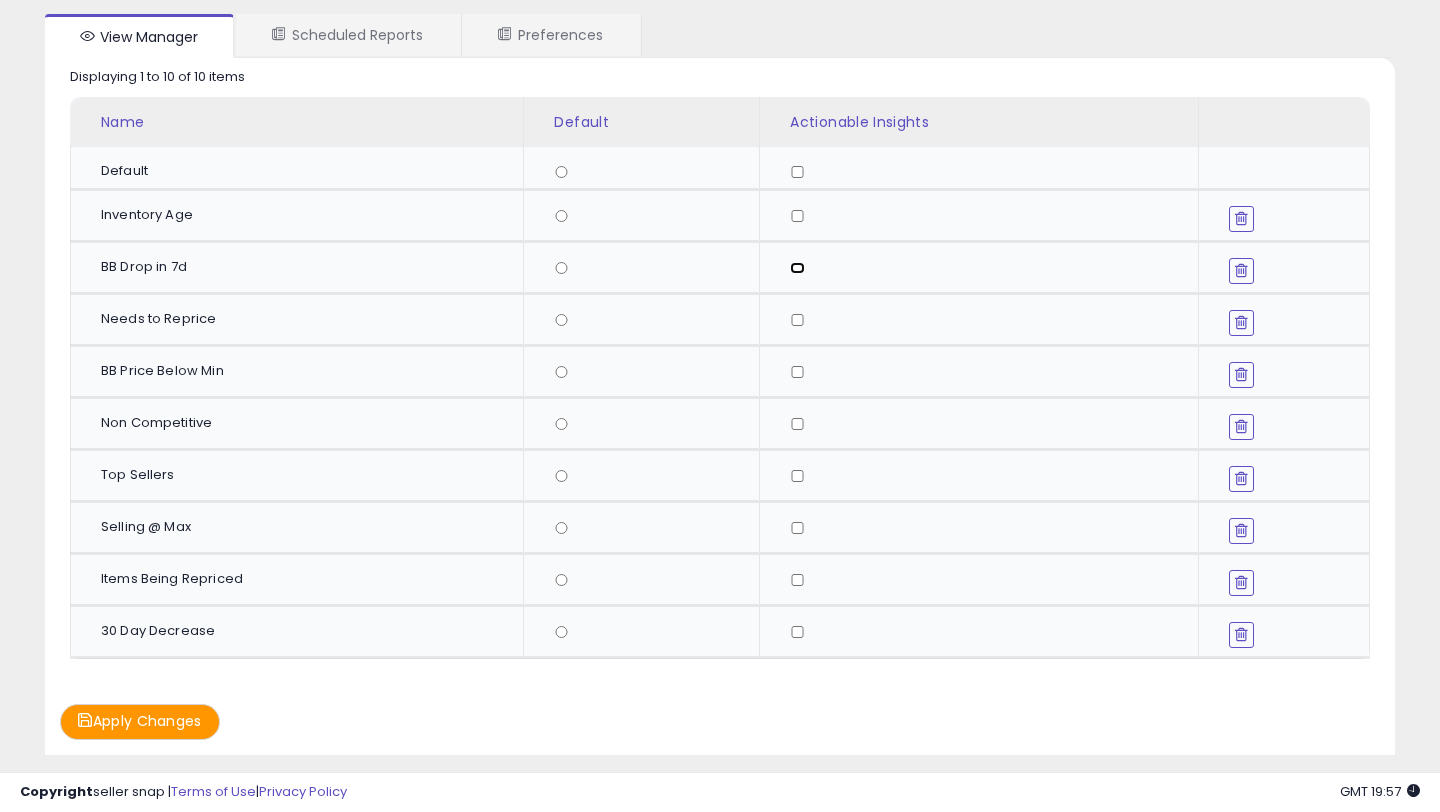 scroll, scrollTop: 125, scrollLeft: 0, axis: vertical 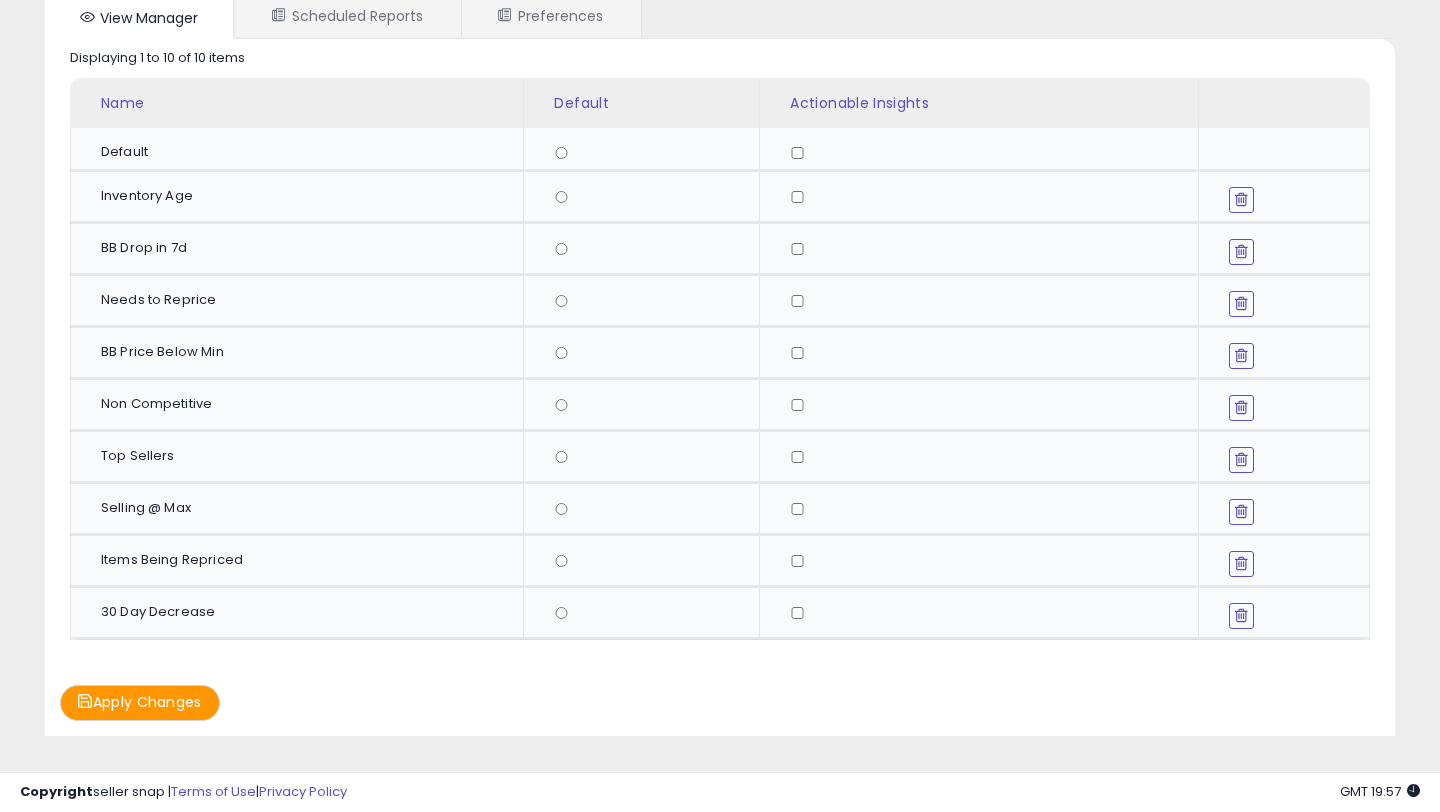 click 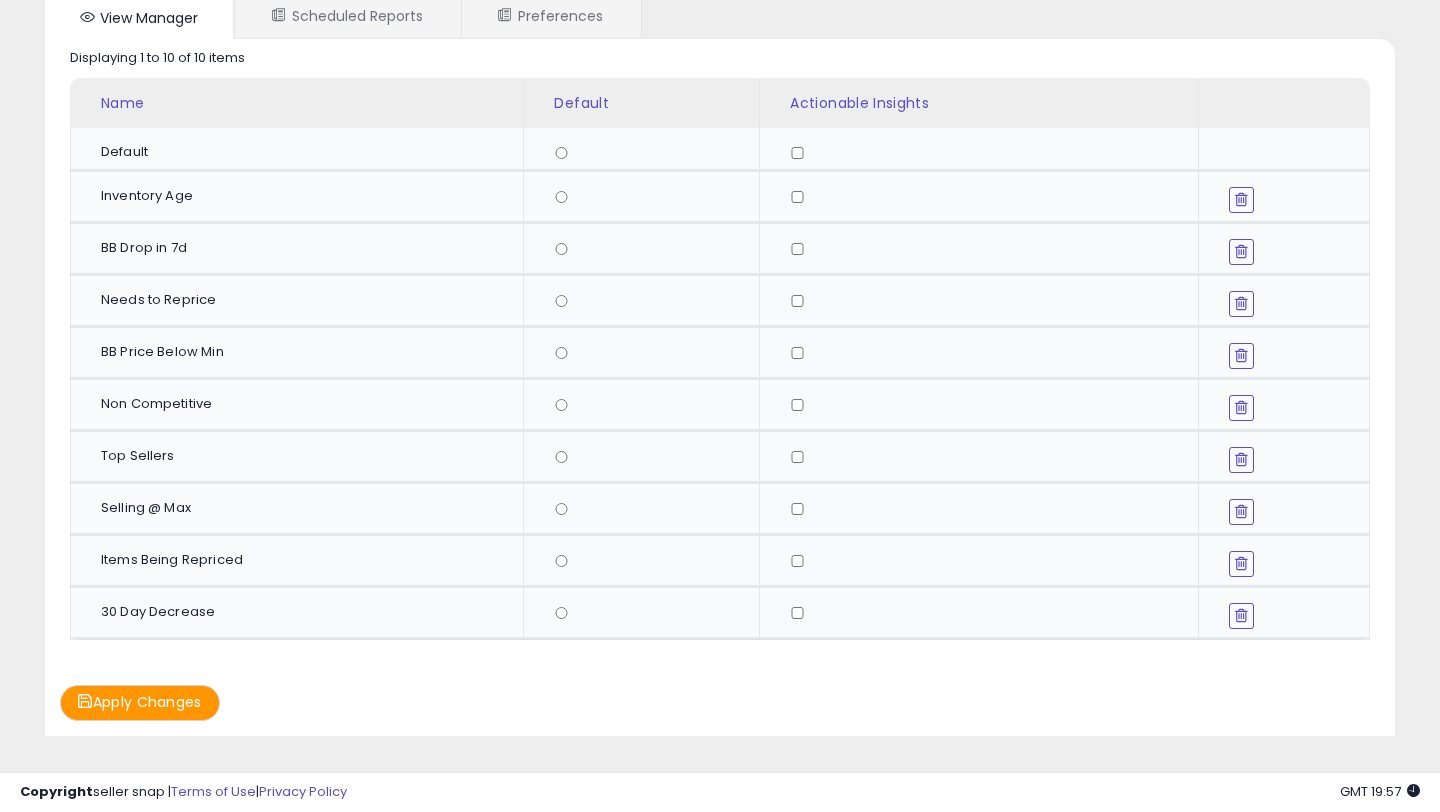 click on "Apply Changes" at bounding box center [140, 702] 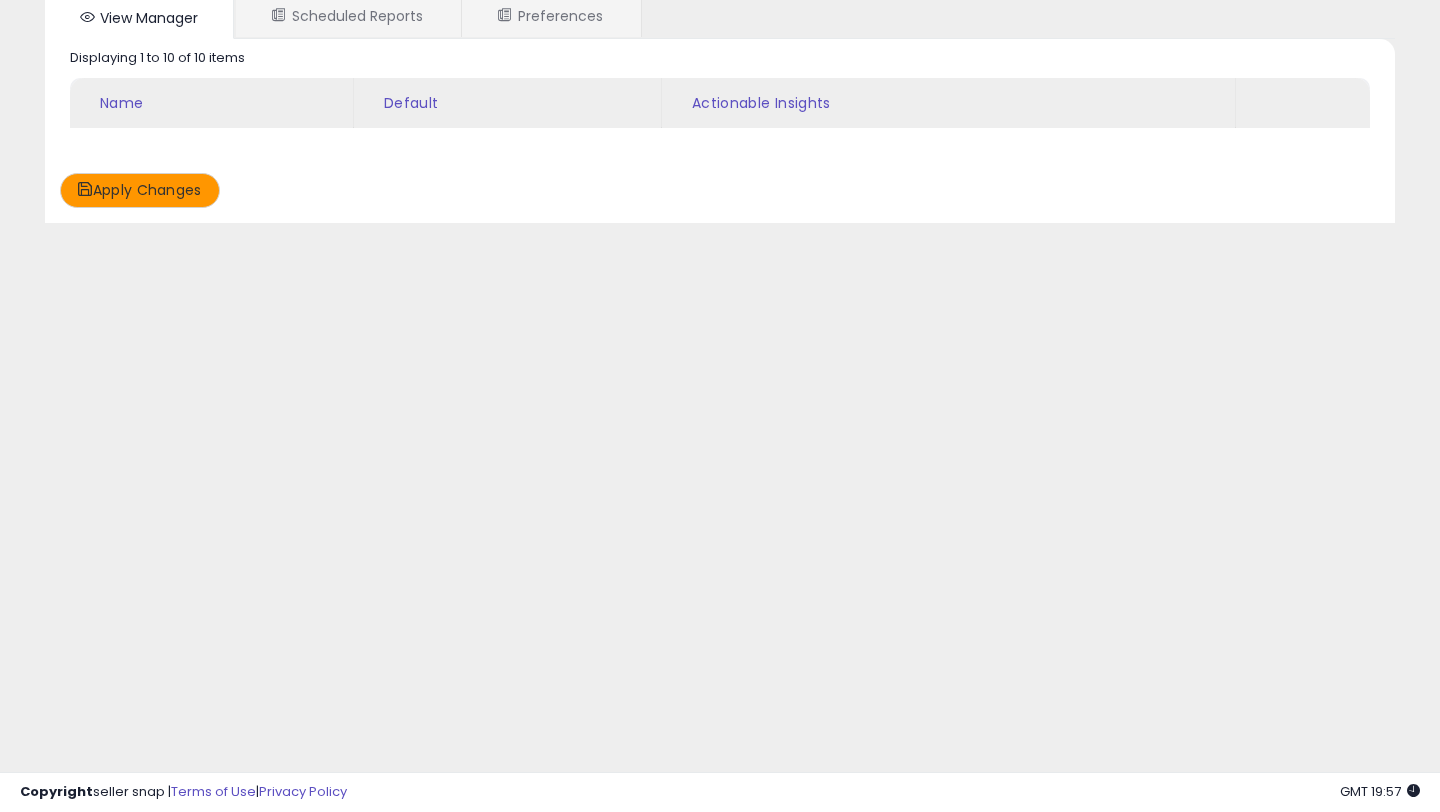 scroll, scrollTop: 0, scrollLeft: 0, axis: both 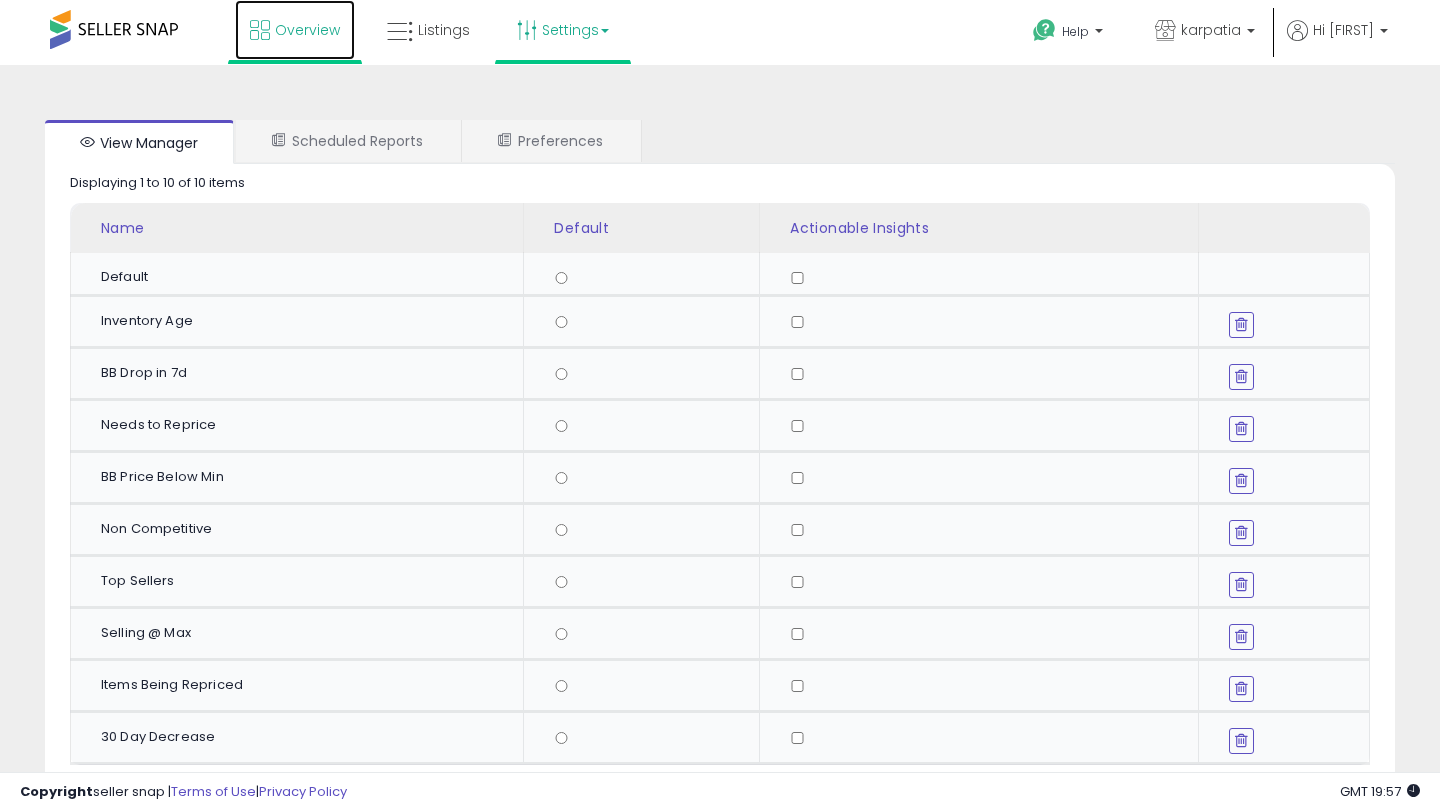 click on "Overview" at bounding box center (307, 30) 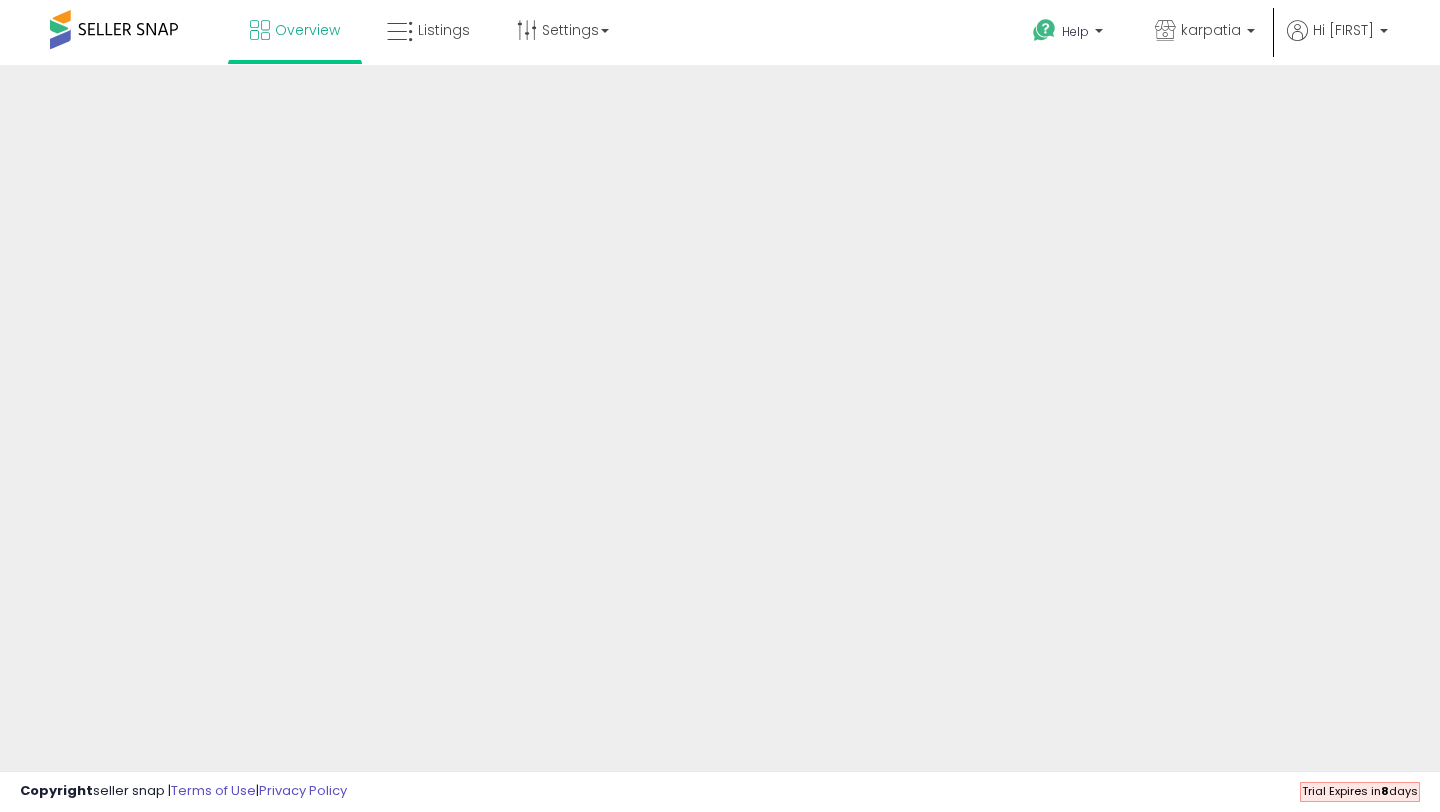 scroll, scrollTop: 0, scrollLeft: 0, axis: both 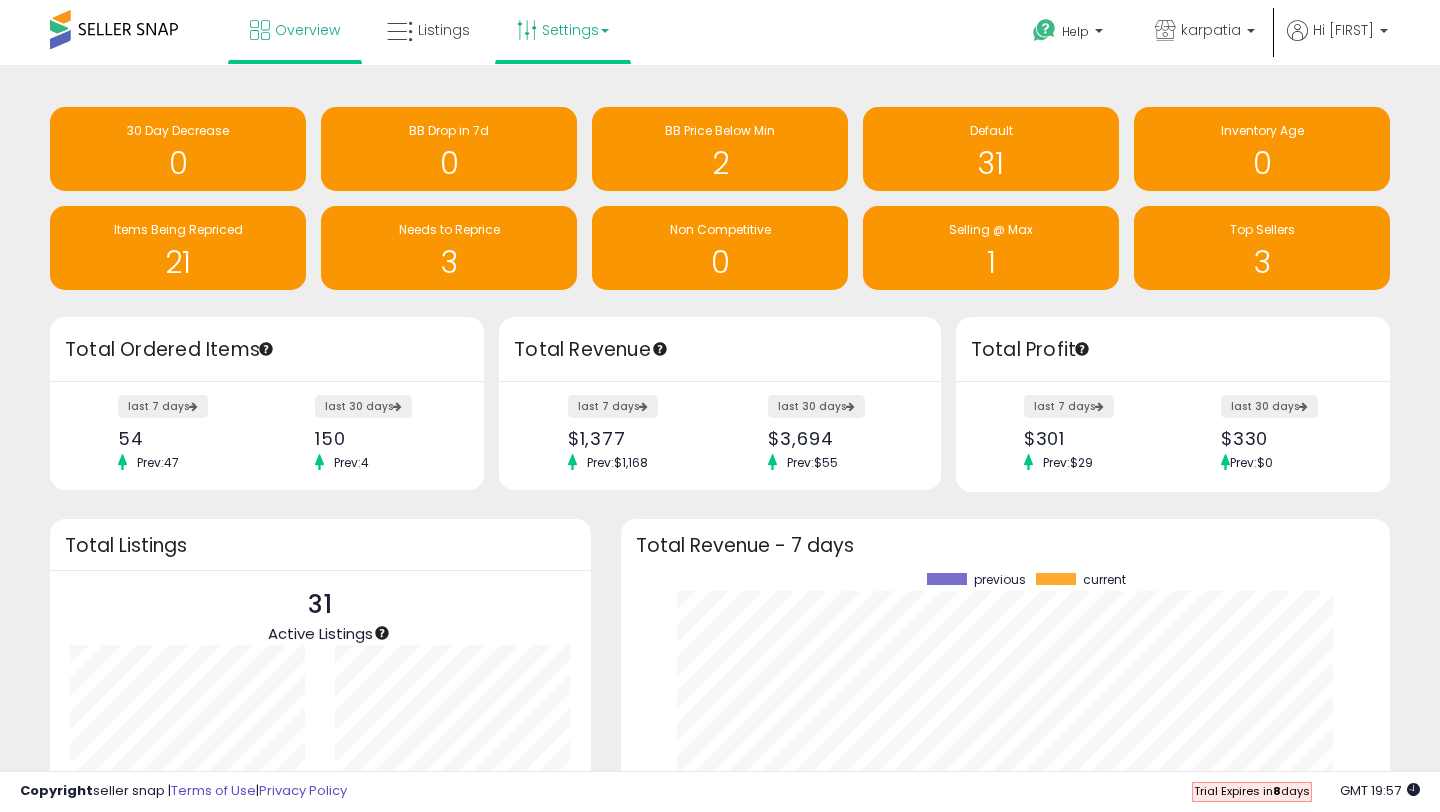 click on "Settings" at bounding box center (563, 30) 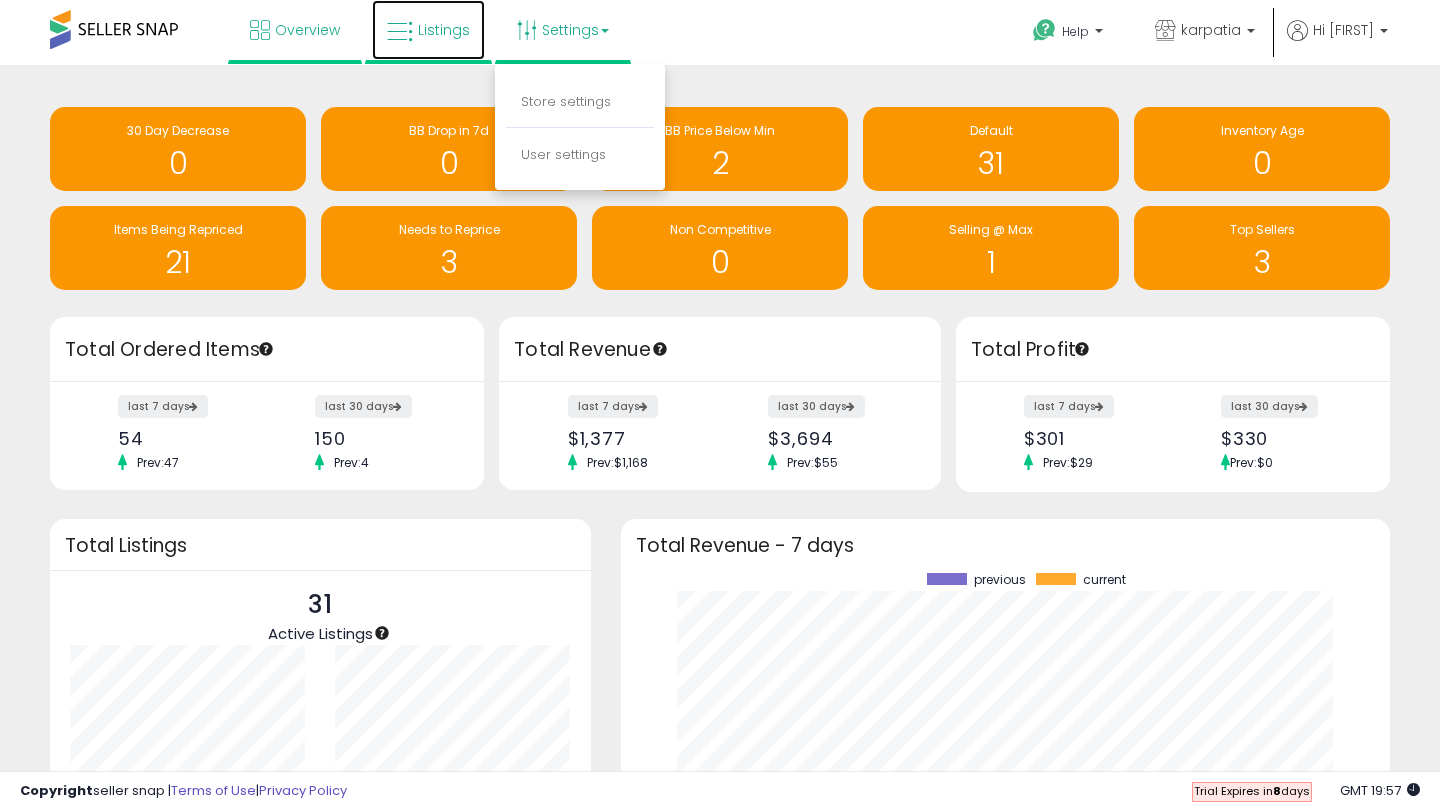 click on "Listings" at bounding box center (428, 30) 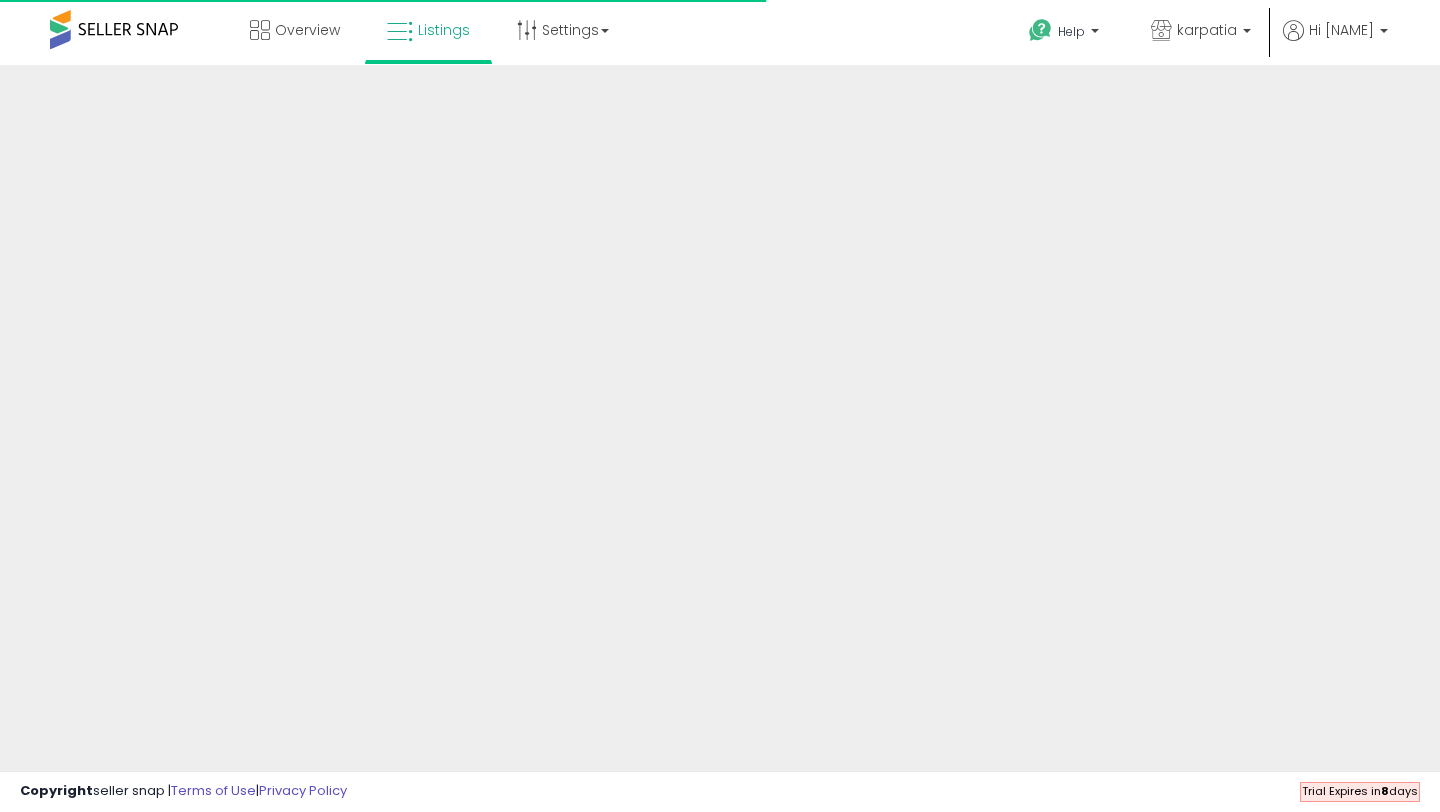 scroll, scrollTop: 0, scrollLeft: 0, axis: both 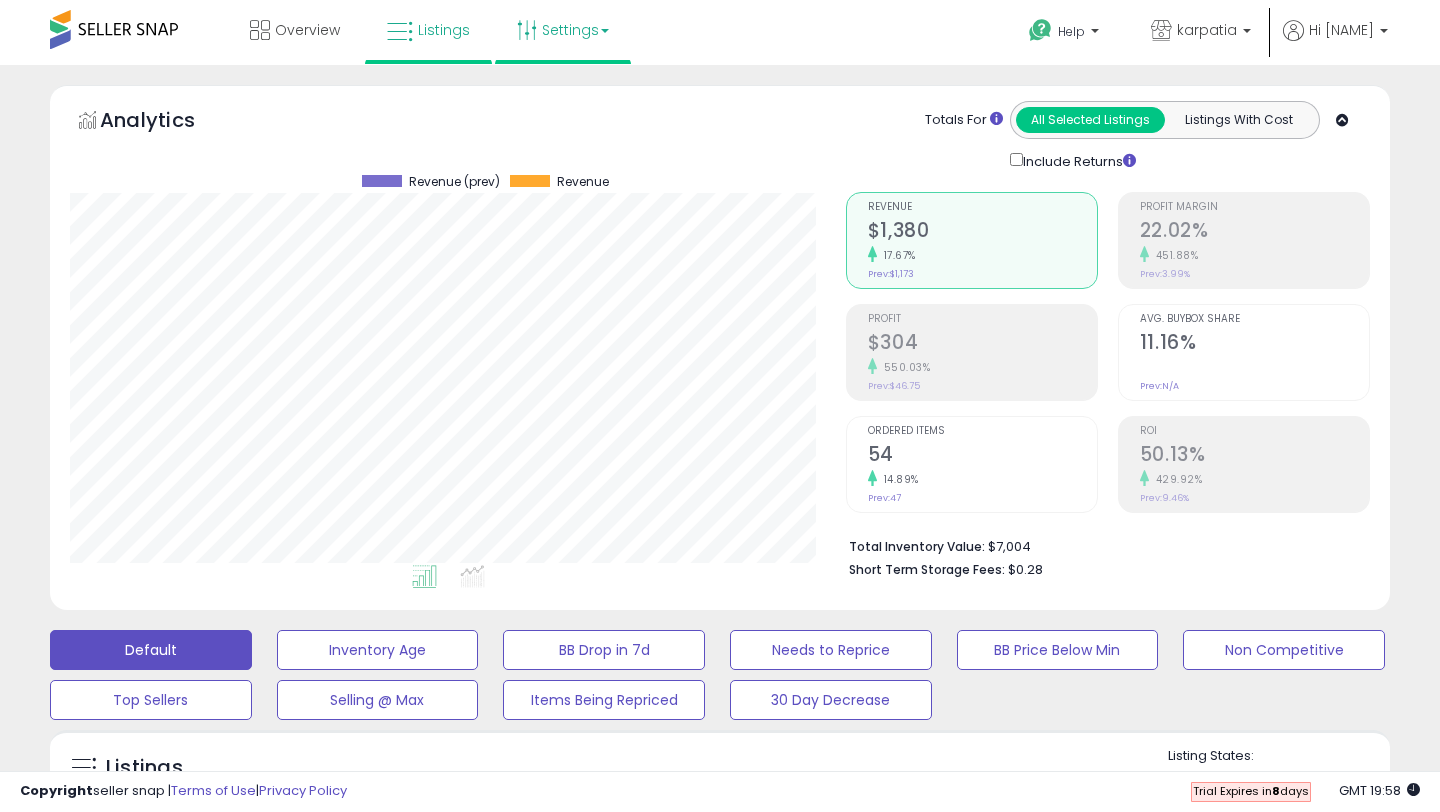 click on "Settings" at bounding box center [563, 30] 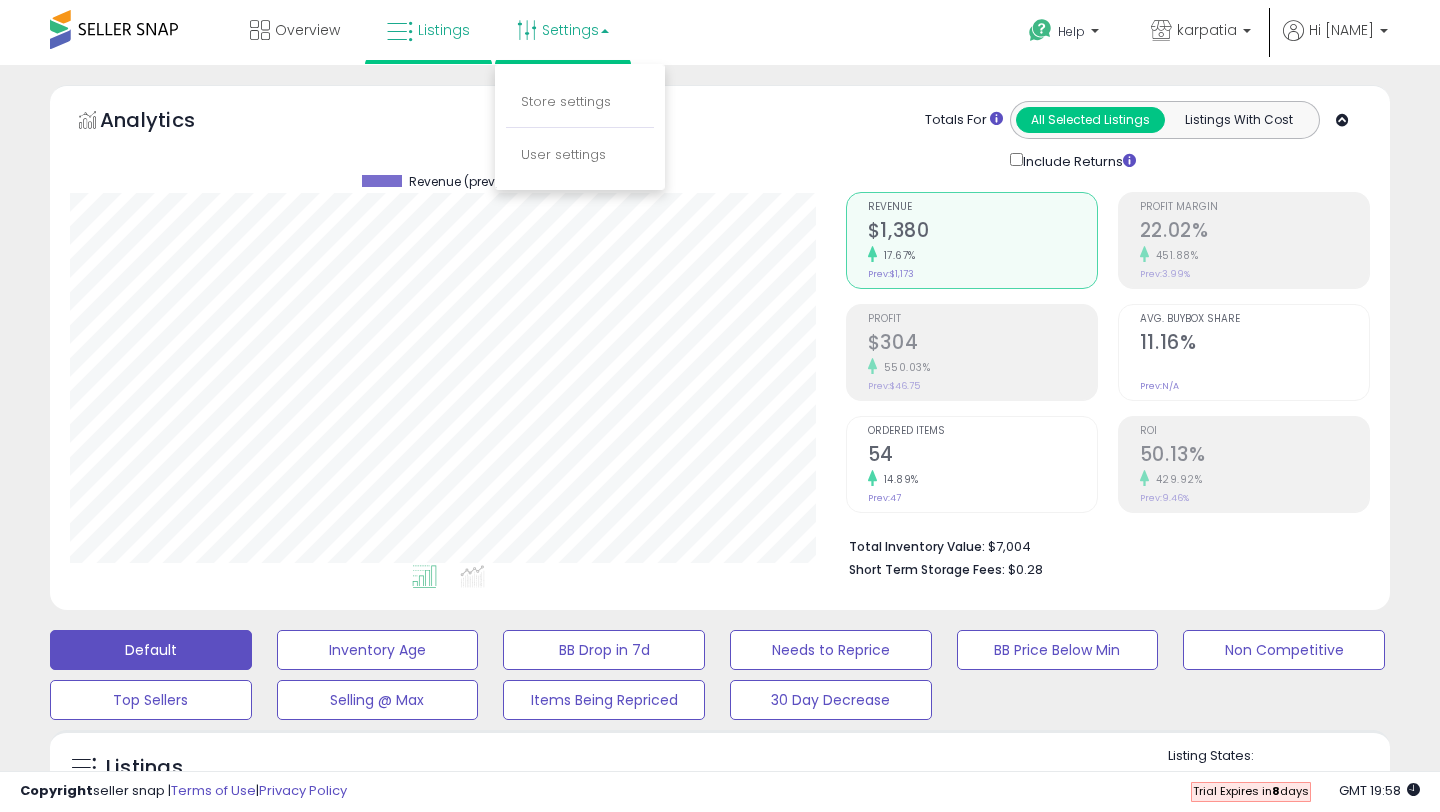 click on "Store
settings" at bounding box center [580, 103] 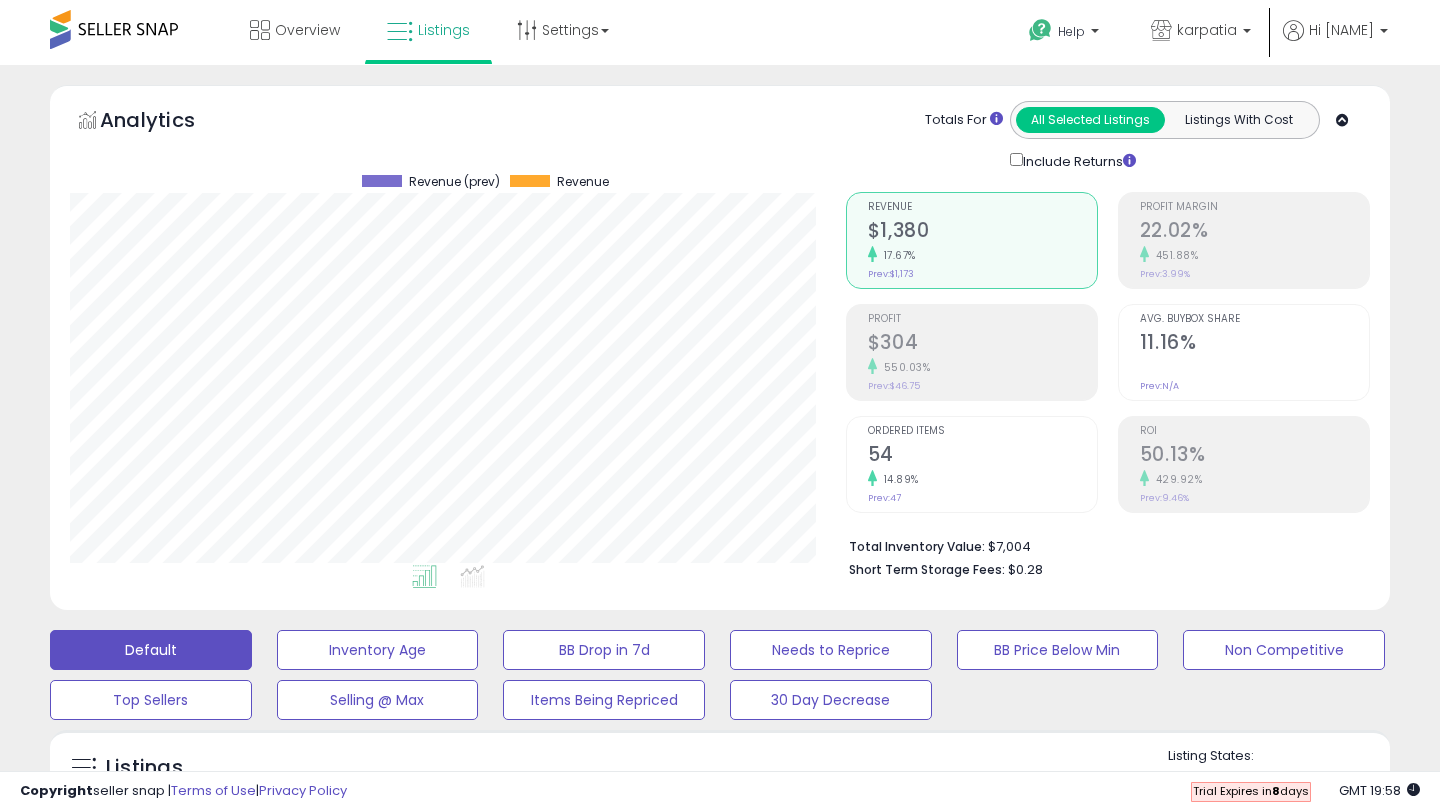 click on "Analytics
Totals For
All Selected Listings
Listings With Cost
Include Returns" 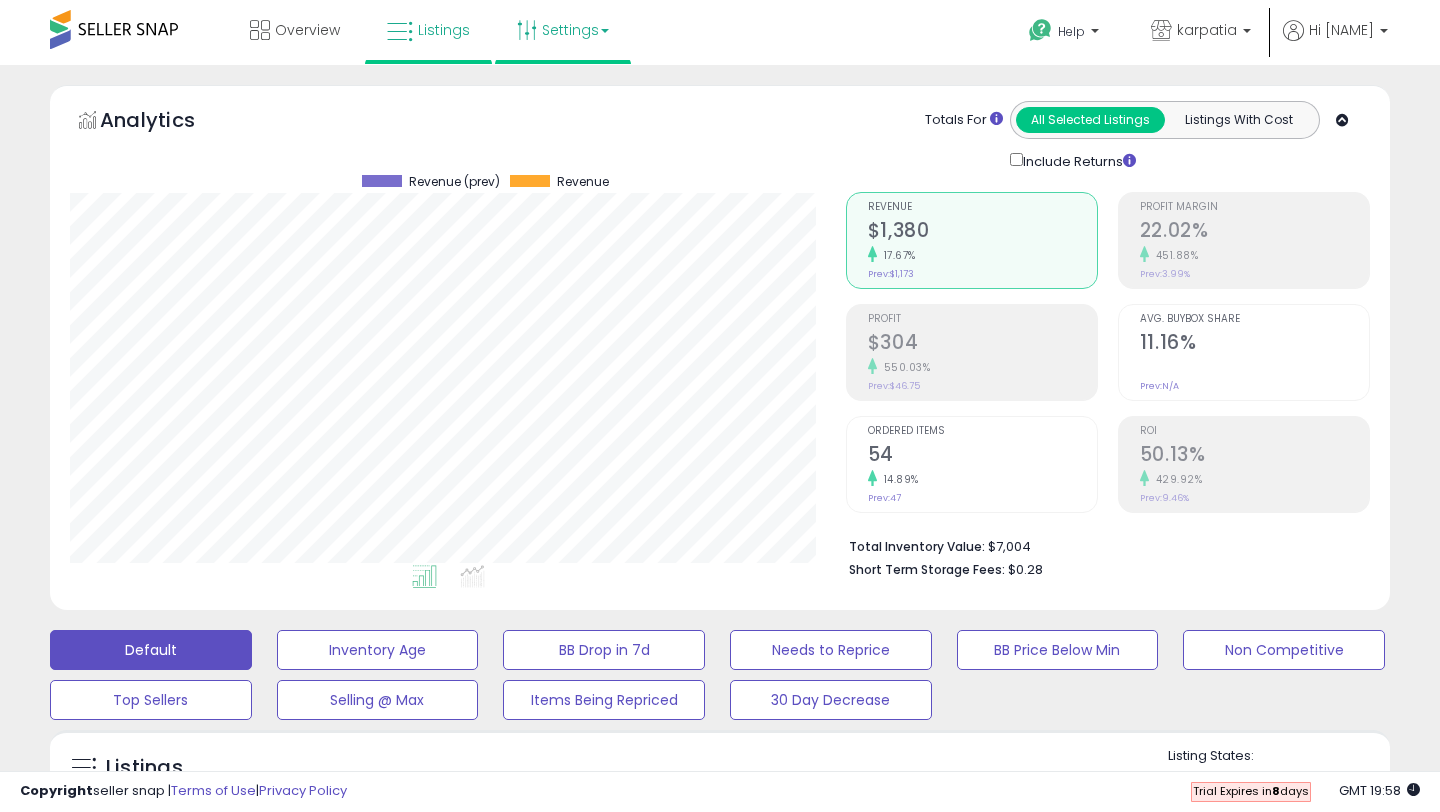 click on "Settings" at bounding box center (563, 30) 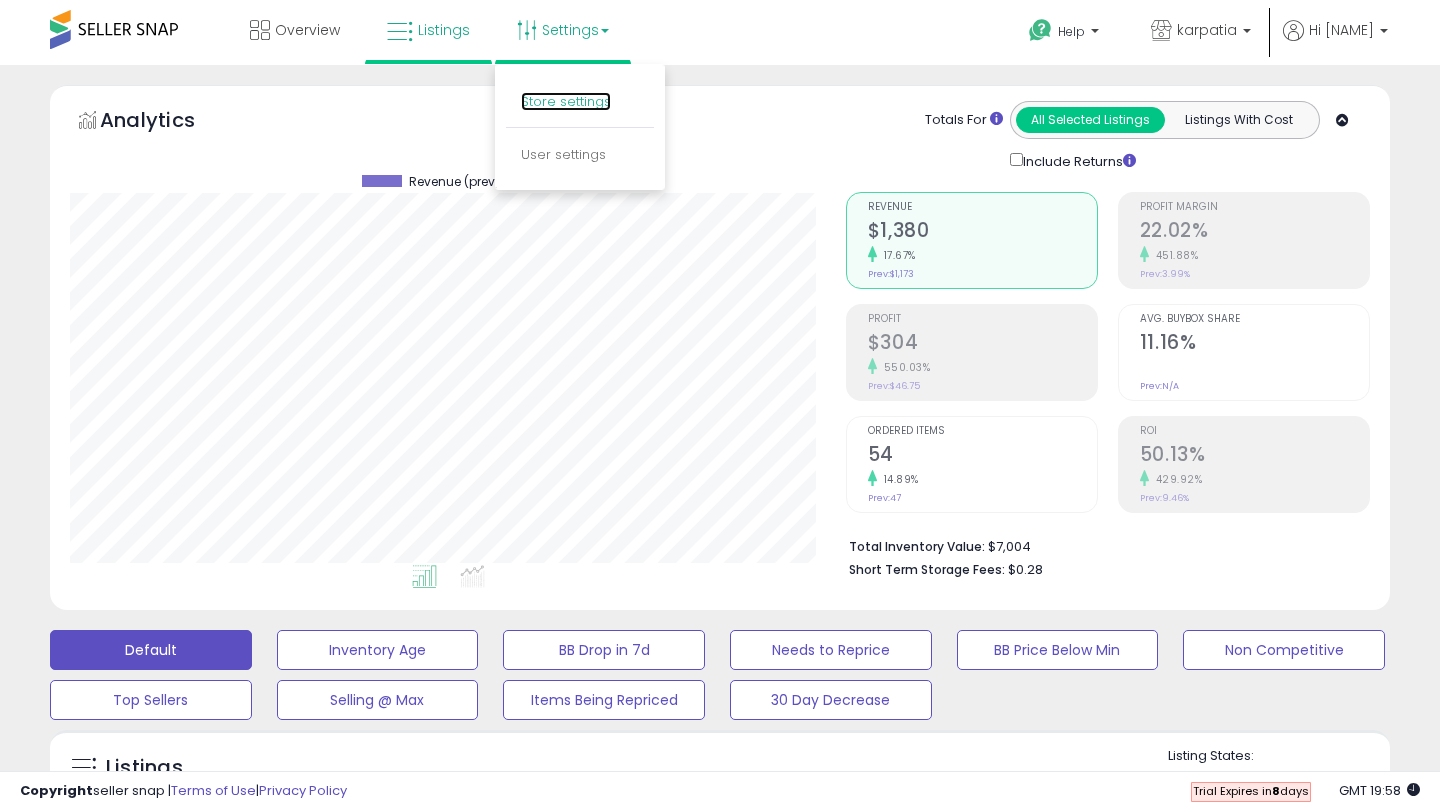 click on "Store
settings" at bounding box center [566, 101] 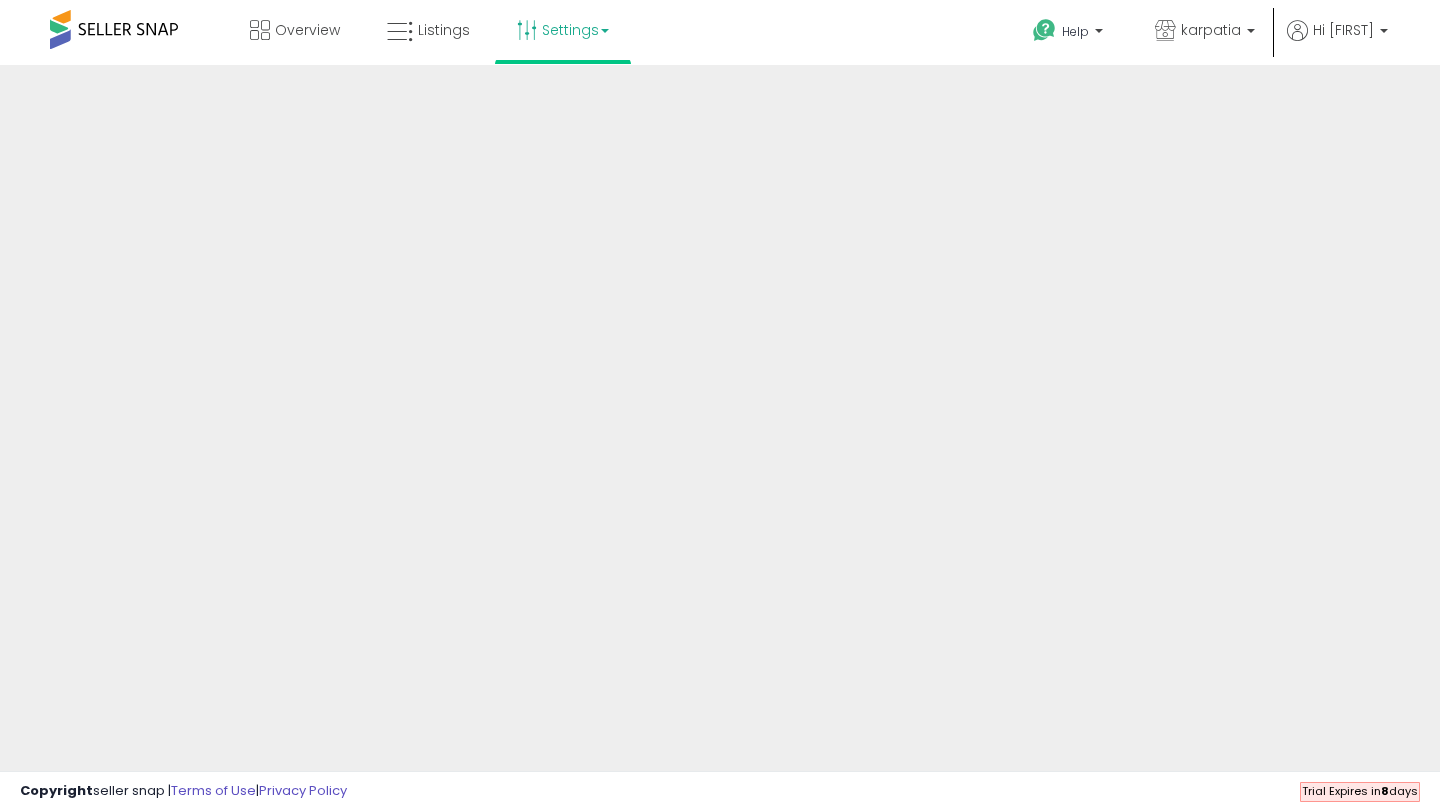 scroll, scrollTop: 0, scrollLeft: 0, axis: both 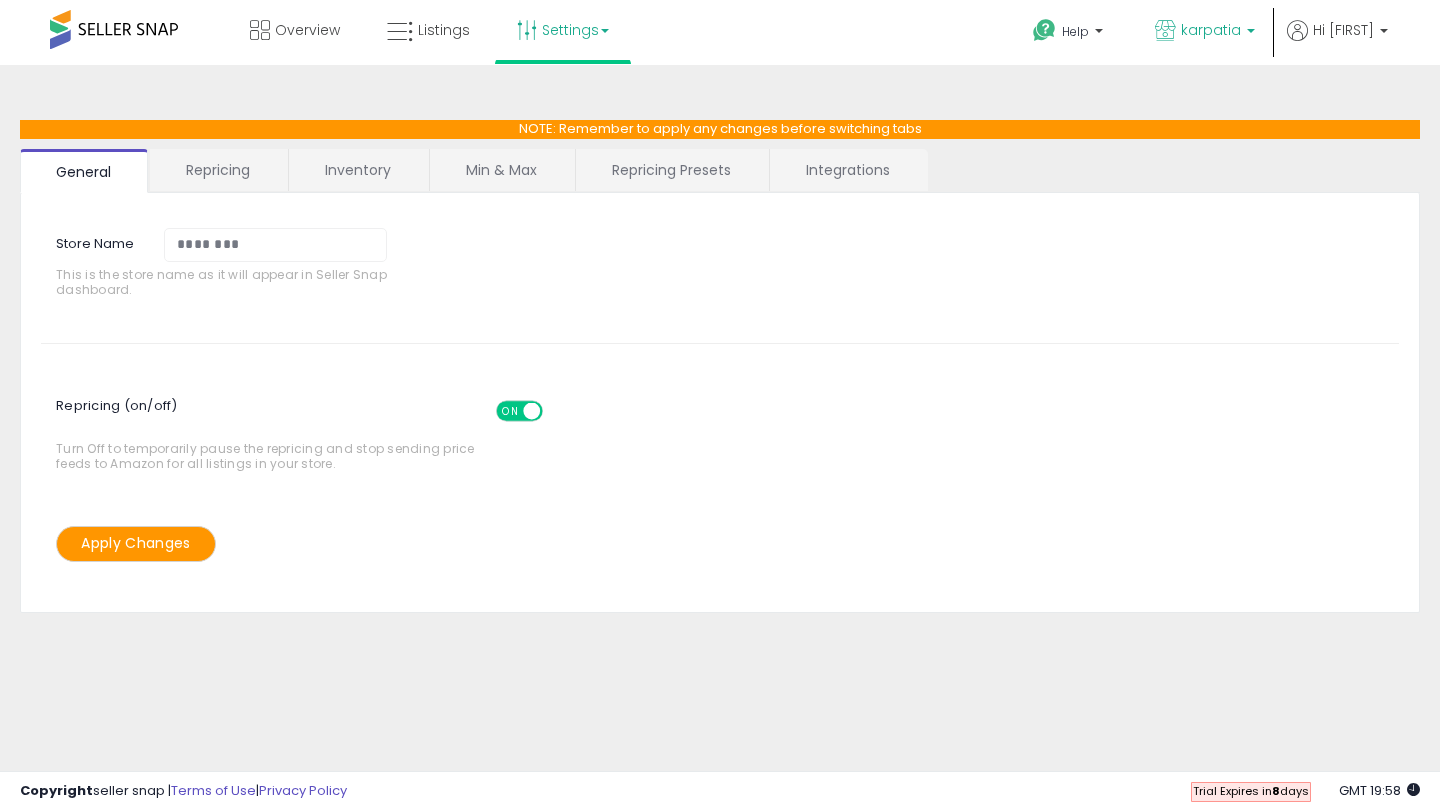 click on "karpatia" at bounding box center (1211, 30) 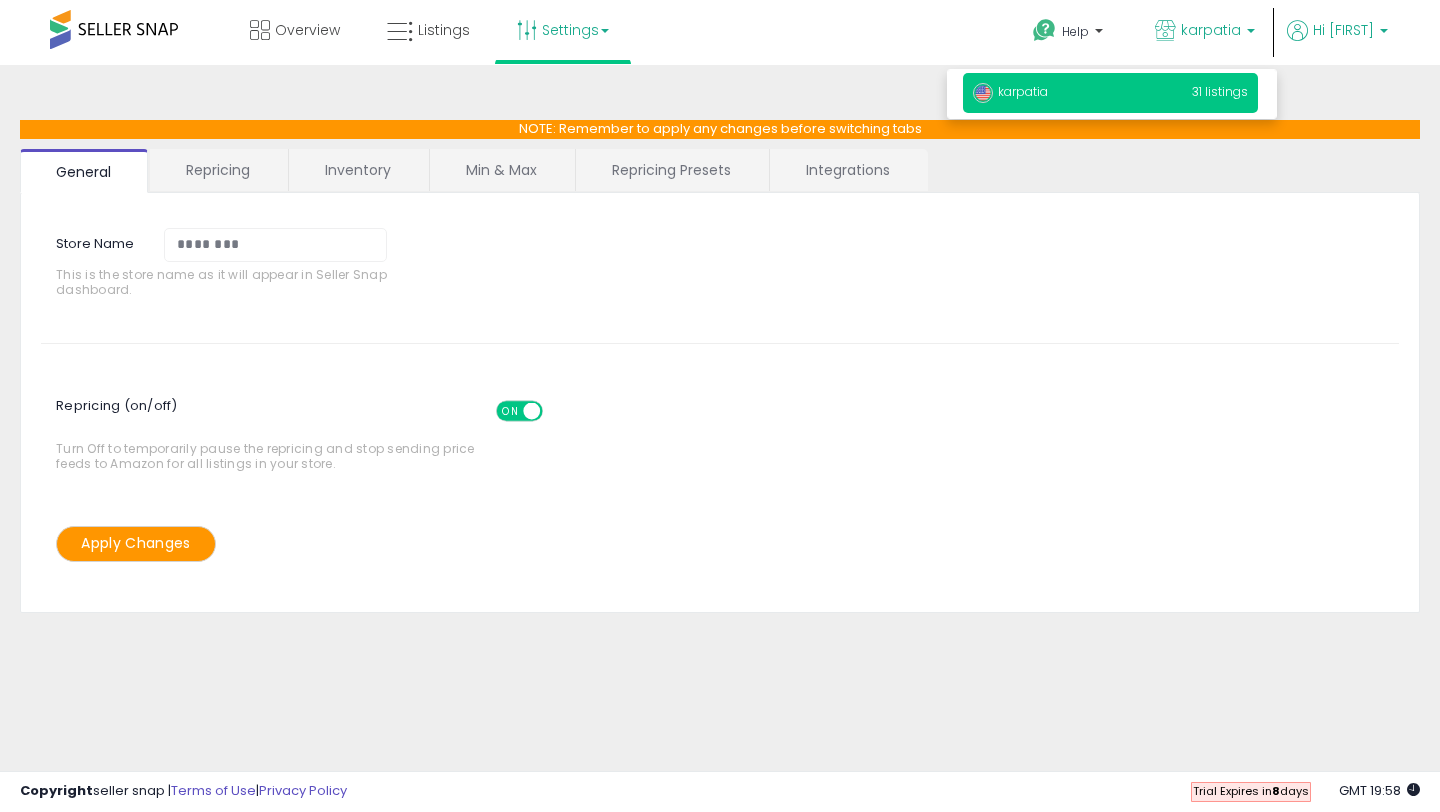 click on "Hi [FIRST]" at bounding box center [1343, 30] 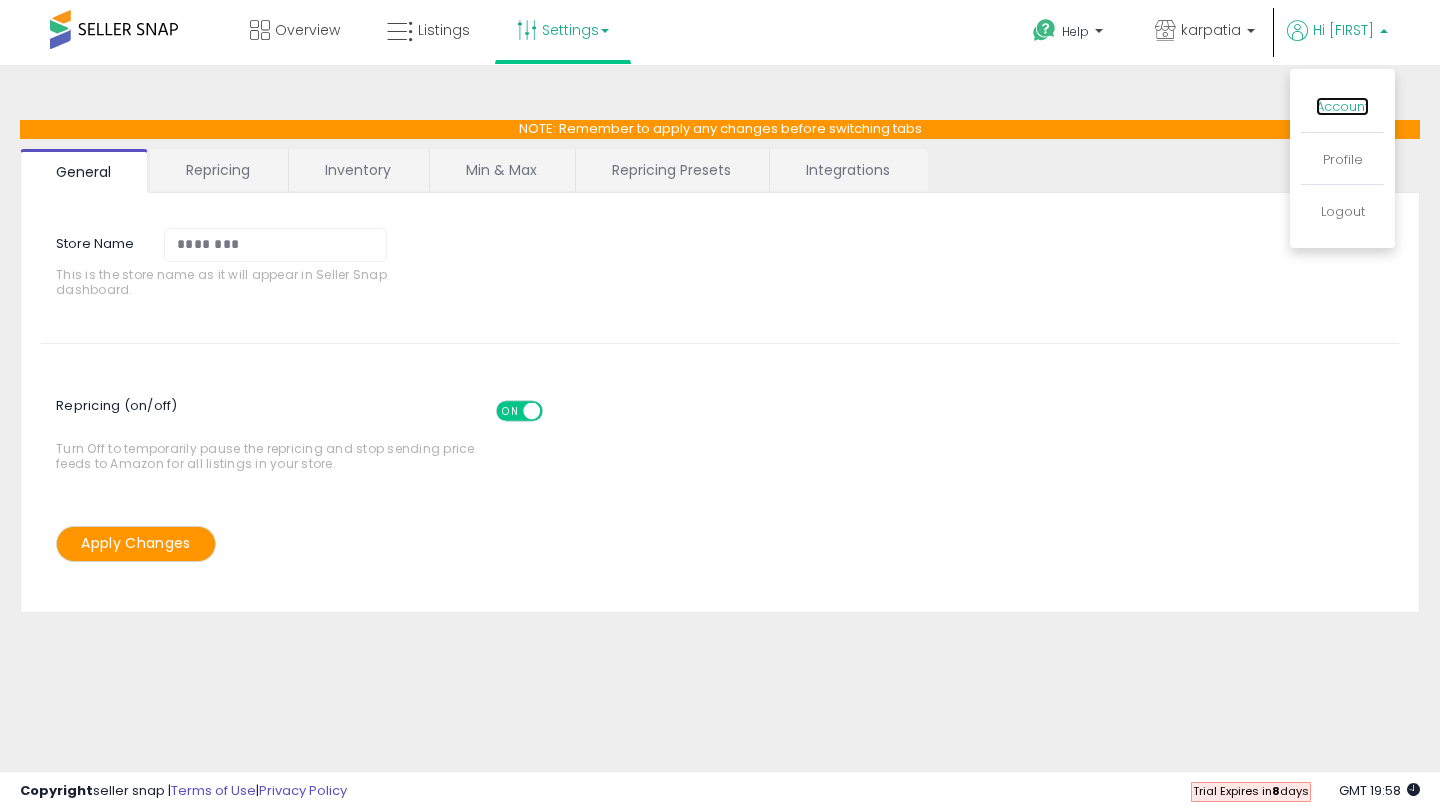 click on "Account" at bounding box center (1342, 106) 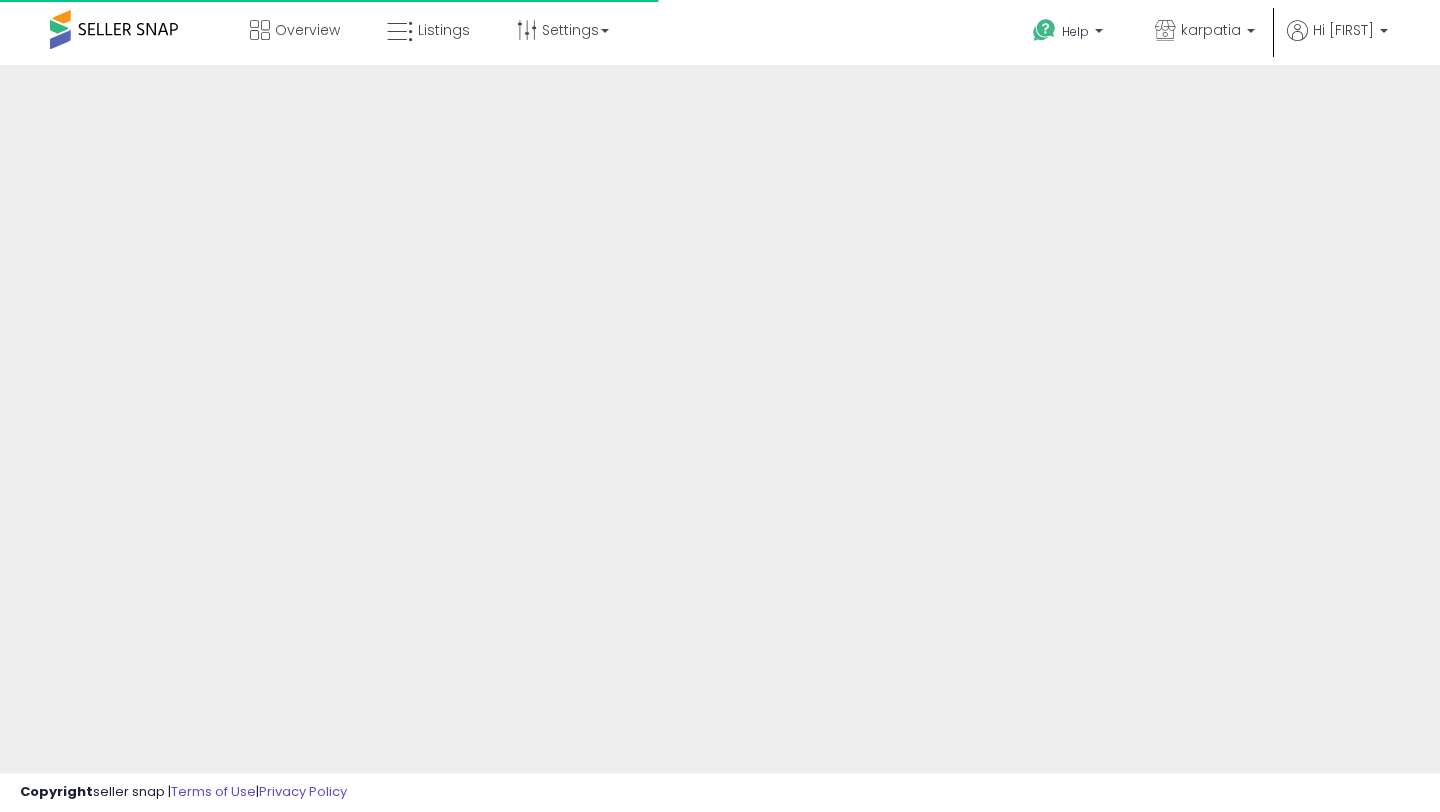 scroll, scrollTop: 0, scrollLeft: 0, axis: both 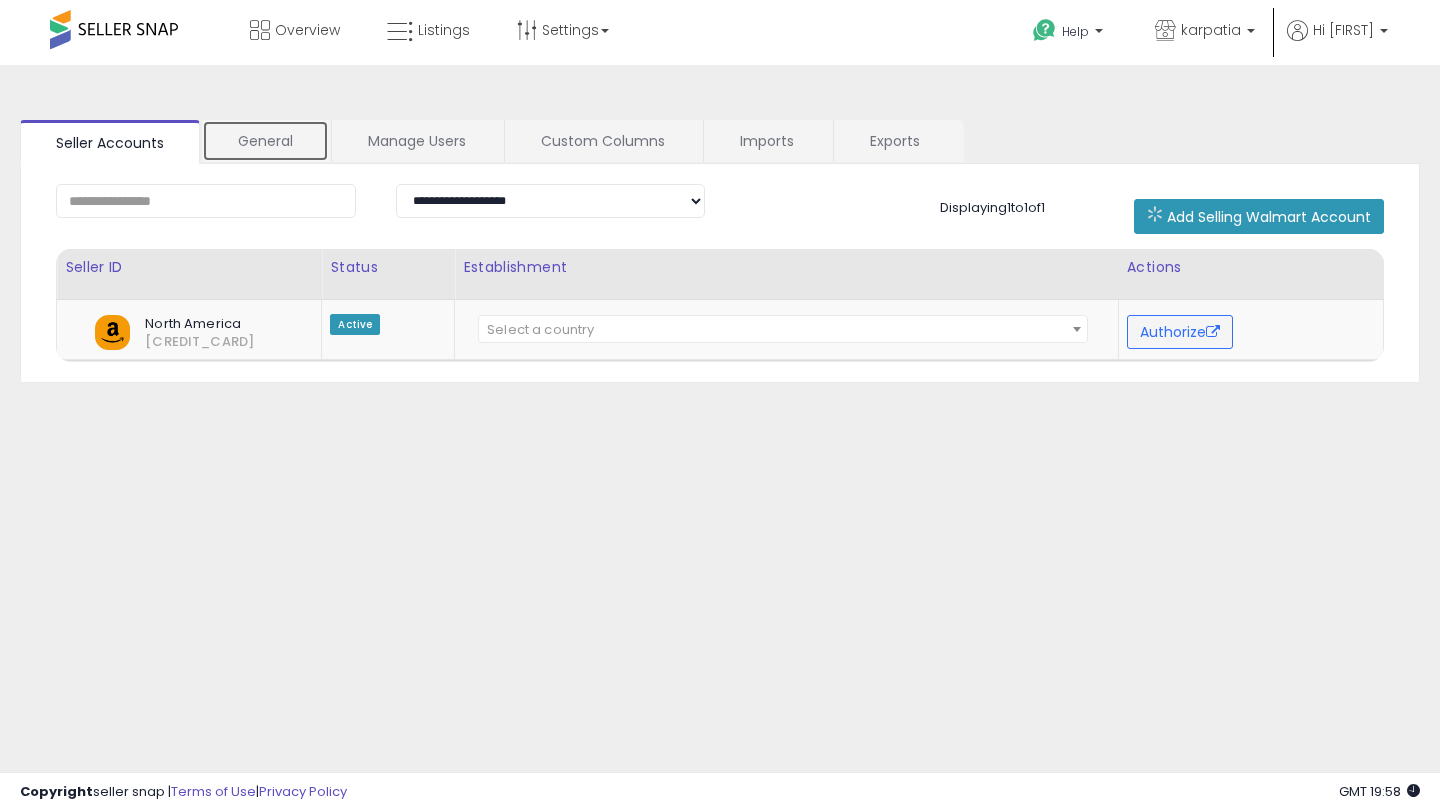 click on "General" at bounding box center (265, 141) 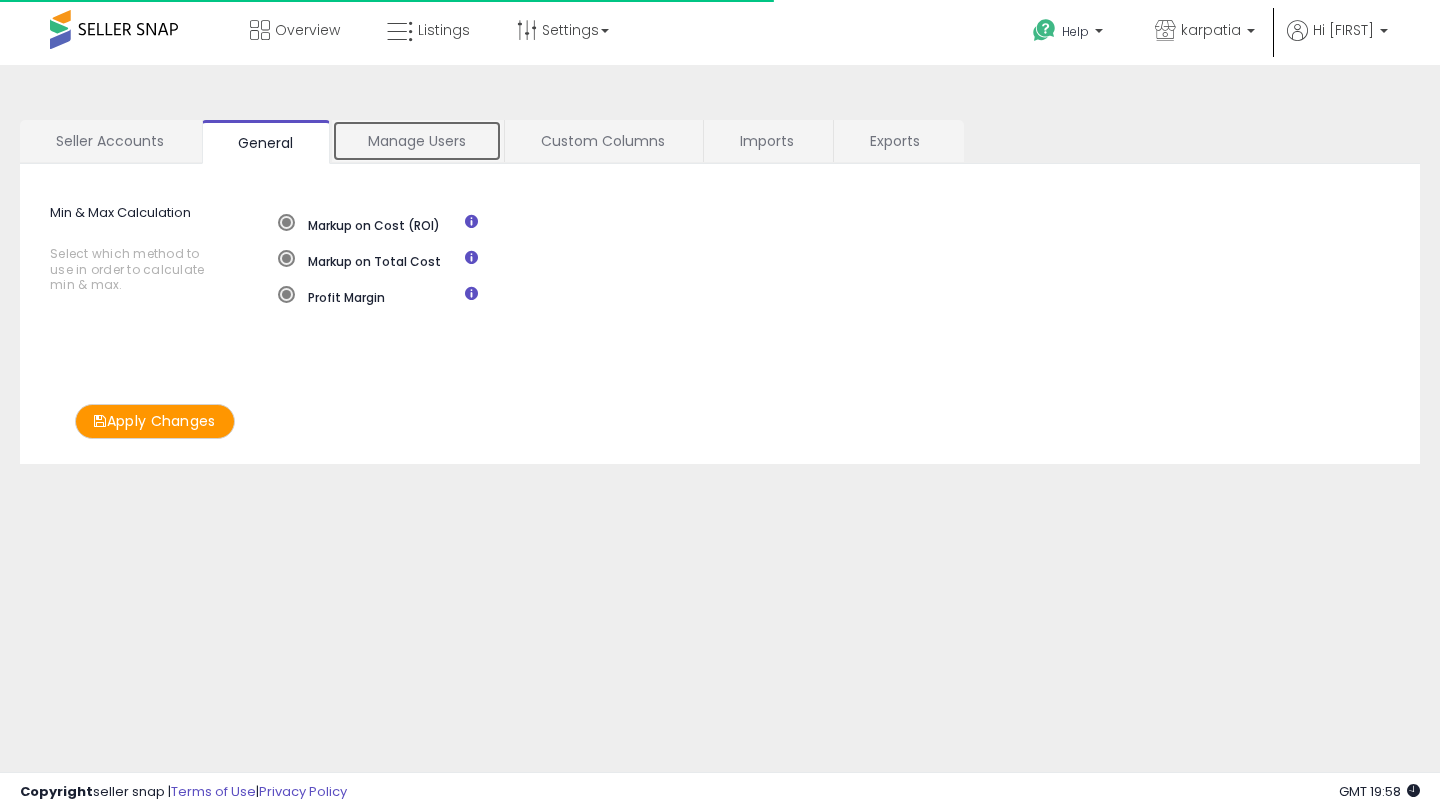 click on "Manage Users" at bounding box center (417, 141) 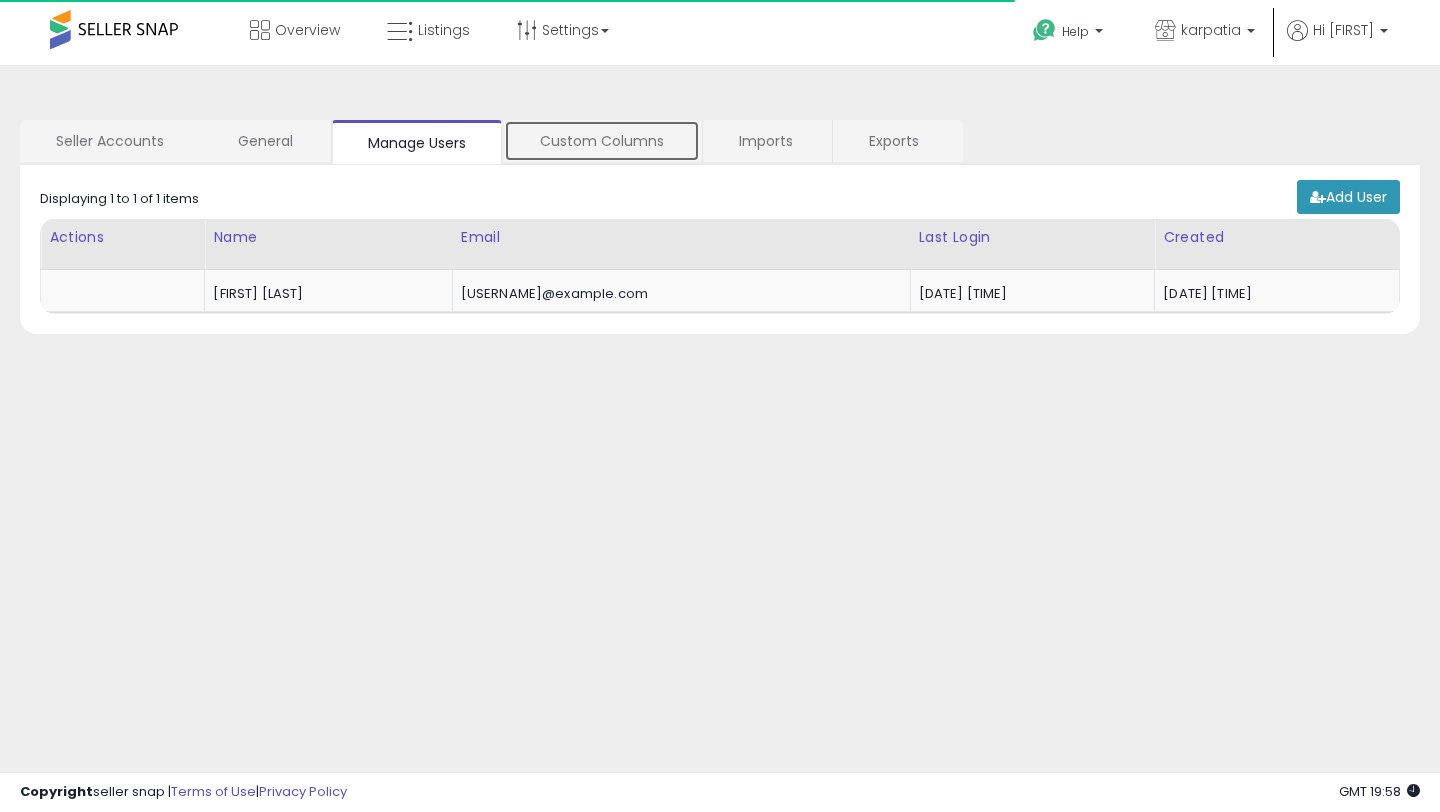 click on "Custom Columns" at bounding box center [602, 141] 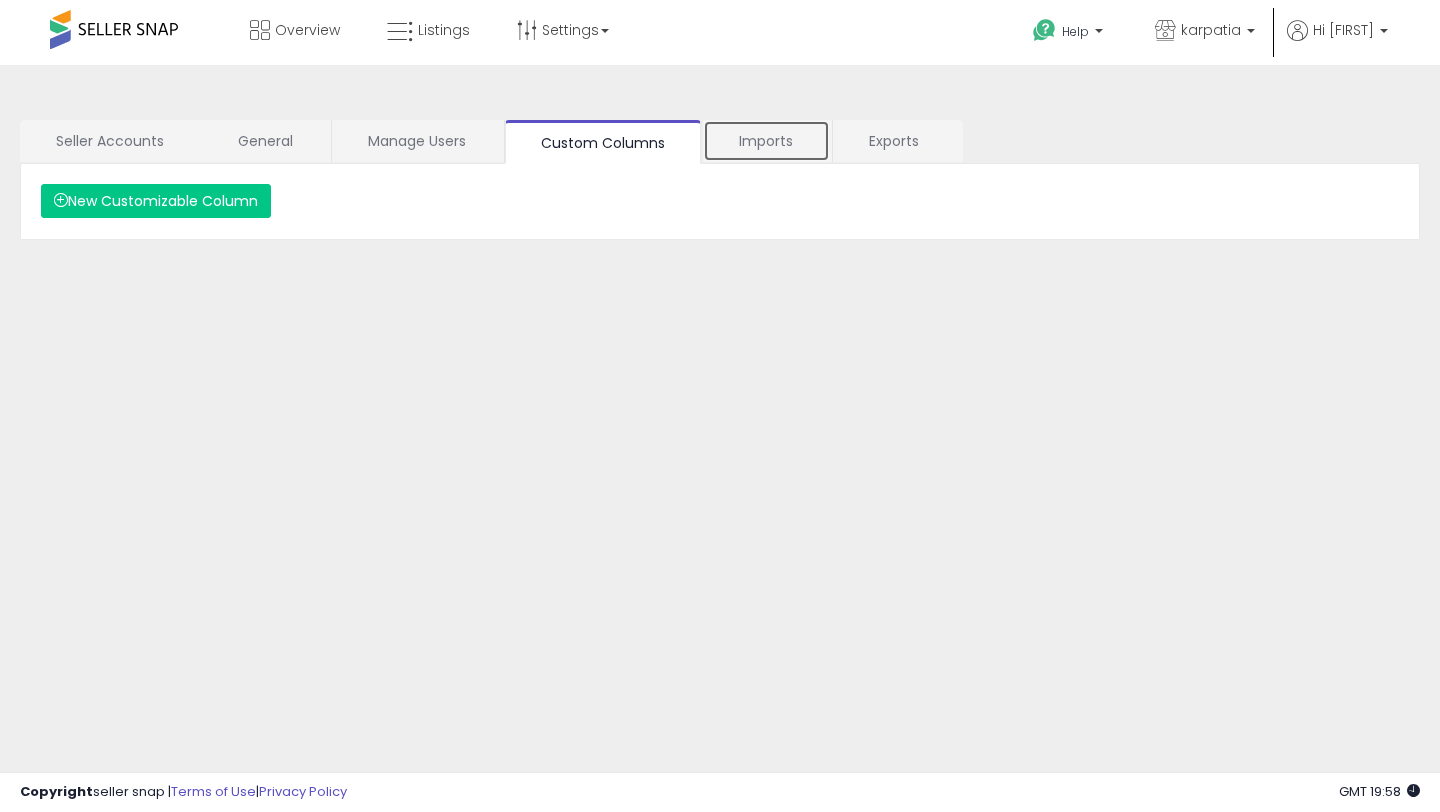 click on "Imports" at bounding box center (766, 141) 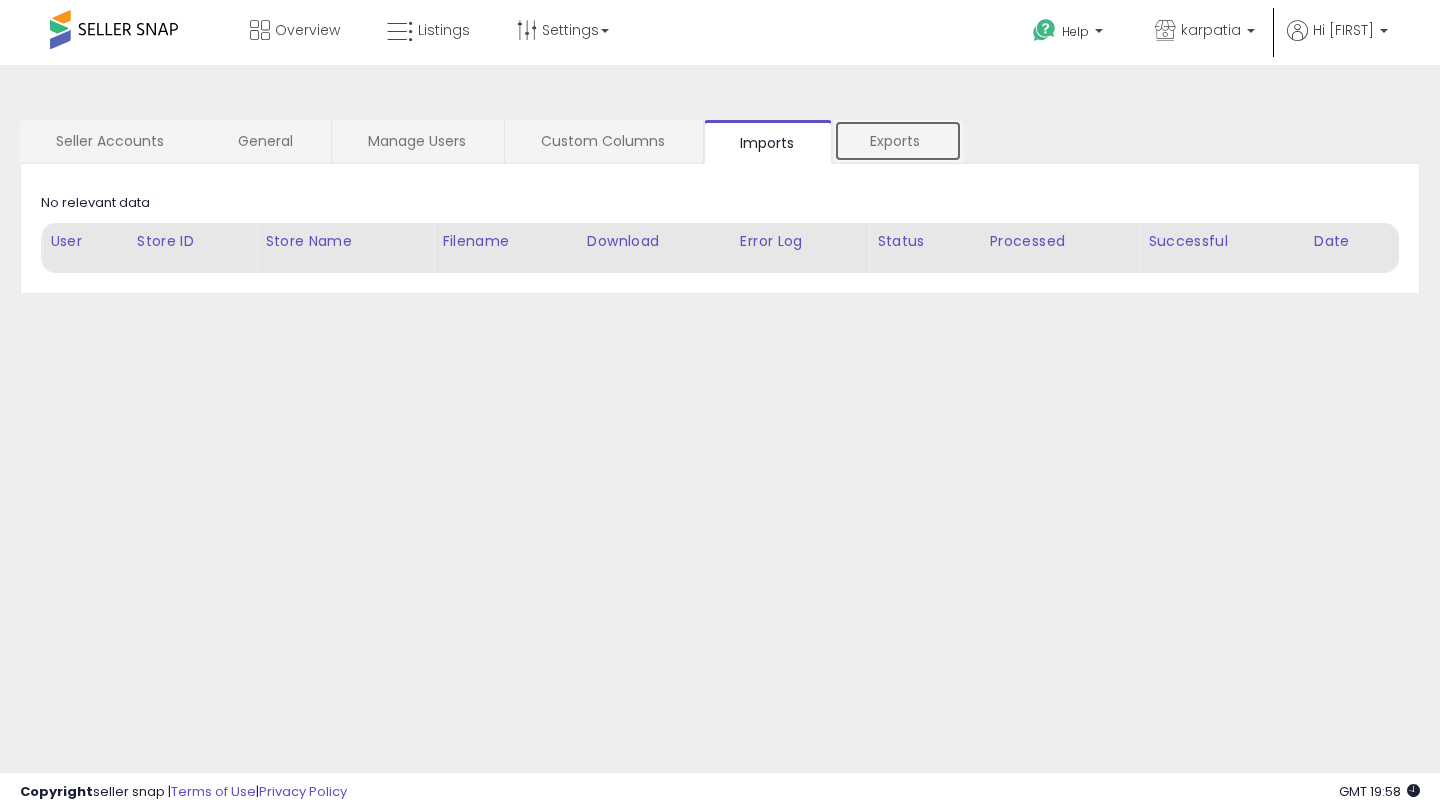 click on "Exports" at bounding box center (898, 141) 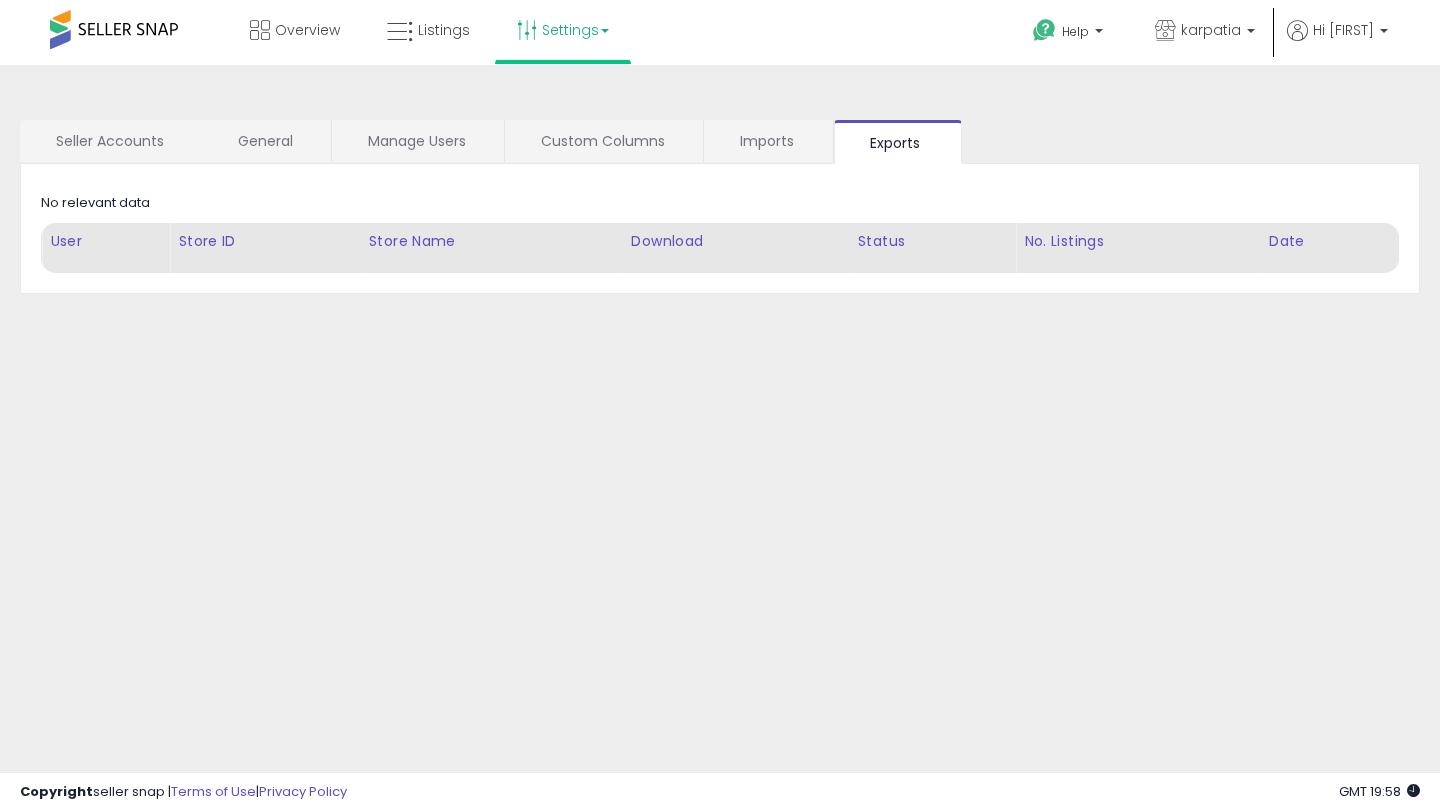 click on "Settings" at bounding box center [563, 30] 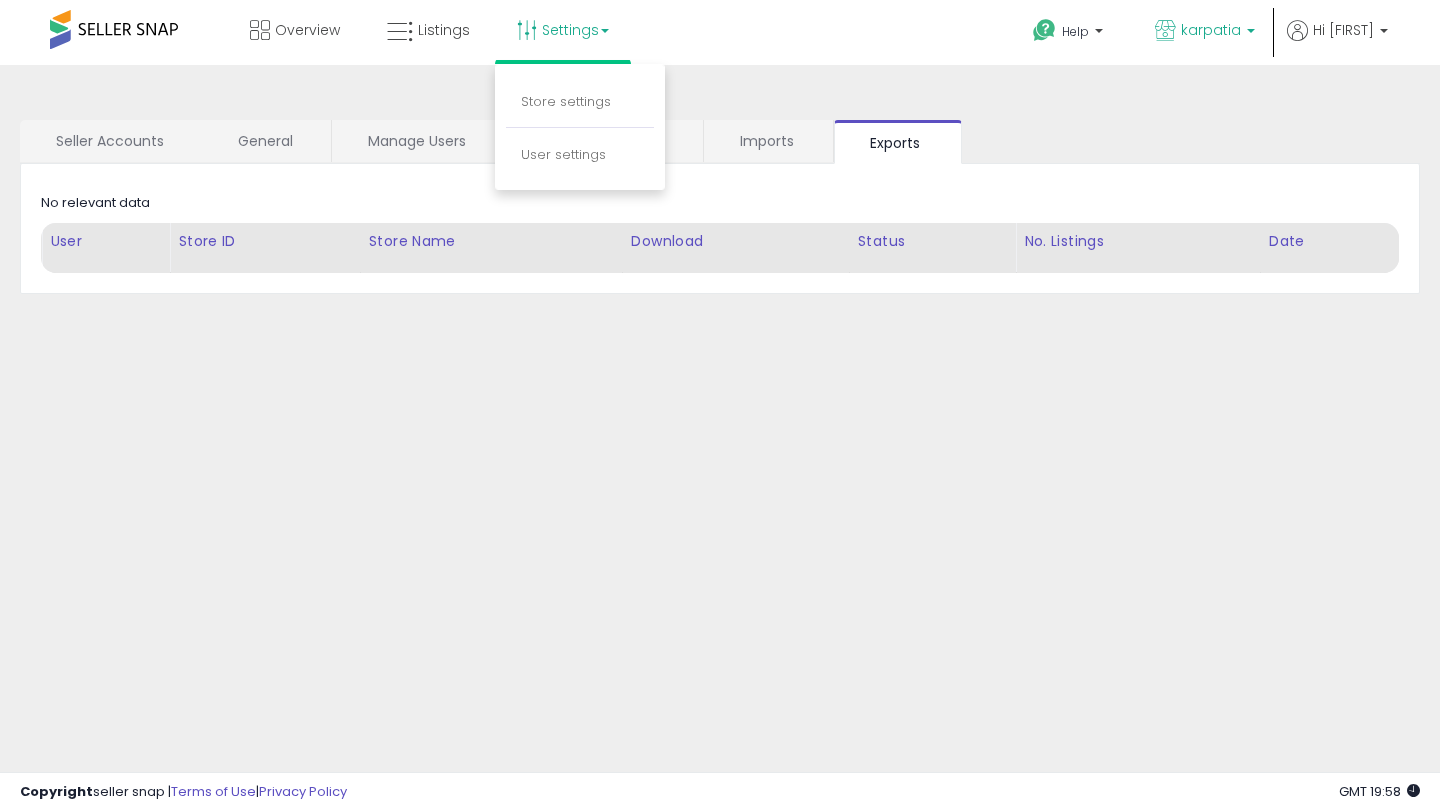 click on "karpatia" at bounding box center [1211, 30] 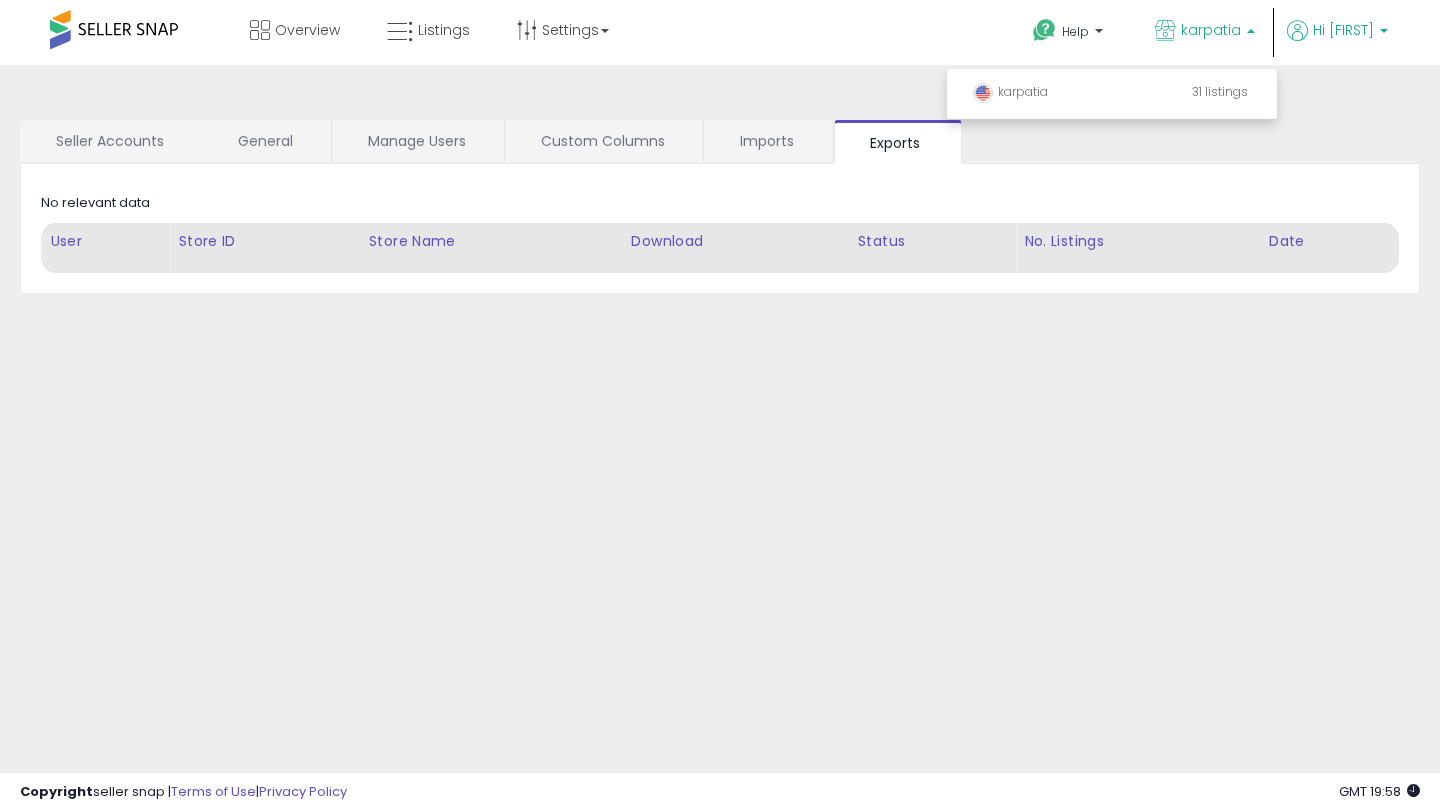 click on "Hi [FIRST]" at bounding box center [1337, 32] 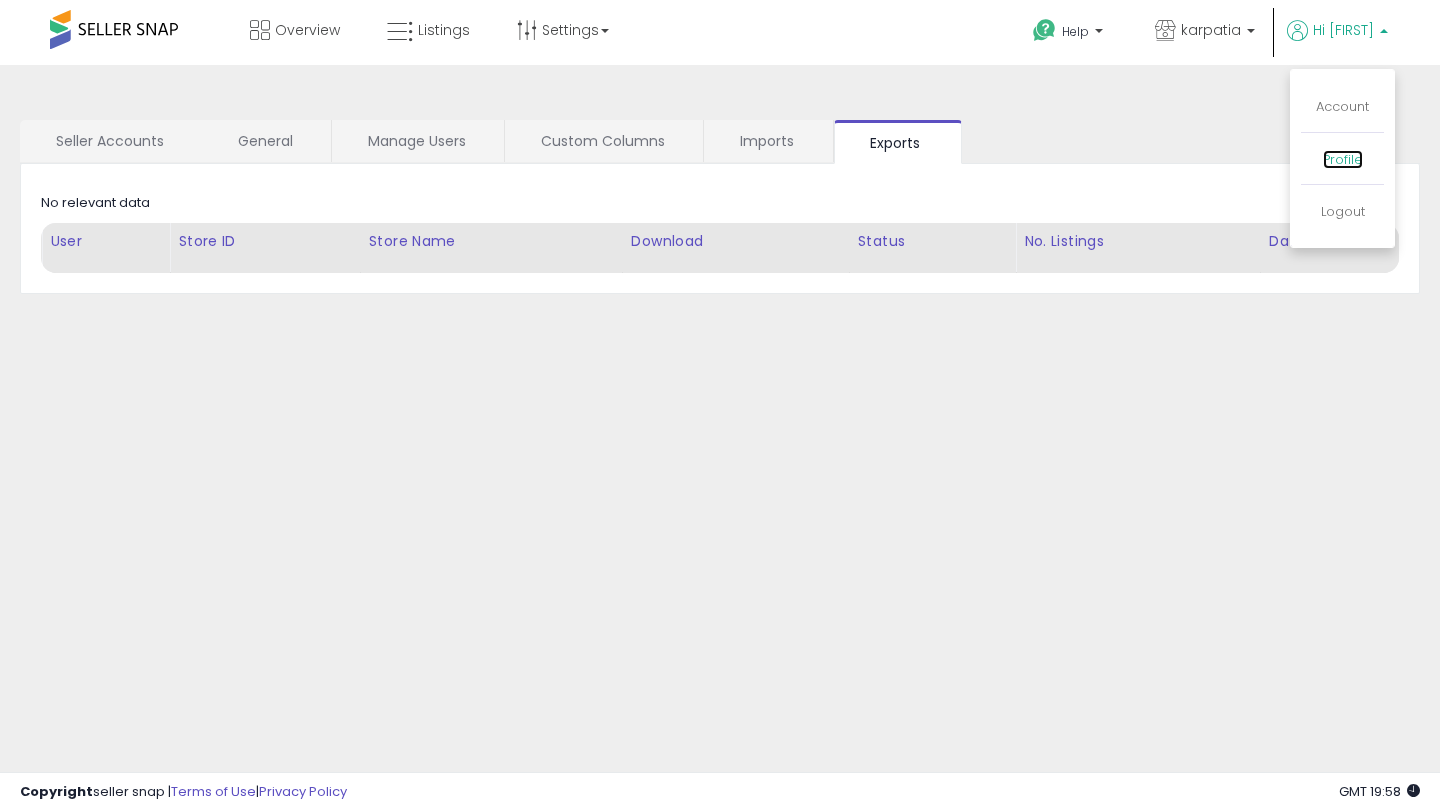 click on "Profile" at bounding box center [1343, 159] 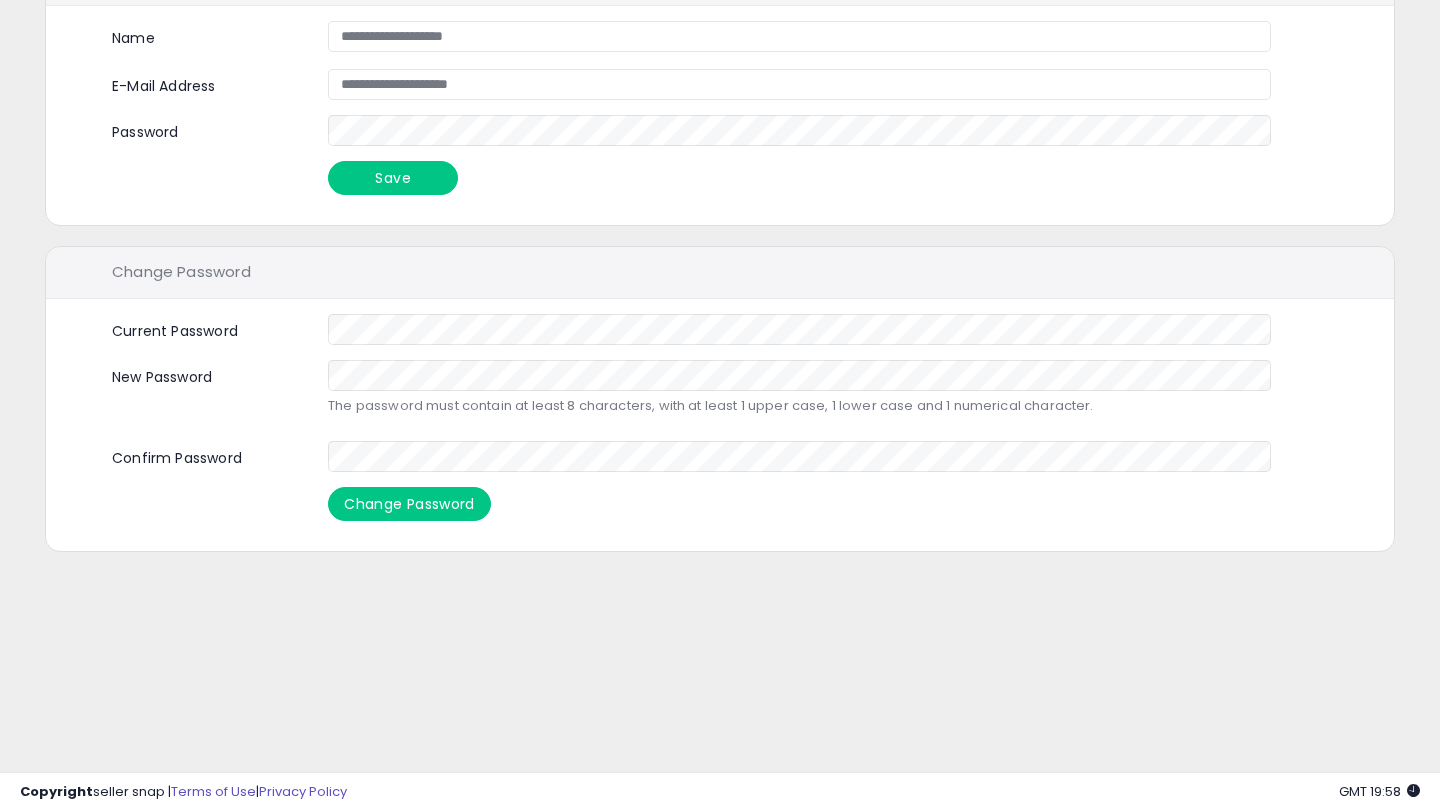 scroll, scrollTop: 0, scrollLeft: 0, axis: both 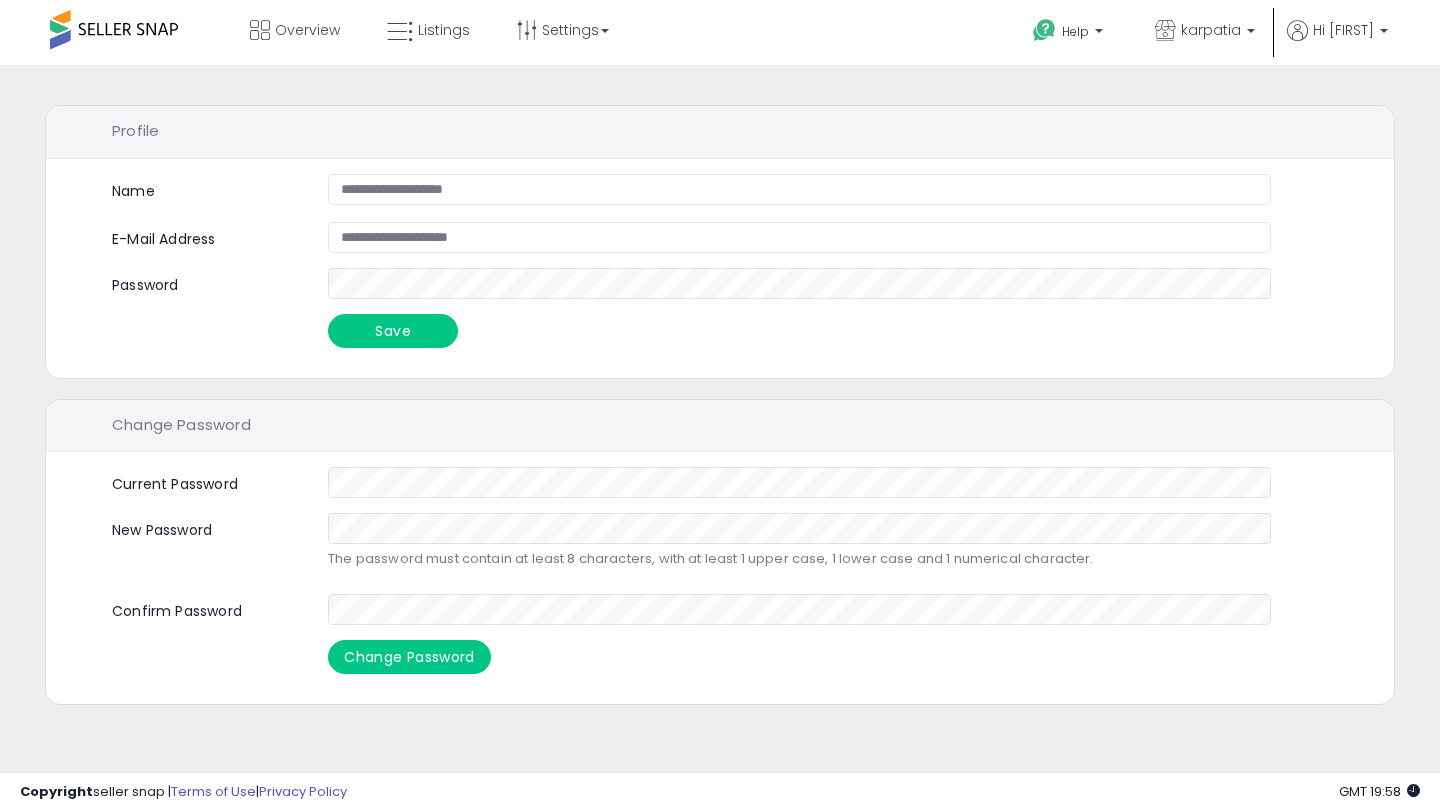 click on "Overview
Listings
Settings" at bounding box center [460, 42] 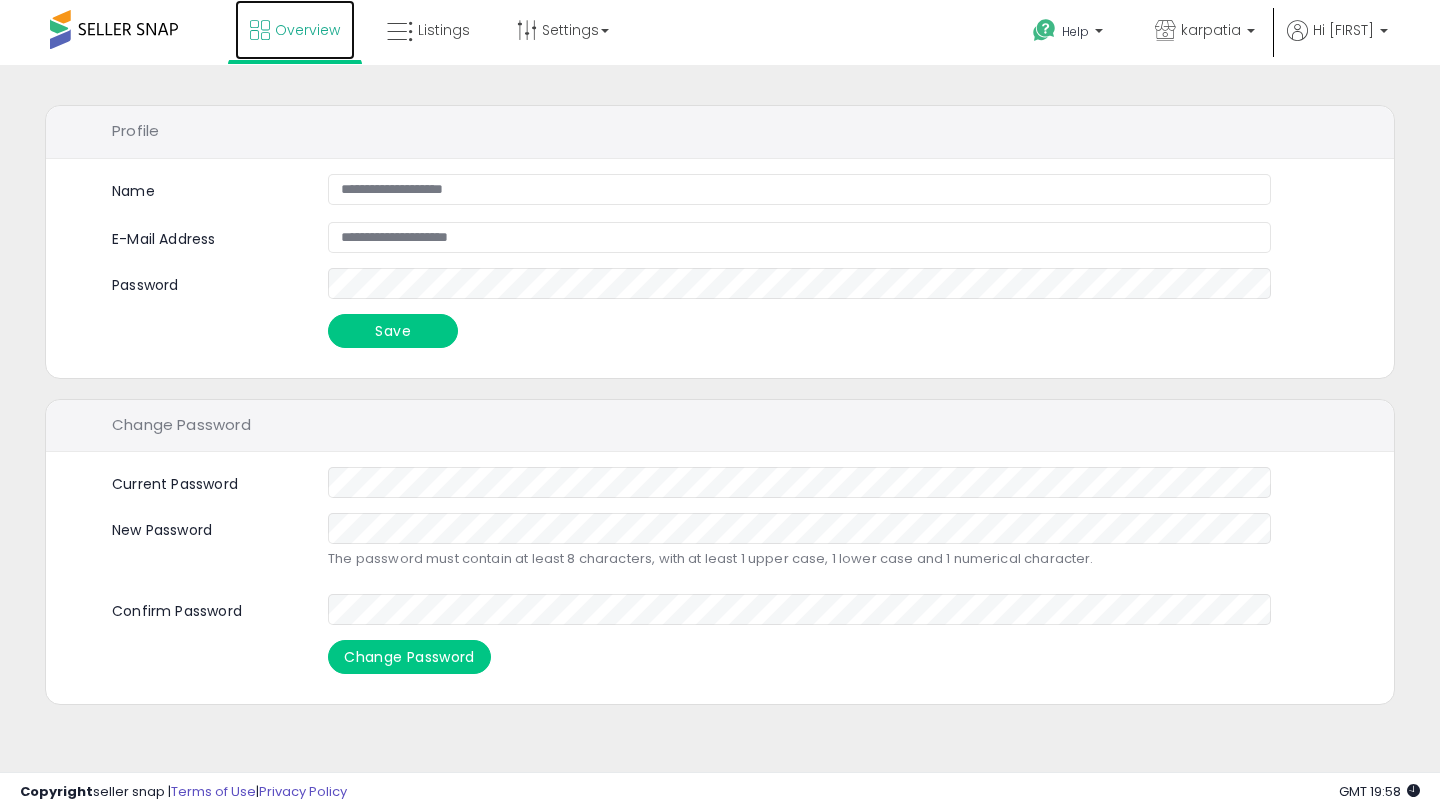 click on "Overview" at bounding box center (307, 30) 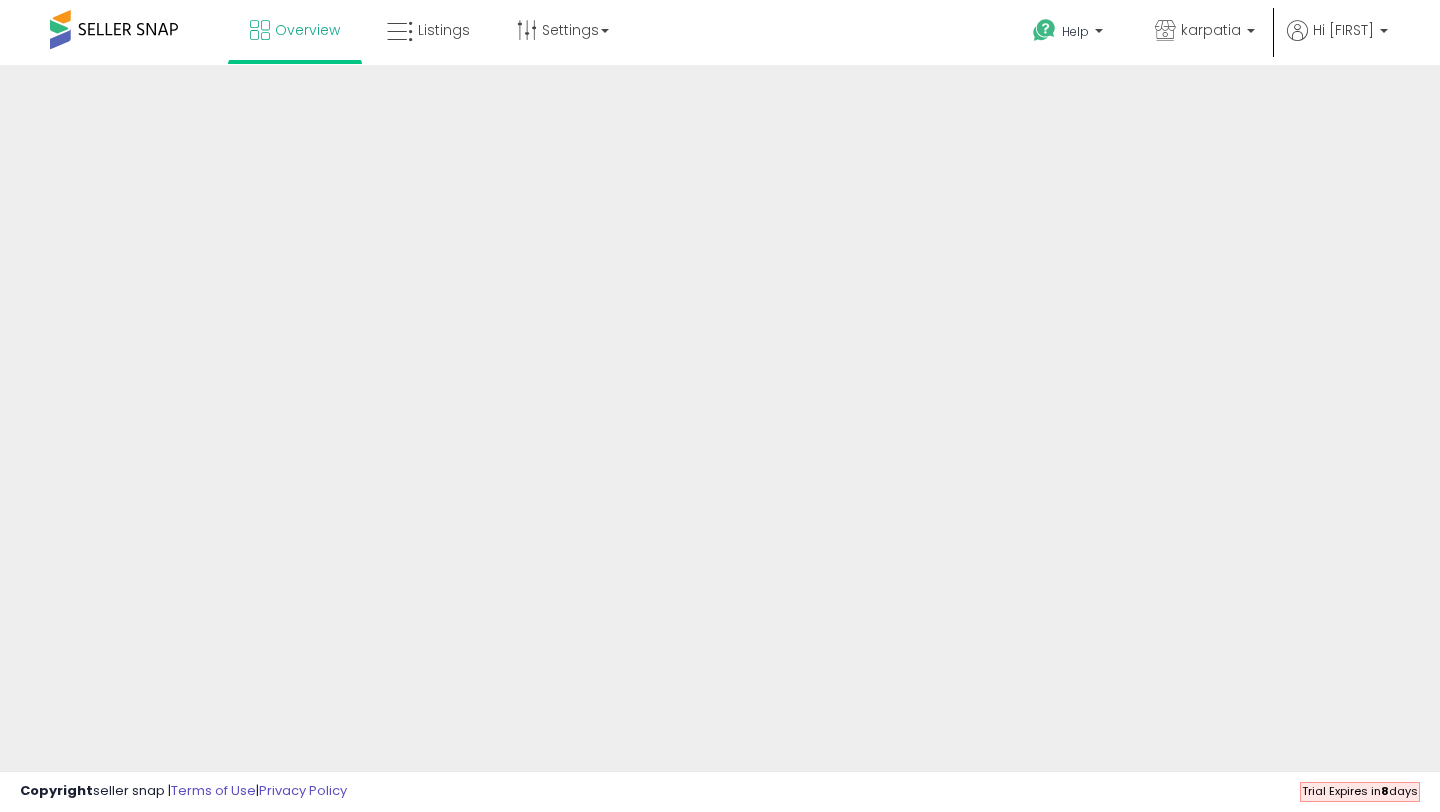 scroll, scrollTop: 0, scrollLeft: 0, axis: both 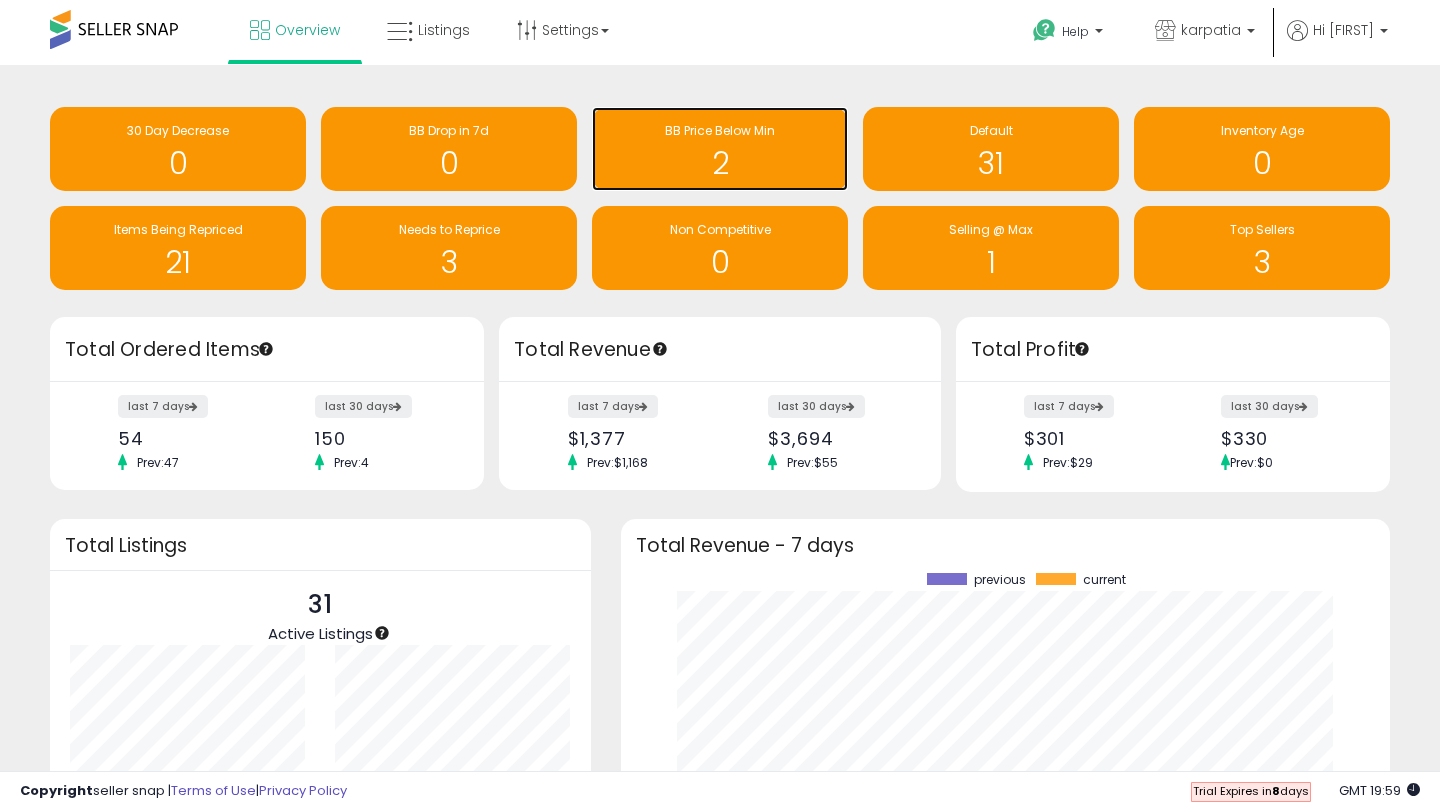 click on "2" at bounding box center [720, 163] 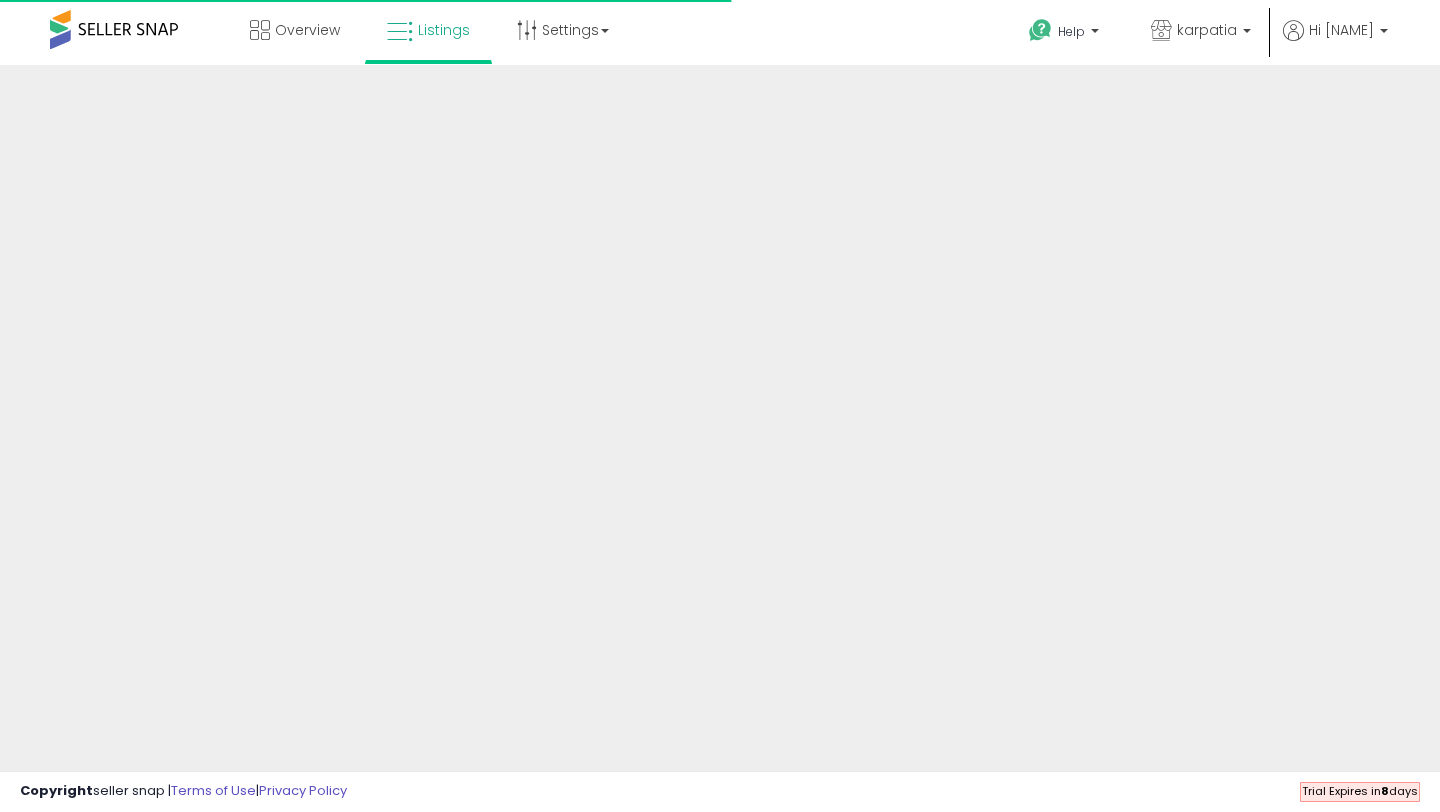 scroll, scrollTop: 0, scrollLeft: 0, axis: both 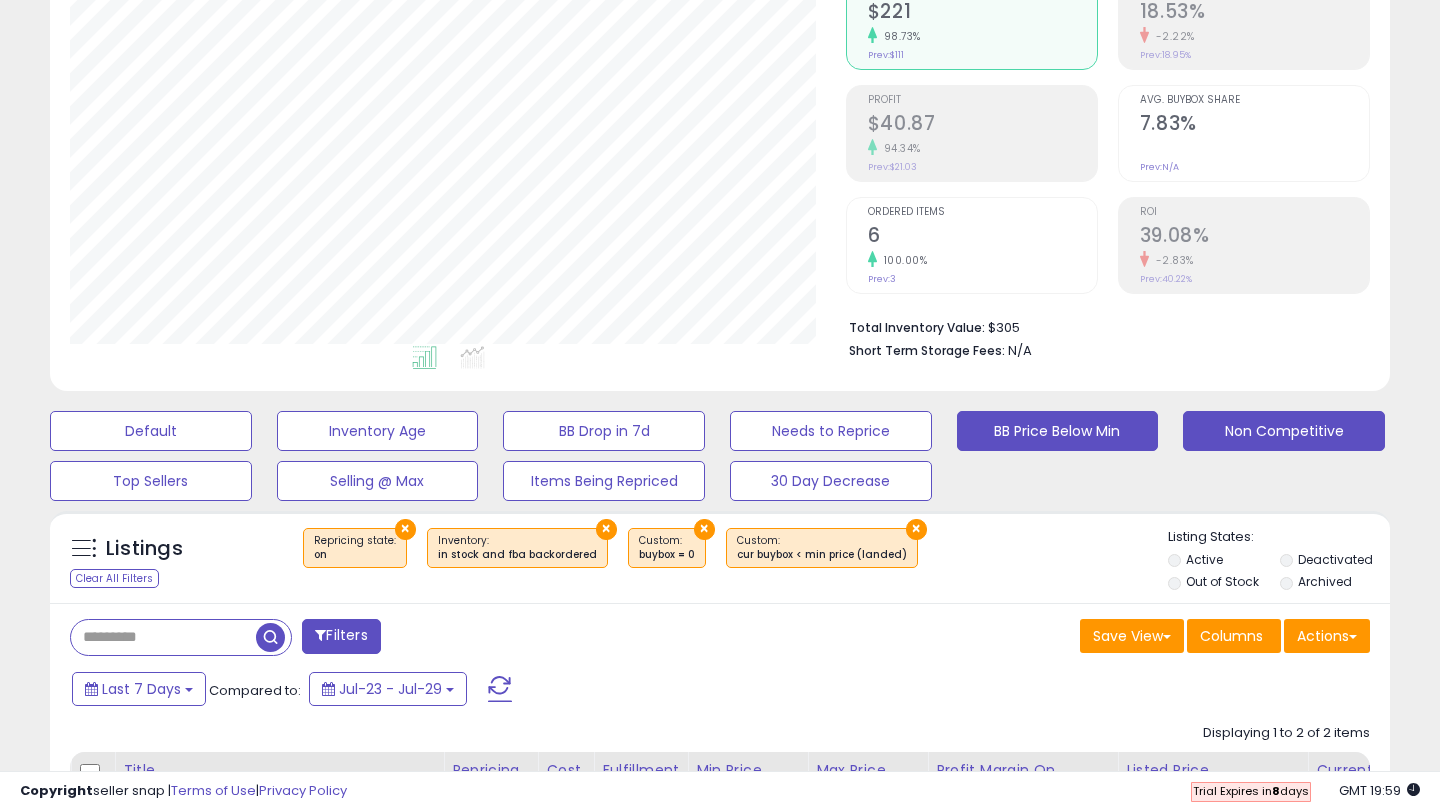 click on "Non Competitive" at bounding box center (151, 431) 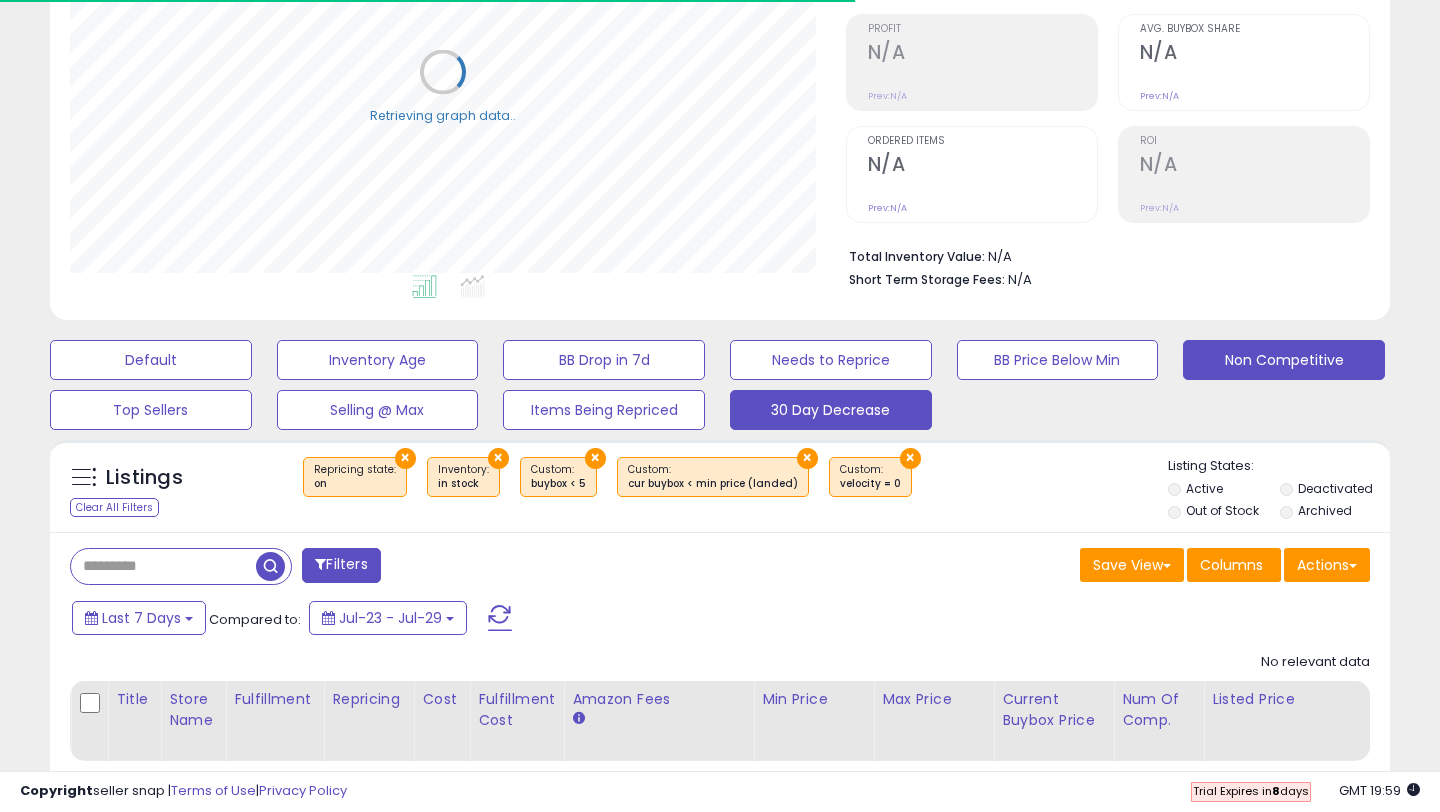 scroll, scrollTop: 393, scrollLeft: 0, axis: vertical 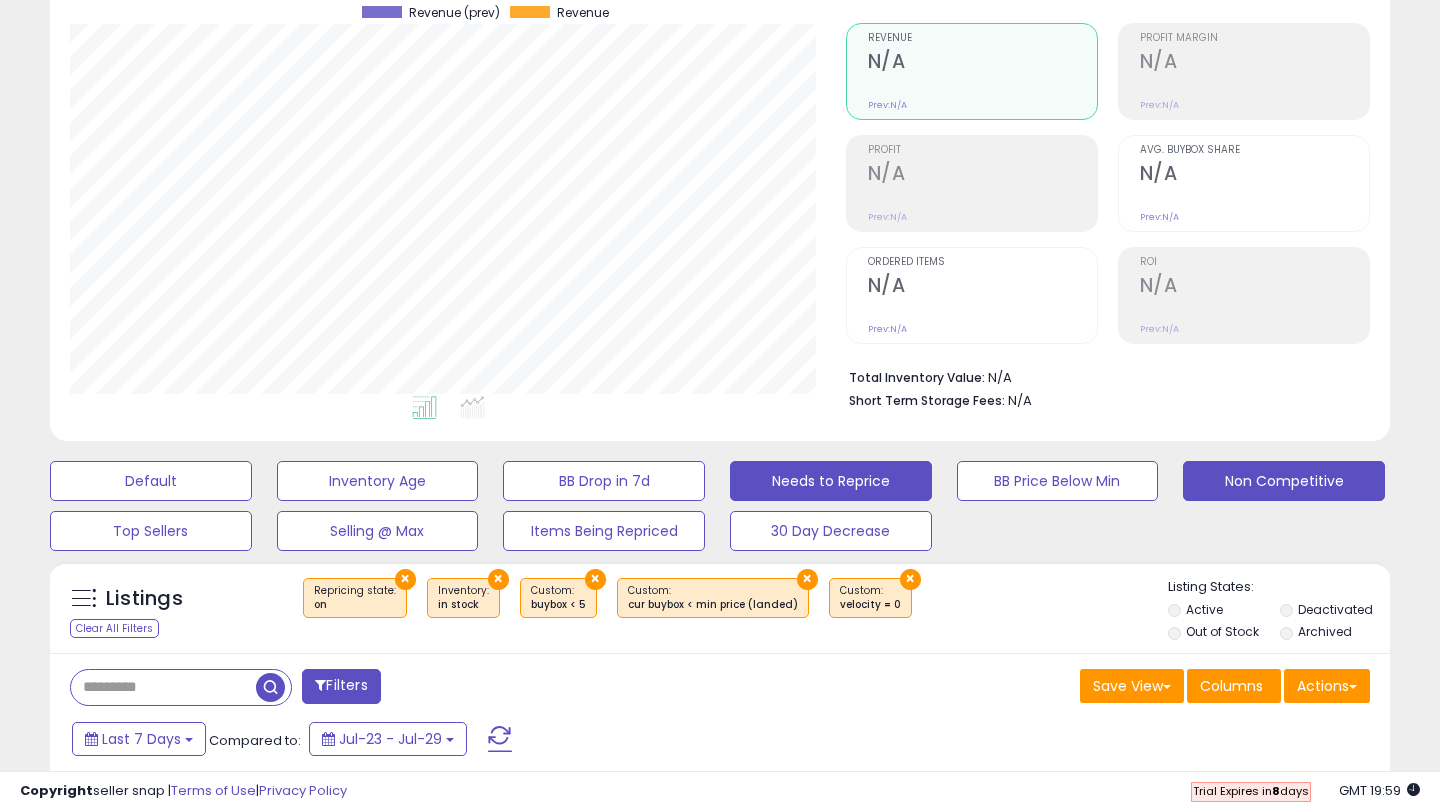 click on "Needs to Reprice" at bounding box center [151, 481] 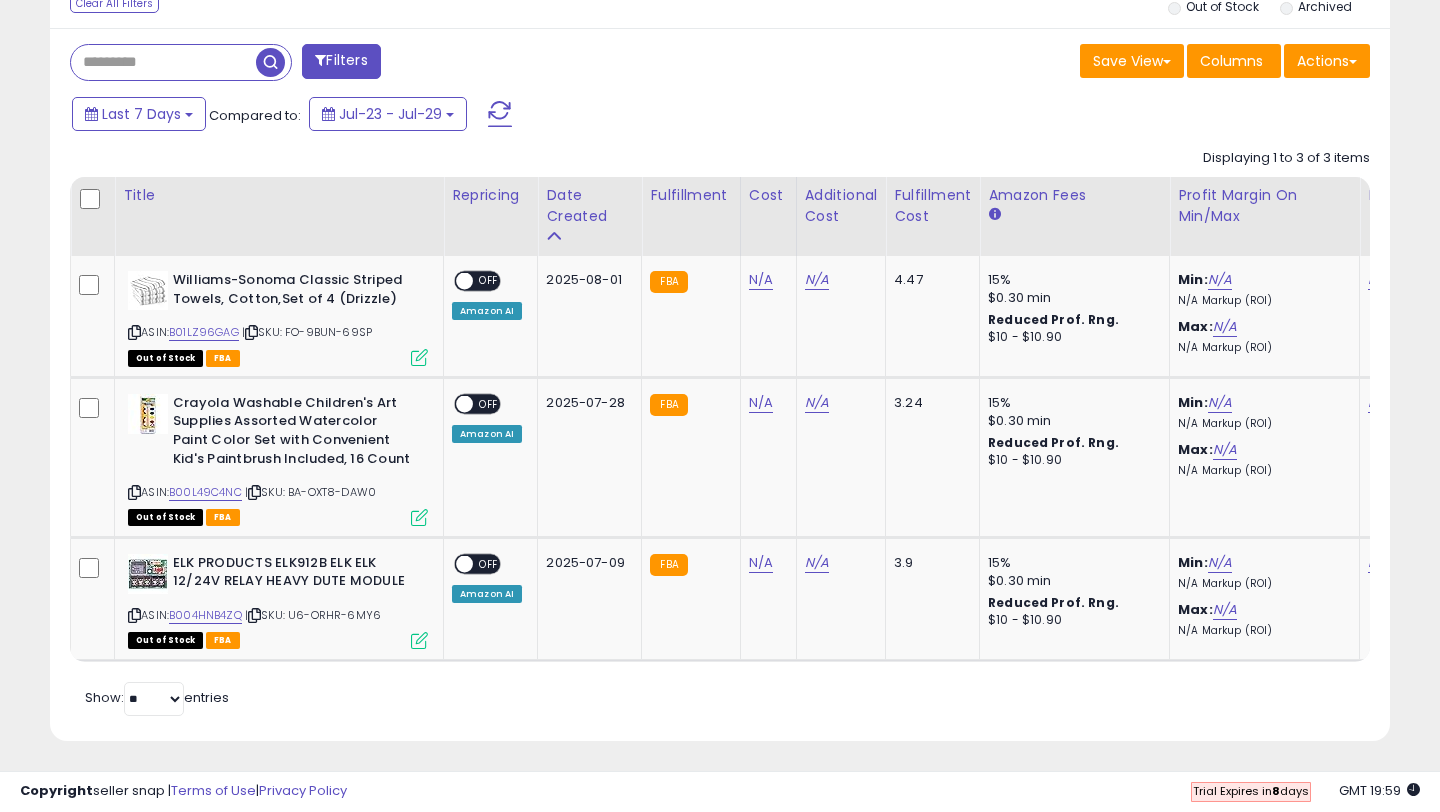 scroll, scrollTop: 798, scrollLeft: 0, axis: vertical 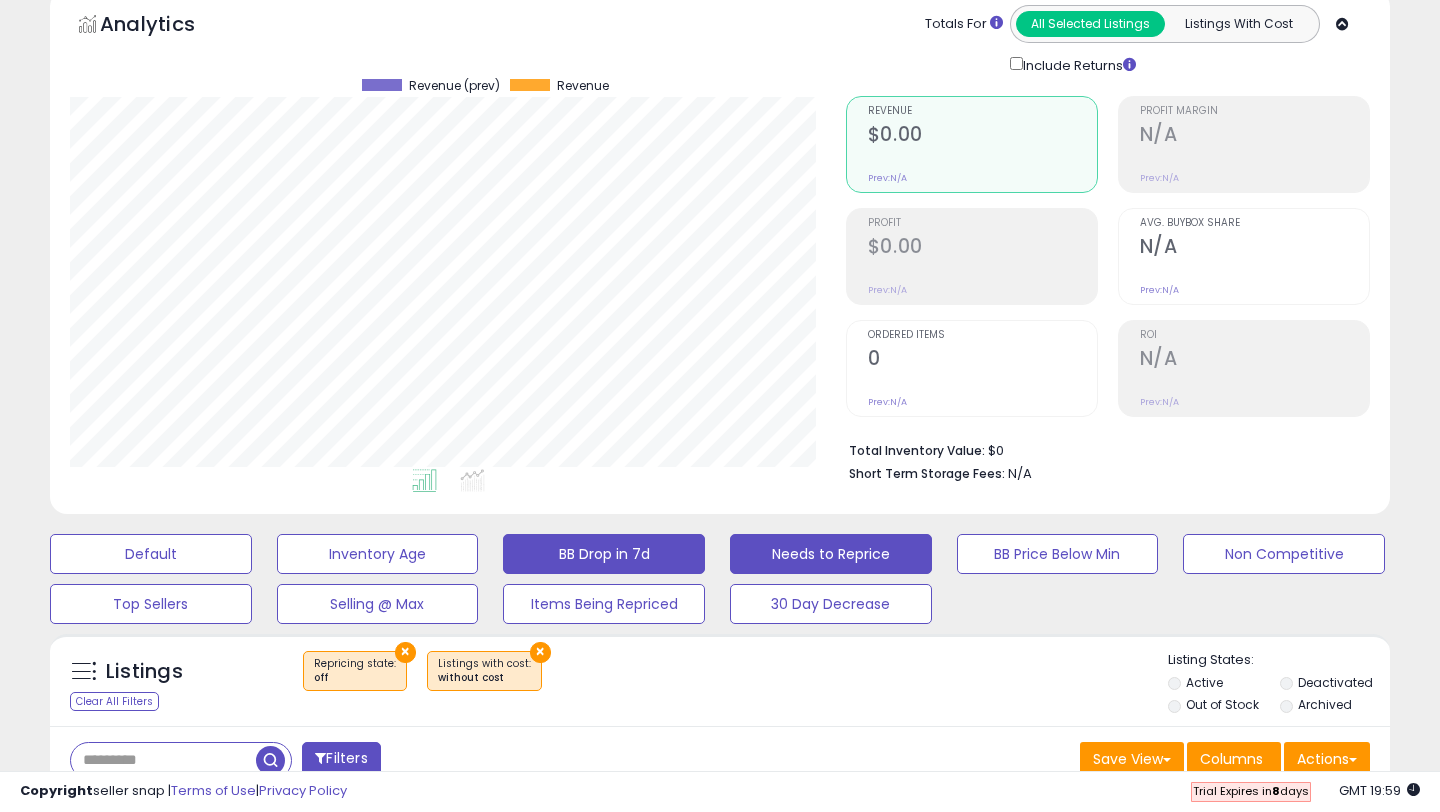 click on "BB Drop in 7d" at bounding box center (151, 554) 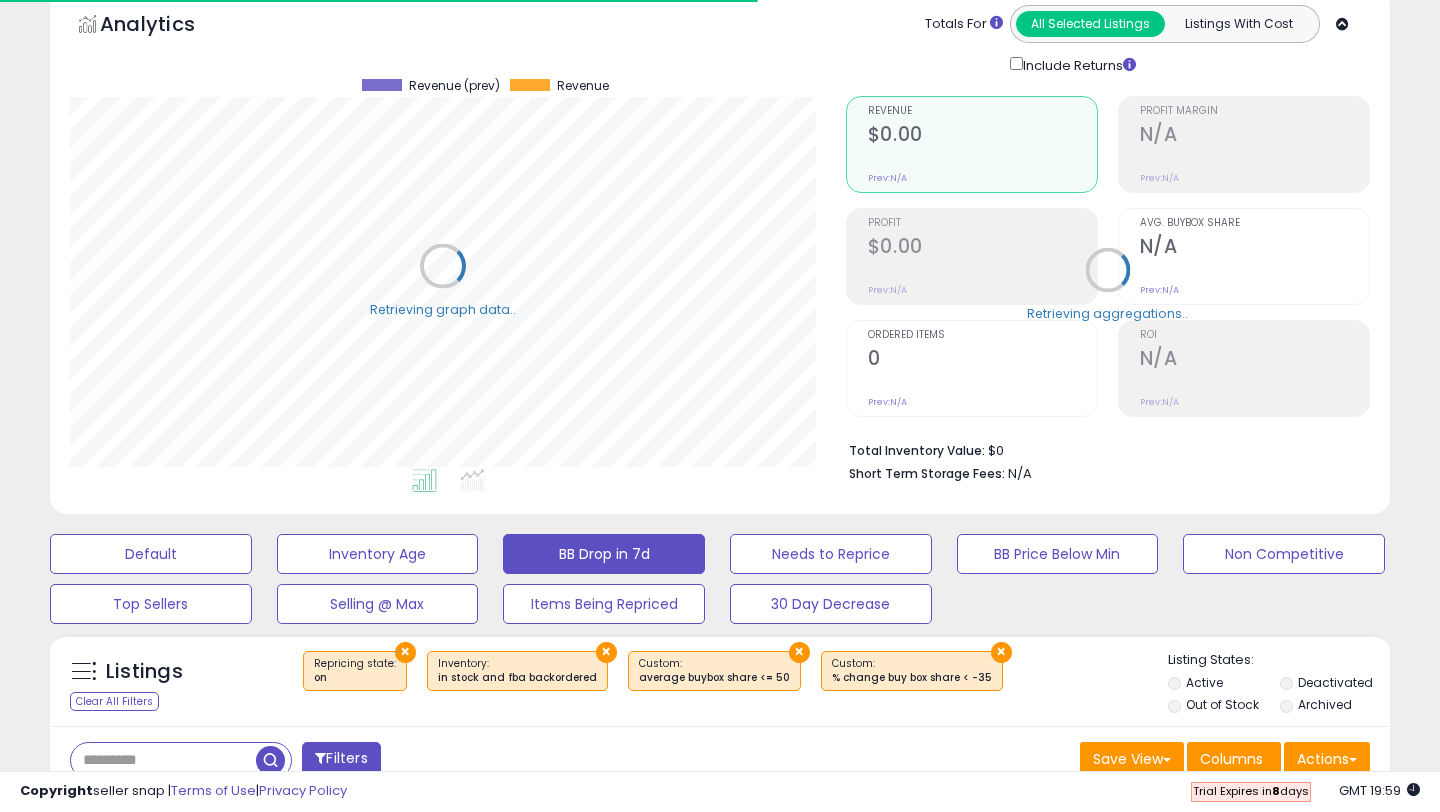scroll, scrollTop: 414, scrollLeft: 0, axis: vertical 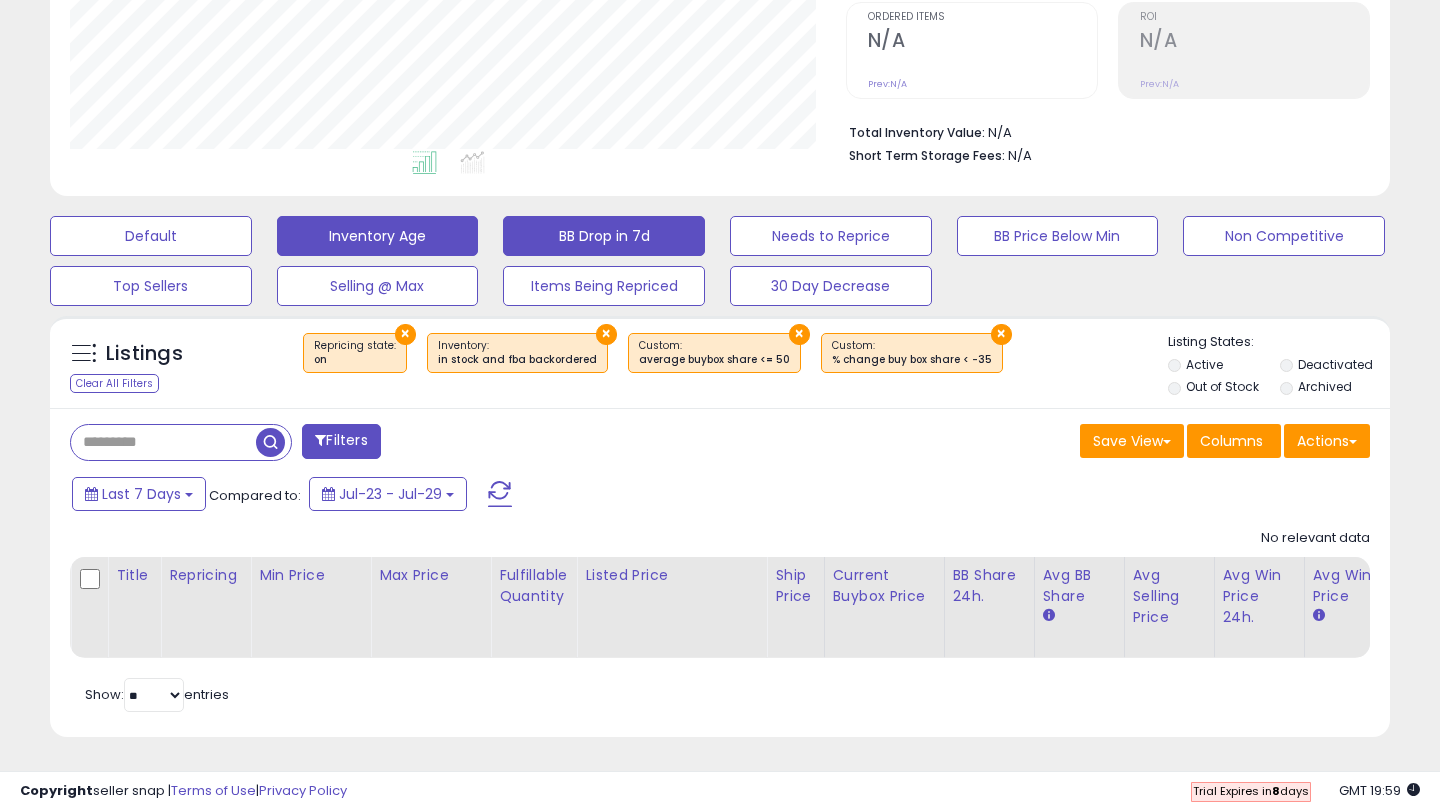 click on "Inventory Age" at bounding box center (151, 236) 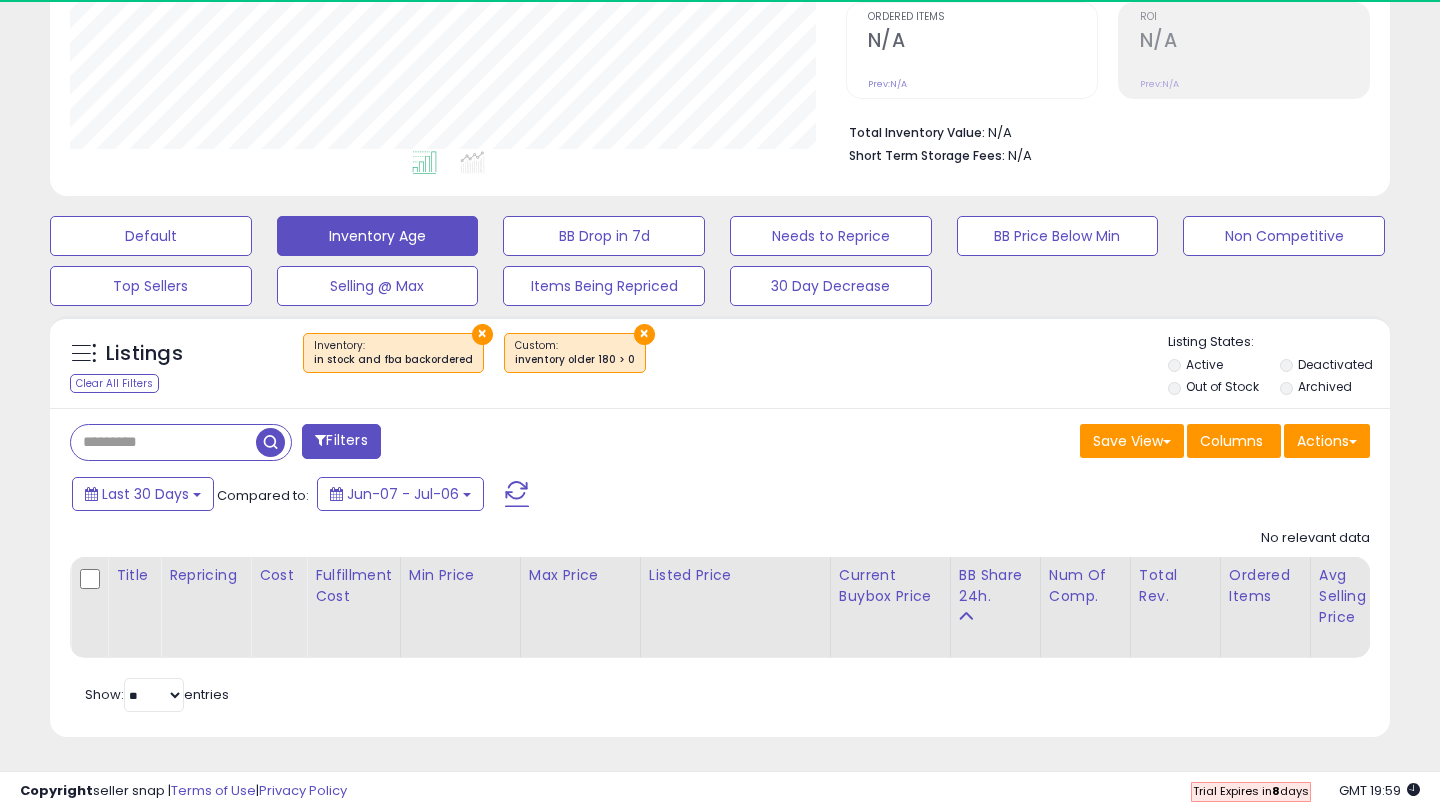 scroll, scrollTop: 999590, scrollLeft: 999224, axis: both 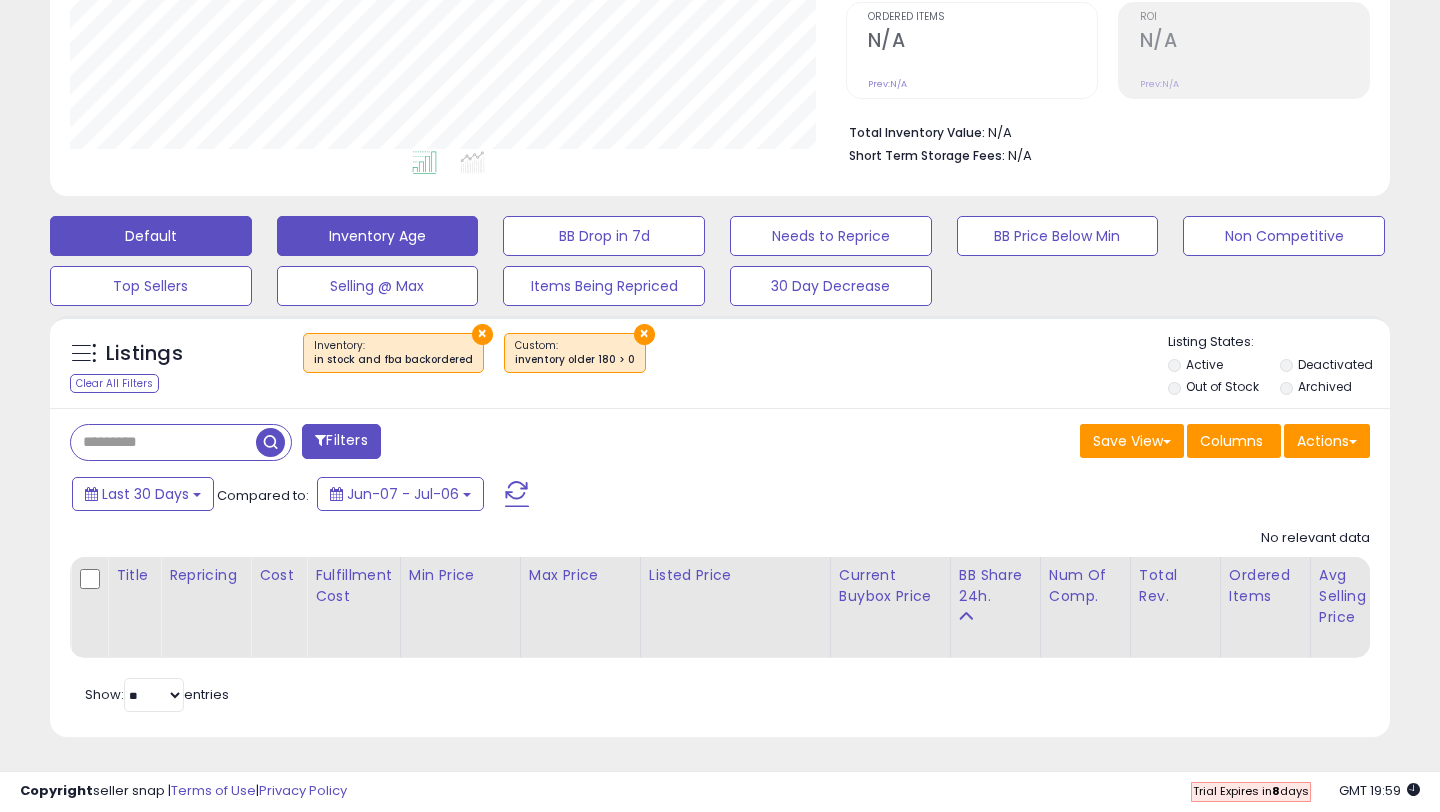 click on "Default" at bounding box center (151, 236) 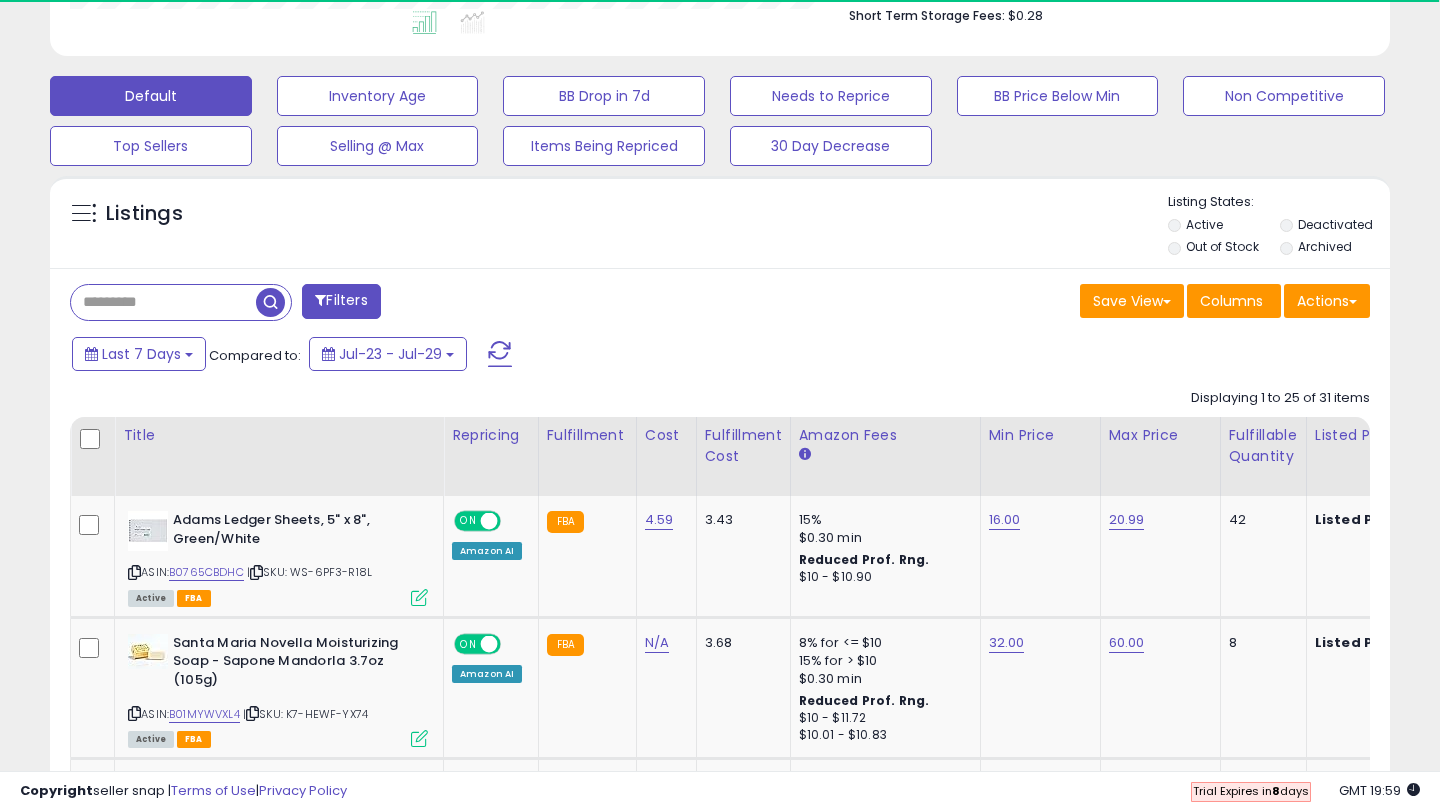 scroll, scrollTop: 1043, scrollLeft: 0, axis: vertical 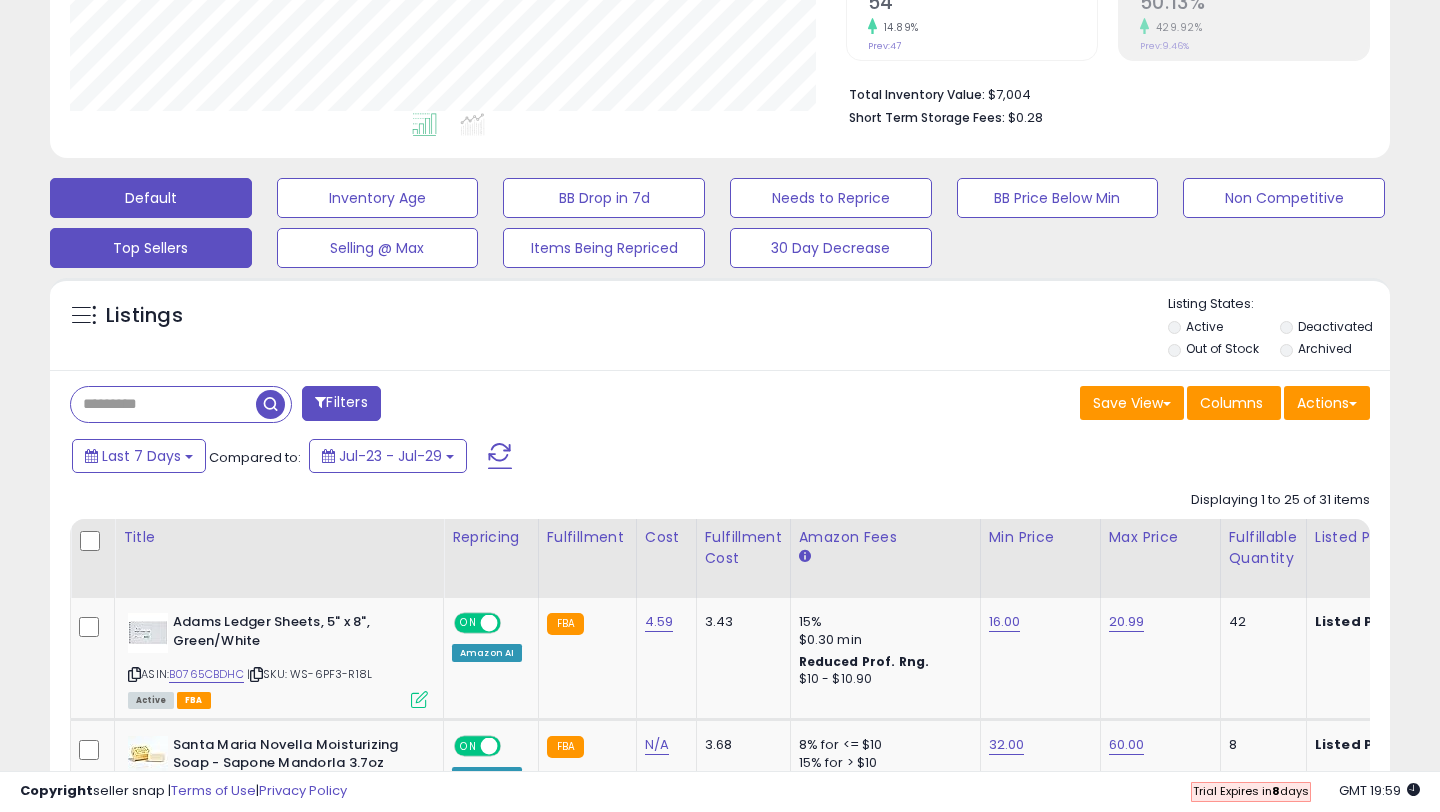 click on "Top Sellers" at bounding box center (378, 198) 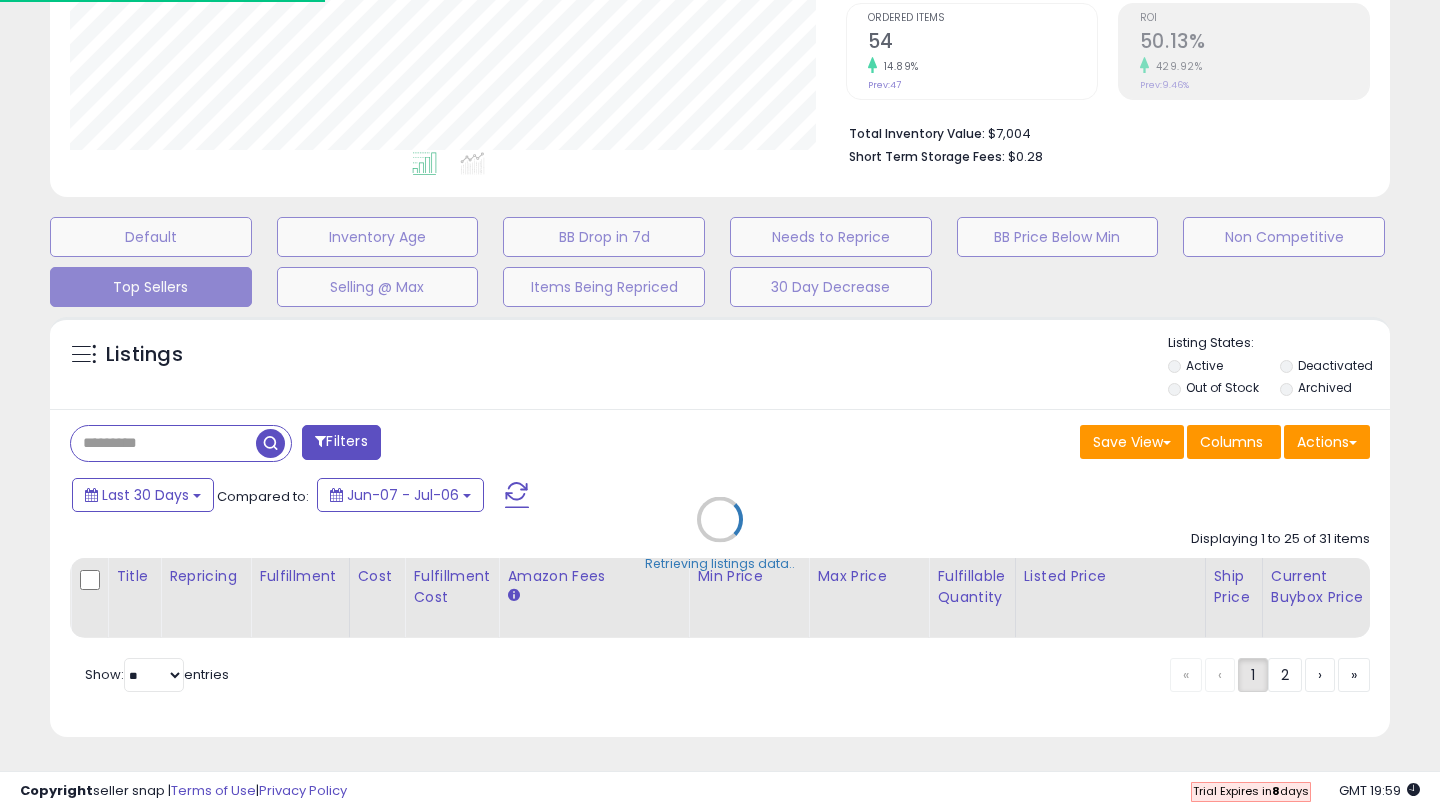 select on "**" 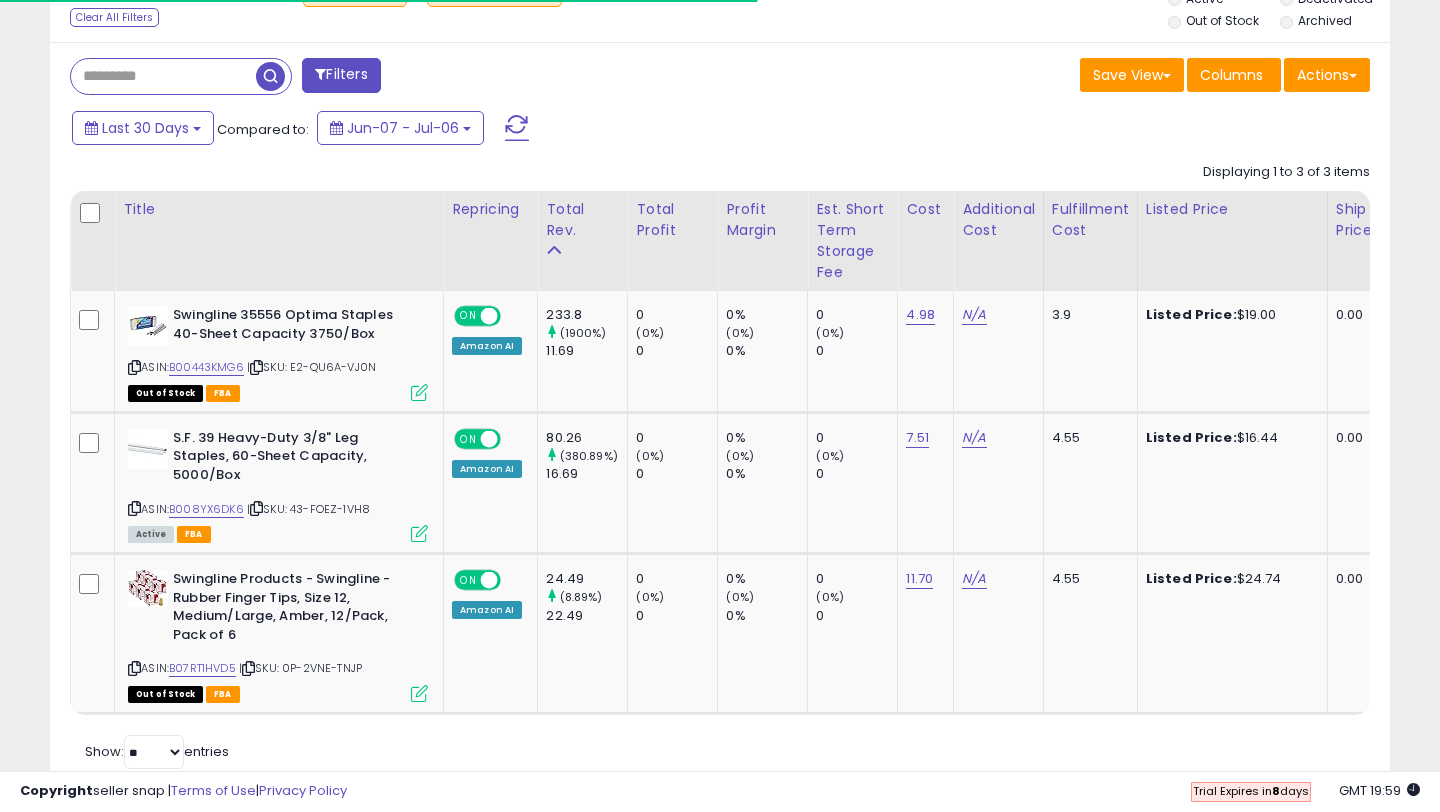 scroll, scrollTop: 819, scrollLeft: 0, axis: vertical 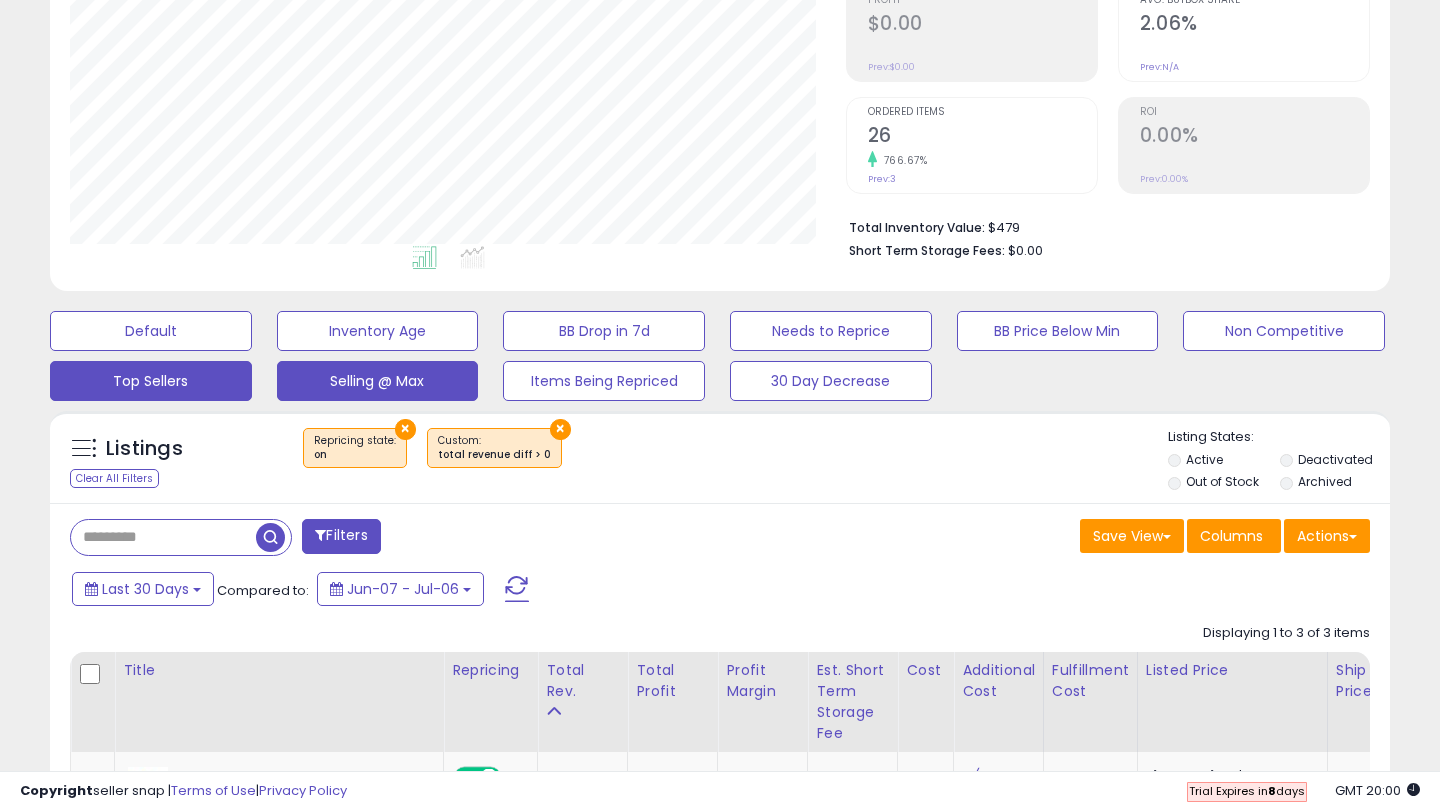 click on "Selling @ Max" at bounding box center [151, 331] 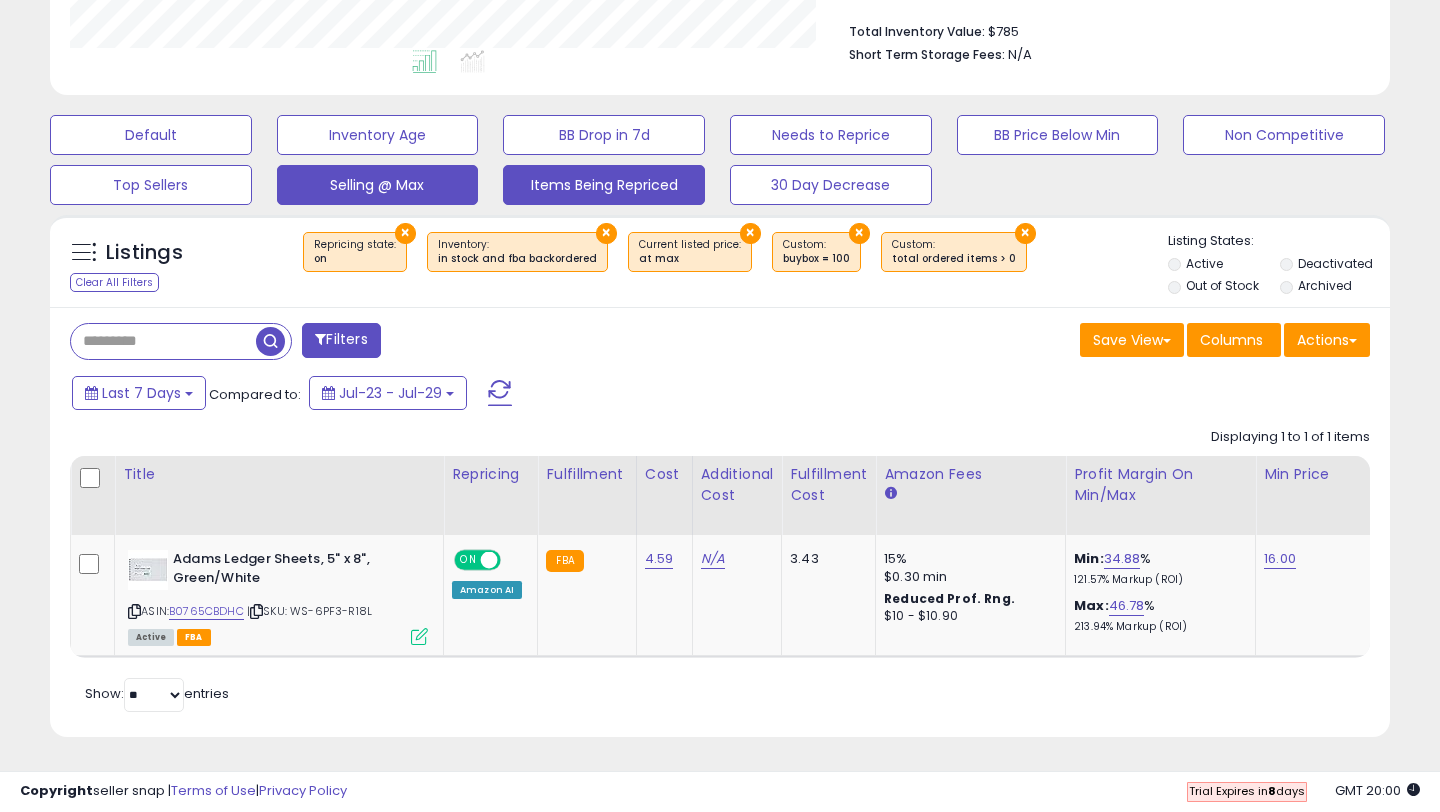 click on "Items Being Repriced" at bounding box center (151, 135) 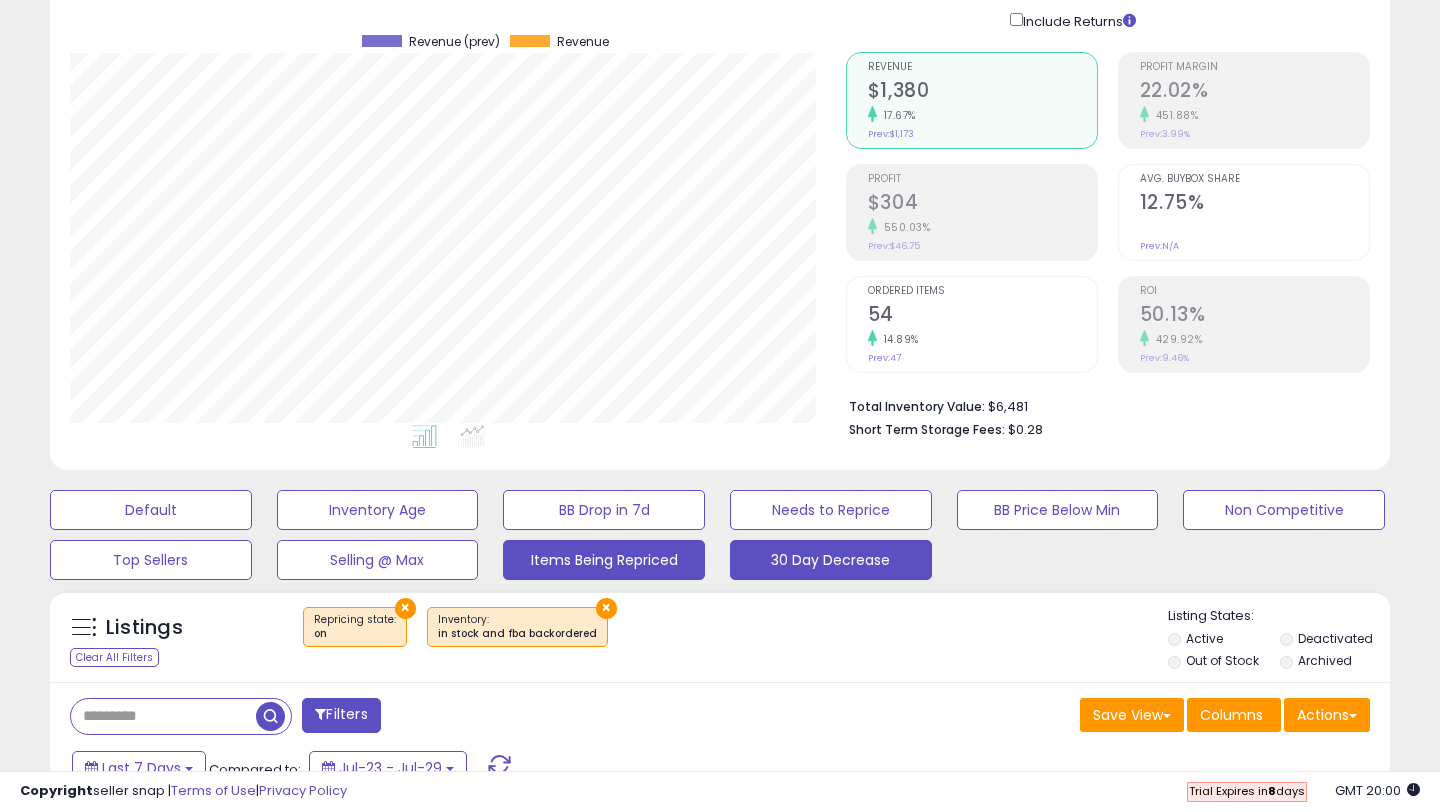 click on "30 Day Decrease" at bounding box center [151, 510] 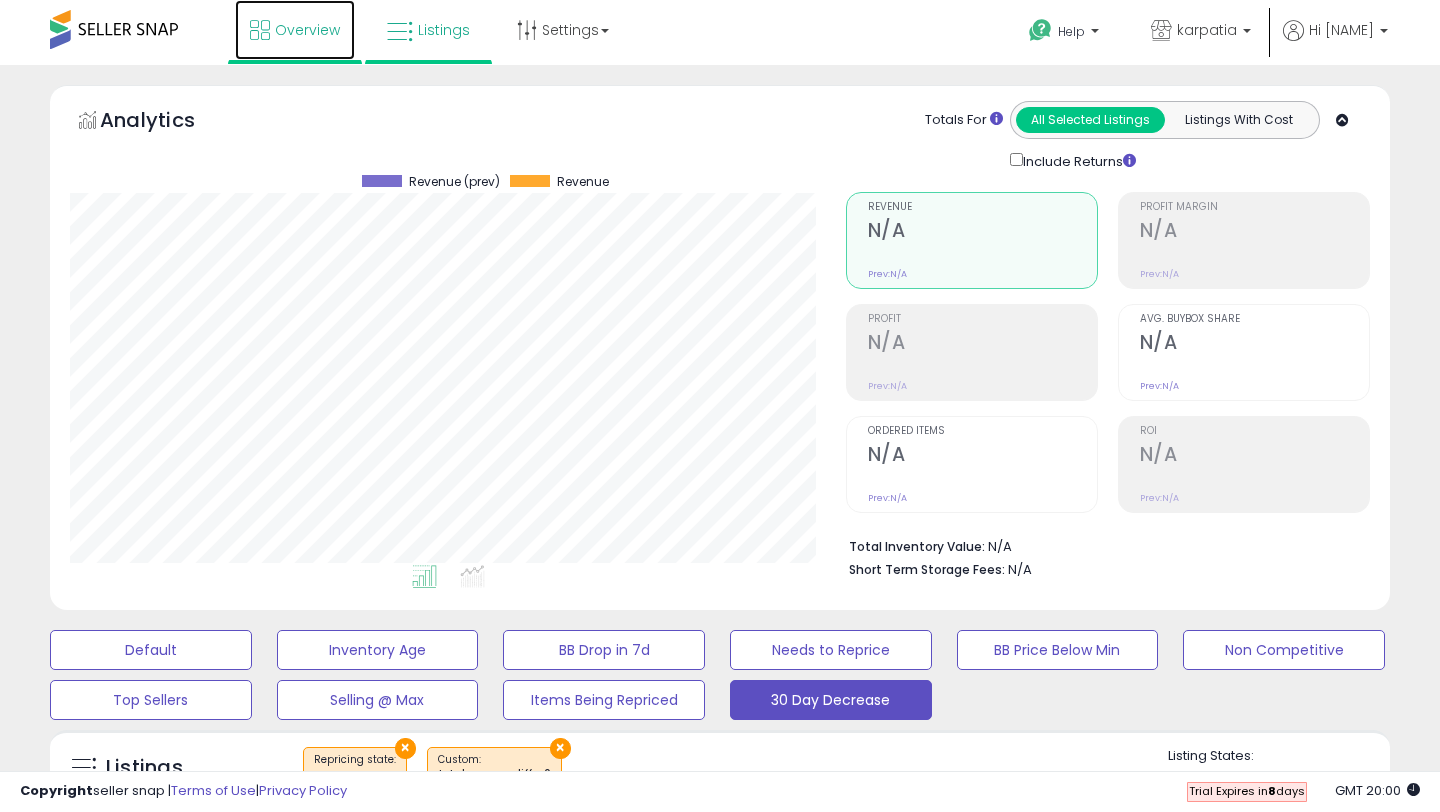 click at bounding box center (260, 30) 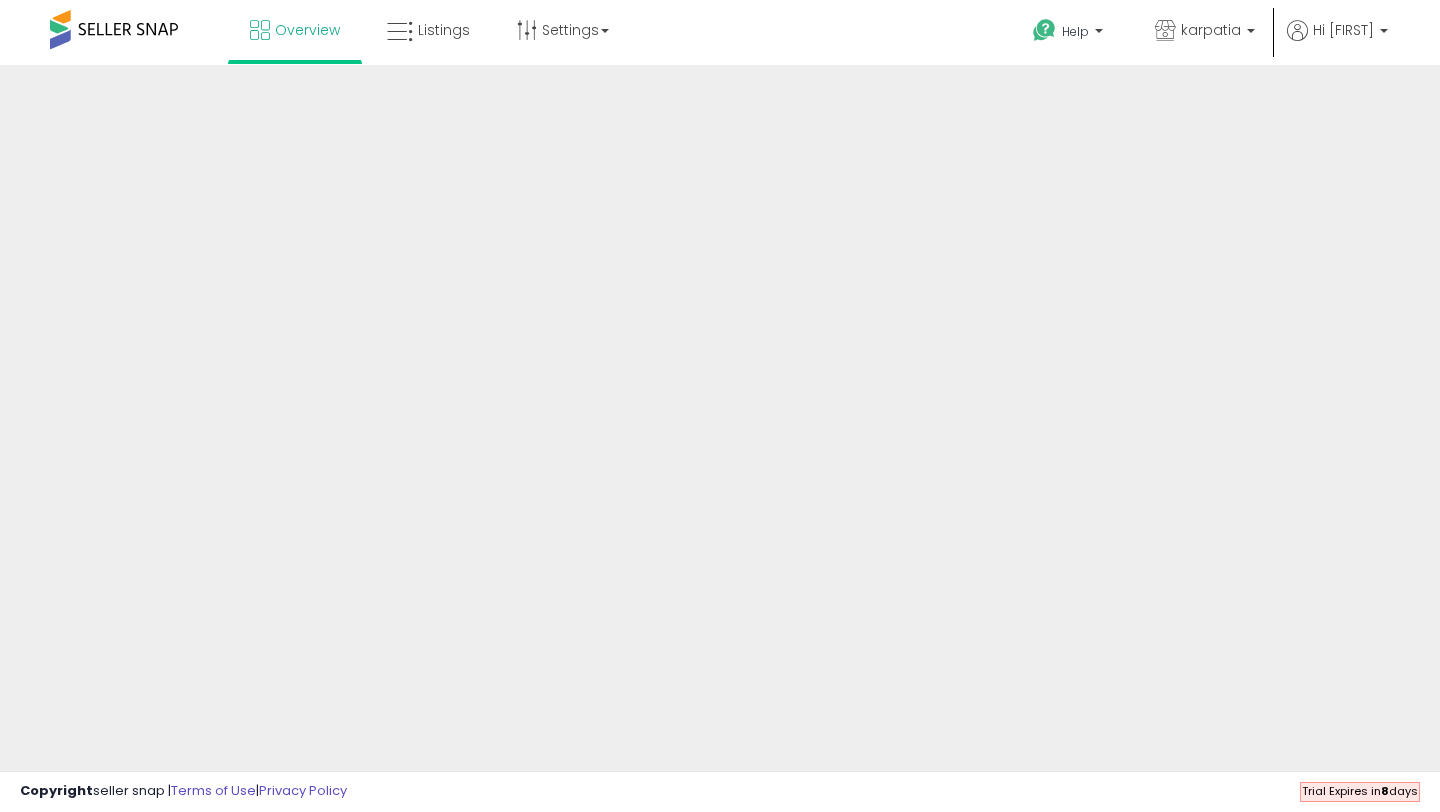 scroll, scrollTop: 0, scrollLeft: 0, axis: both 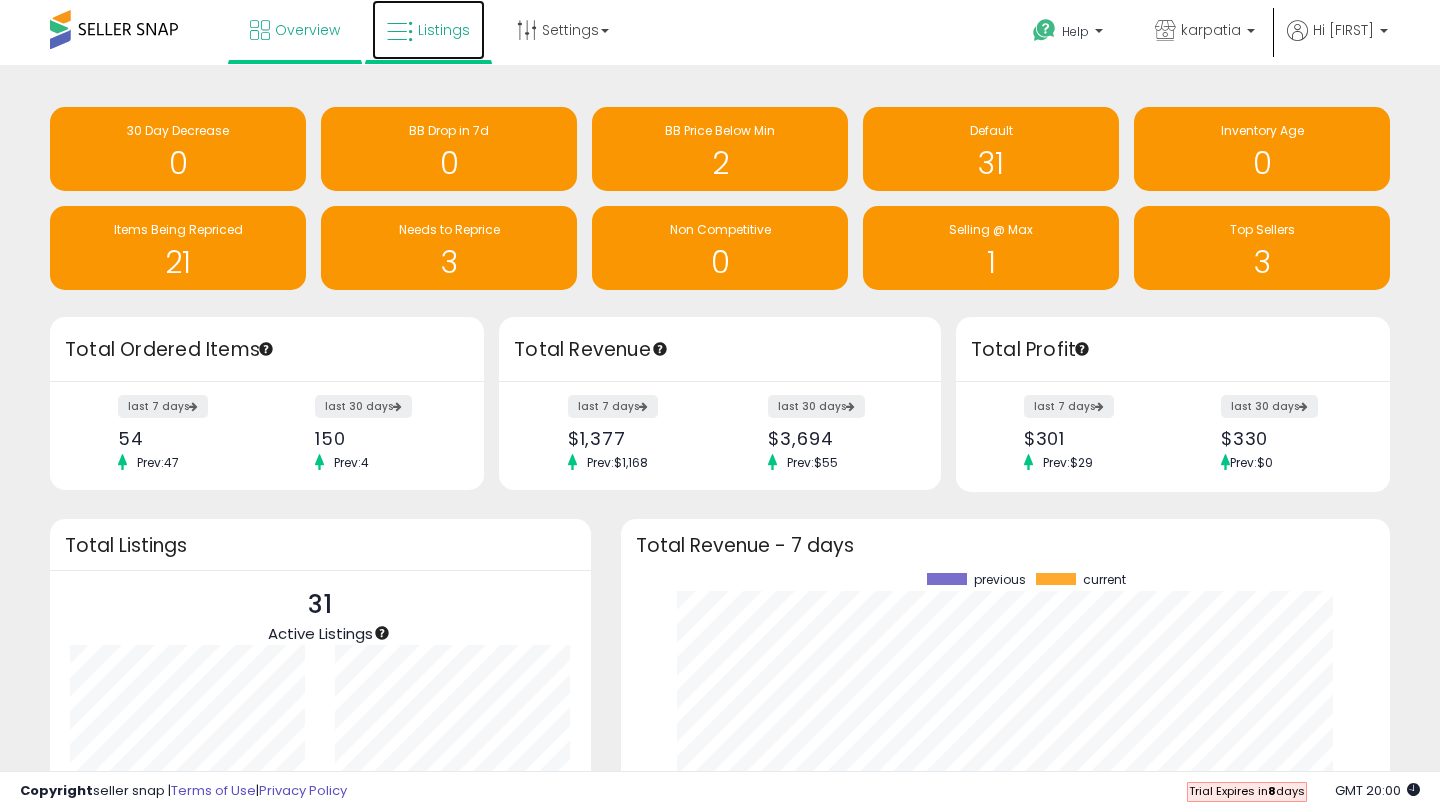click on "Listings" at bounding box center (428, 30) 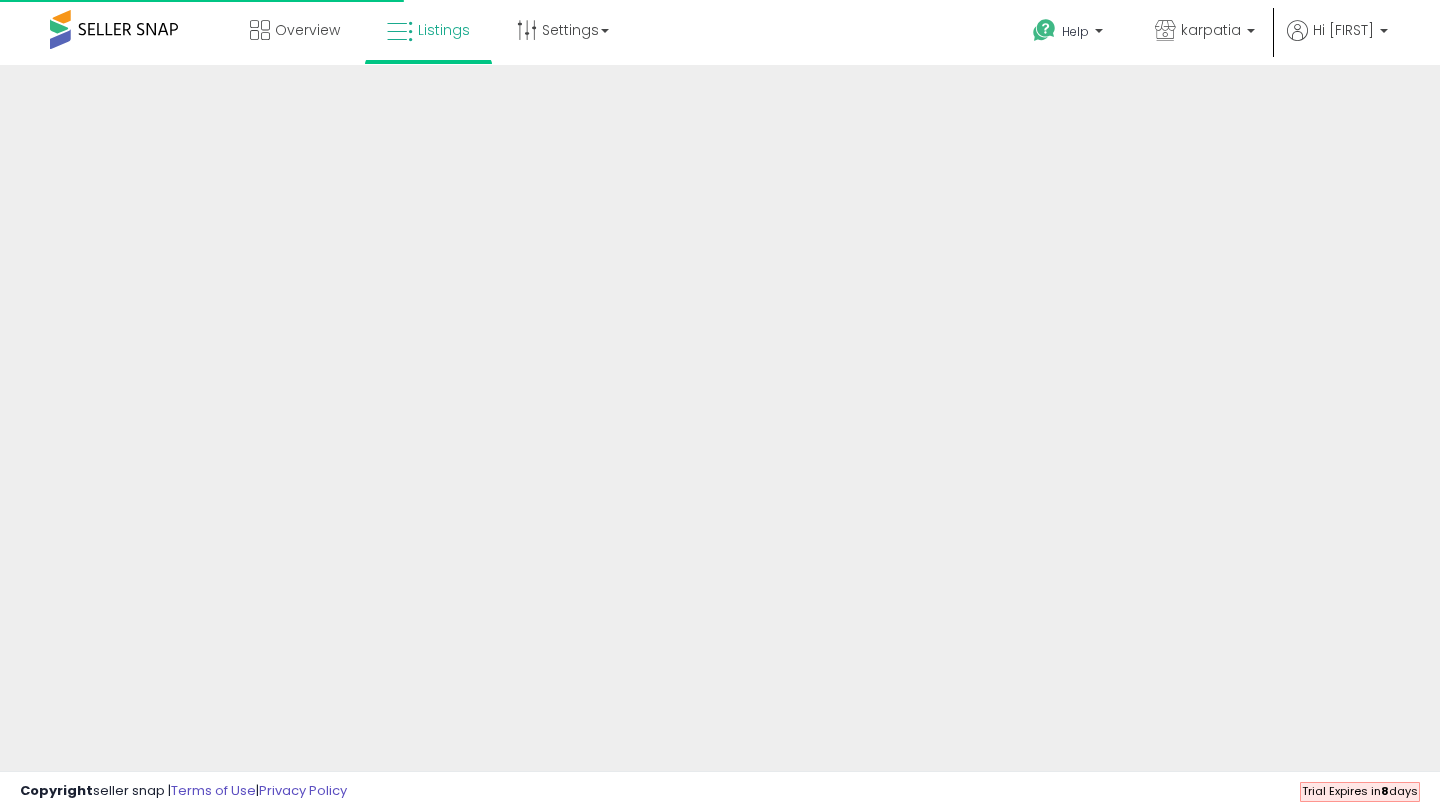 scroll, scrollTop: 0, scrollLeft: 0, axis: both 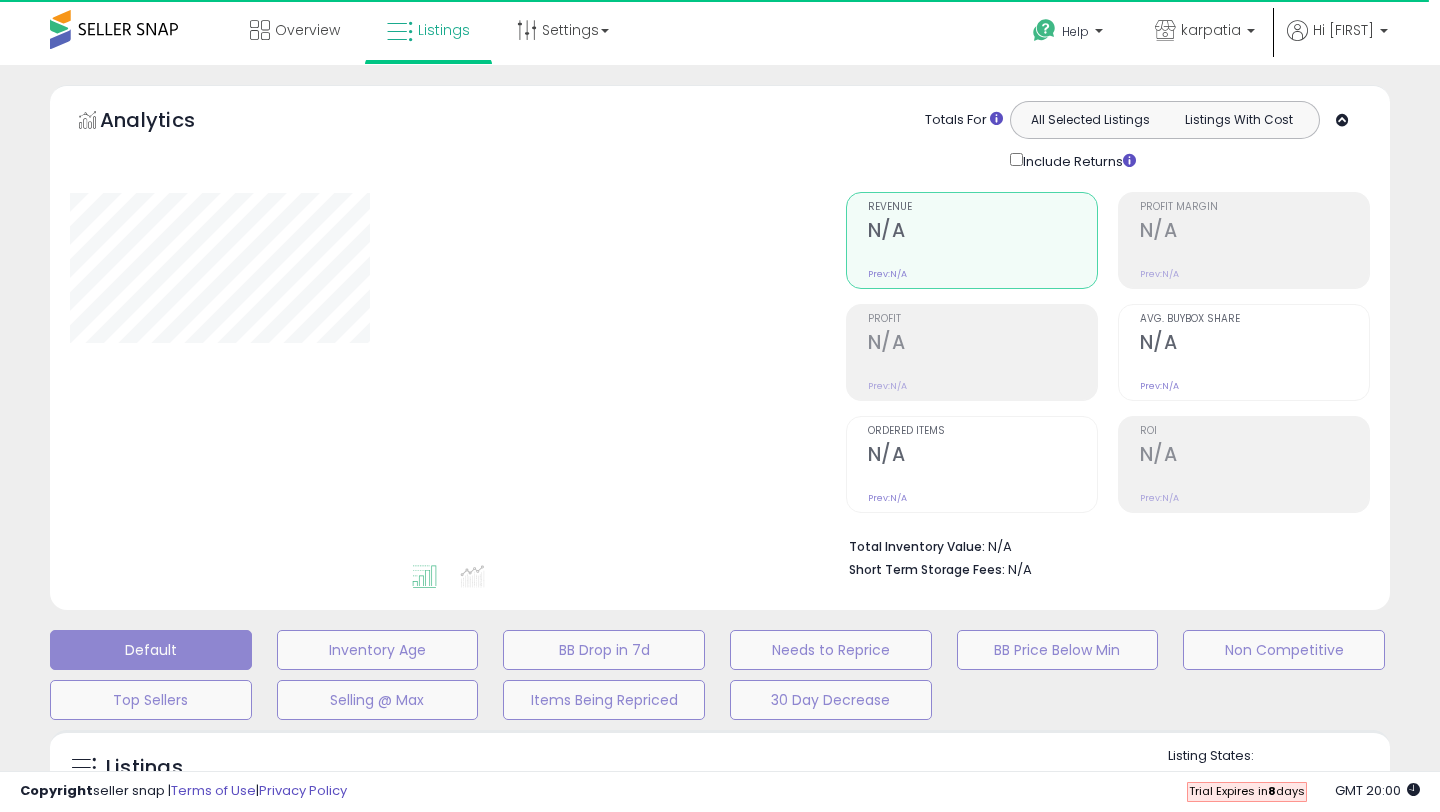 click on "Listings" at bounding box center (428, 30) 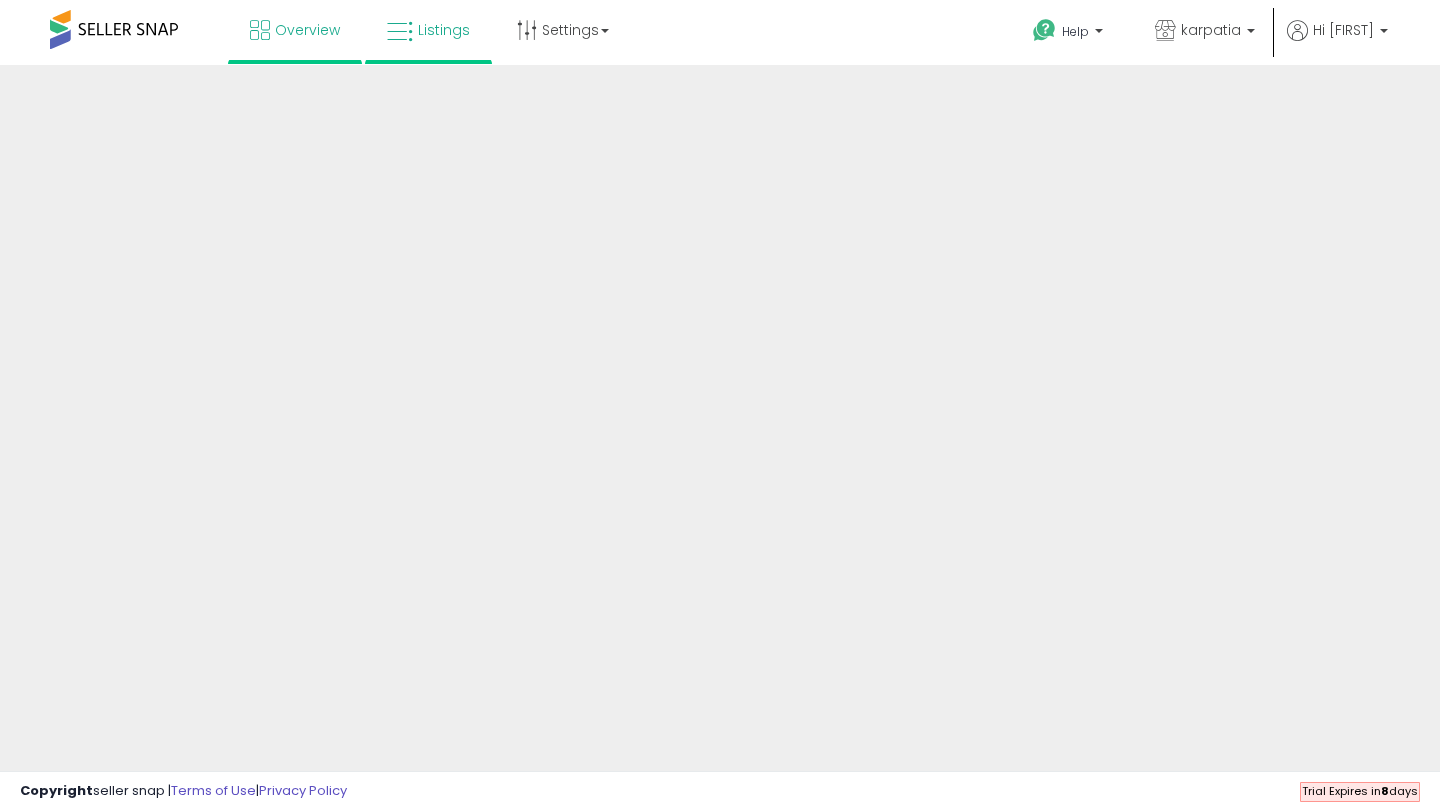 scroll, scrollTop: 0, scrollLeft: 0, axis: both 